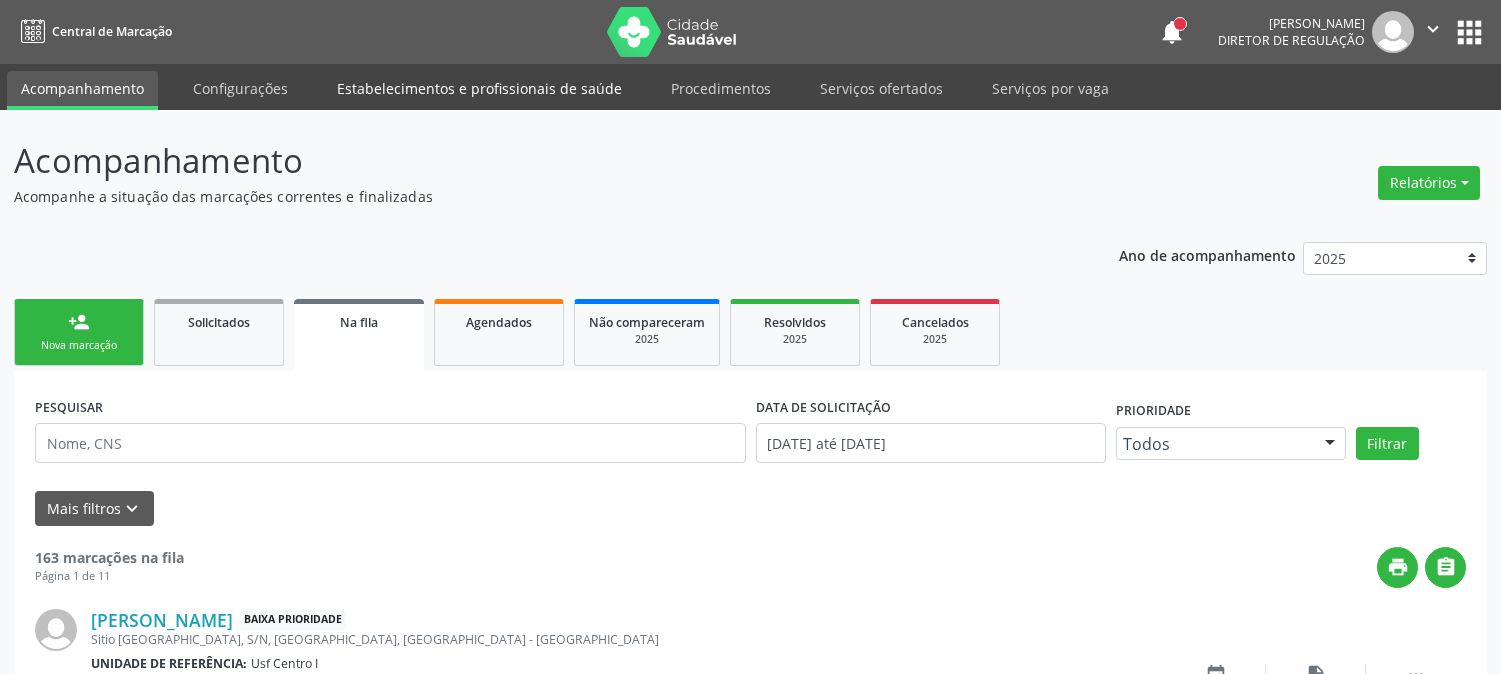 scroll, scrollTop: 0, scrollLeft: 0, axis: both 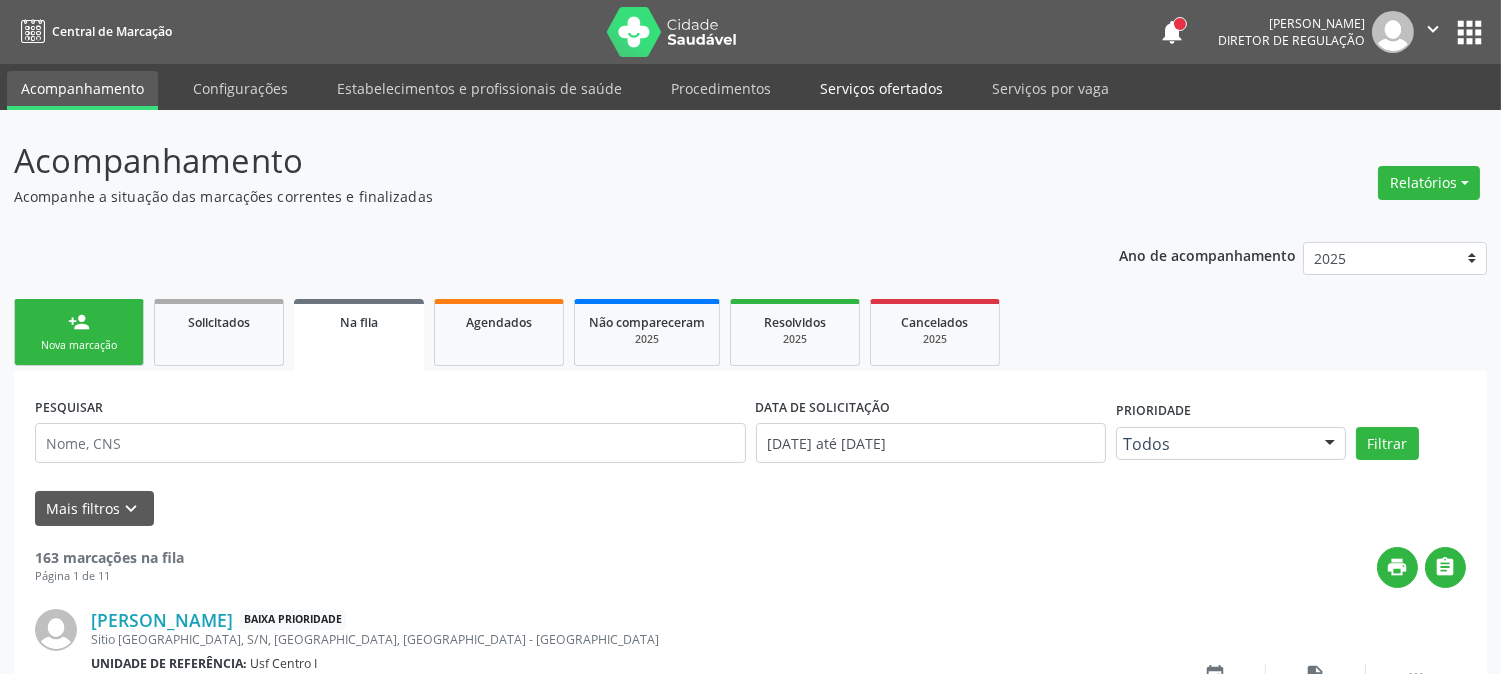 click on "Serviços ofertados" at bounding box center (881, 88) 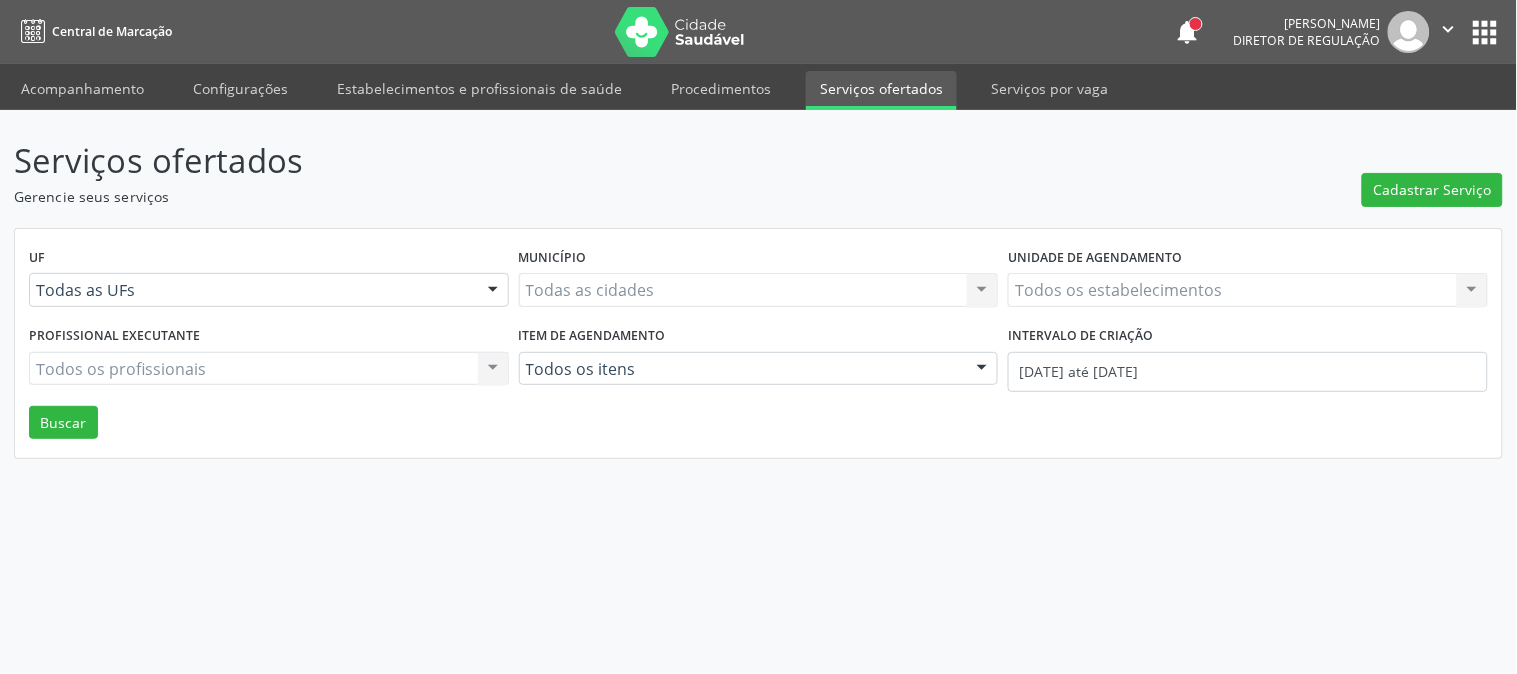 click on "Todos os estabelecimentos         Todos os estabelecimentos
Nenhum resultado encontrado para: "   "
Não há nenhuma opção para ser exibida." at bounding box center [1248, 290] 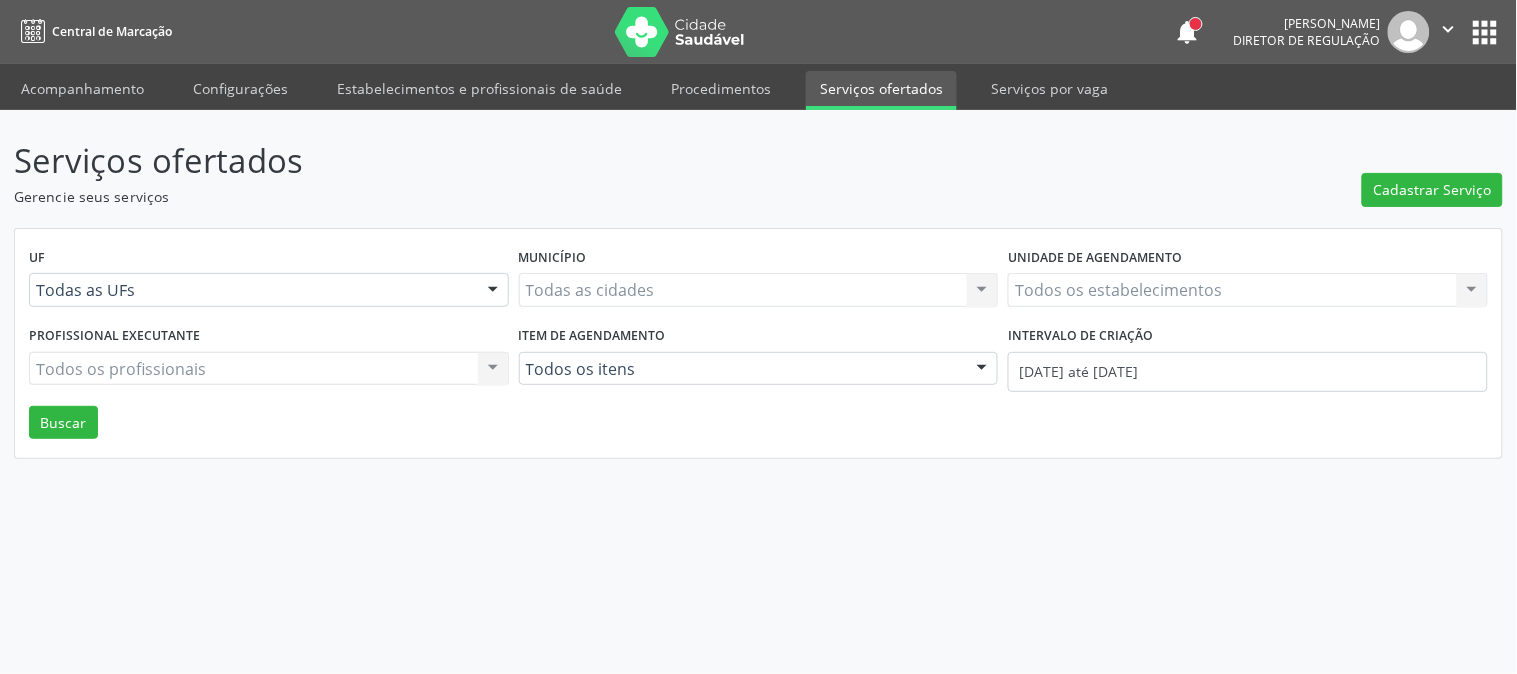 click on "Todas as cidades         Todas as cidades
Nenhum resultado encontrado para: "   "
Não há nenhuma opção para ser exibida." at bounding box center [759, 290] 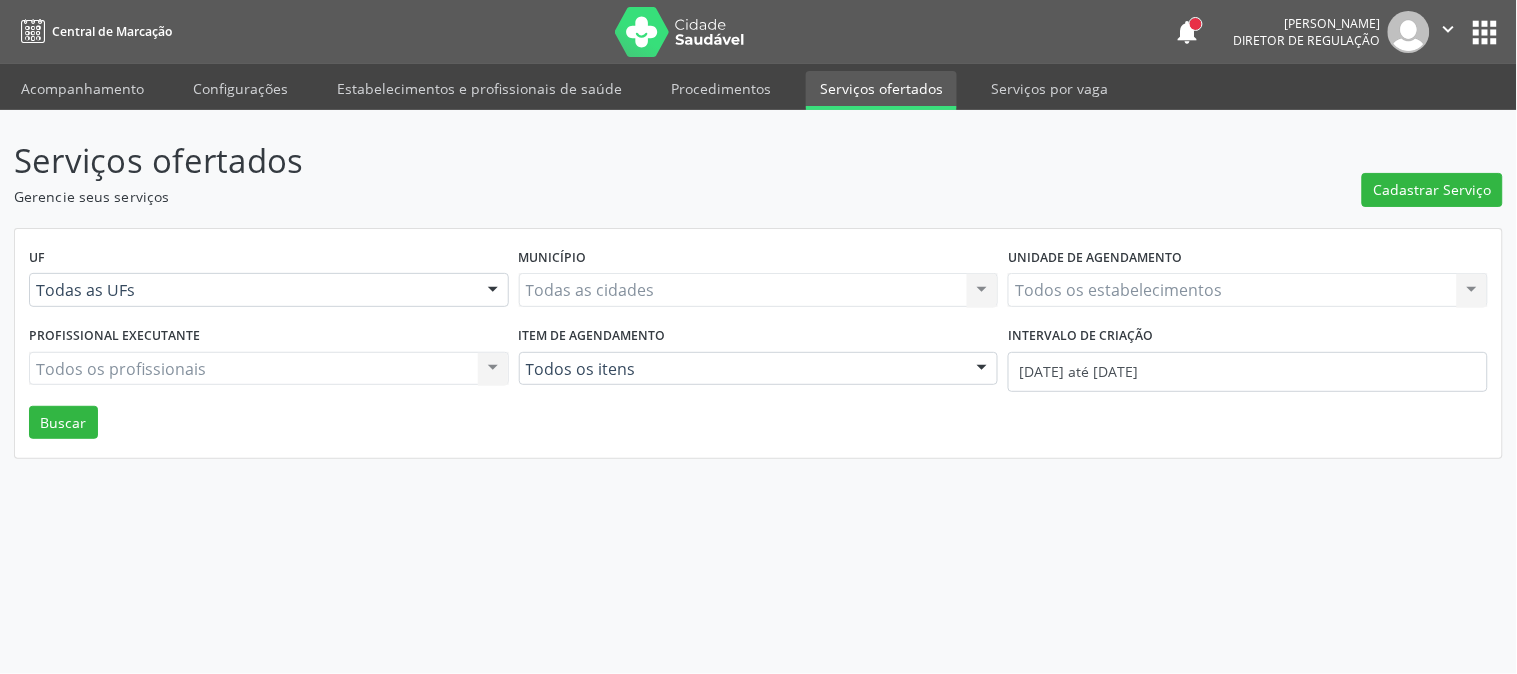click on "Todos os estabelecimentos         Todos os estabelecimentos
Nenhum resultado encontrado para: "   "
Não há nenhuma opção para ser exibida." at bounding box center (1248, 290) 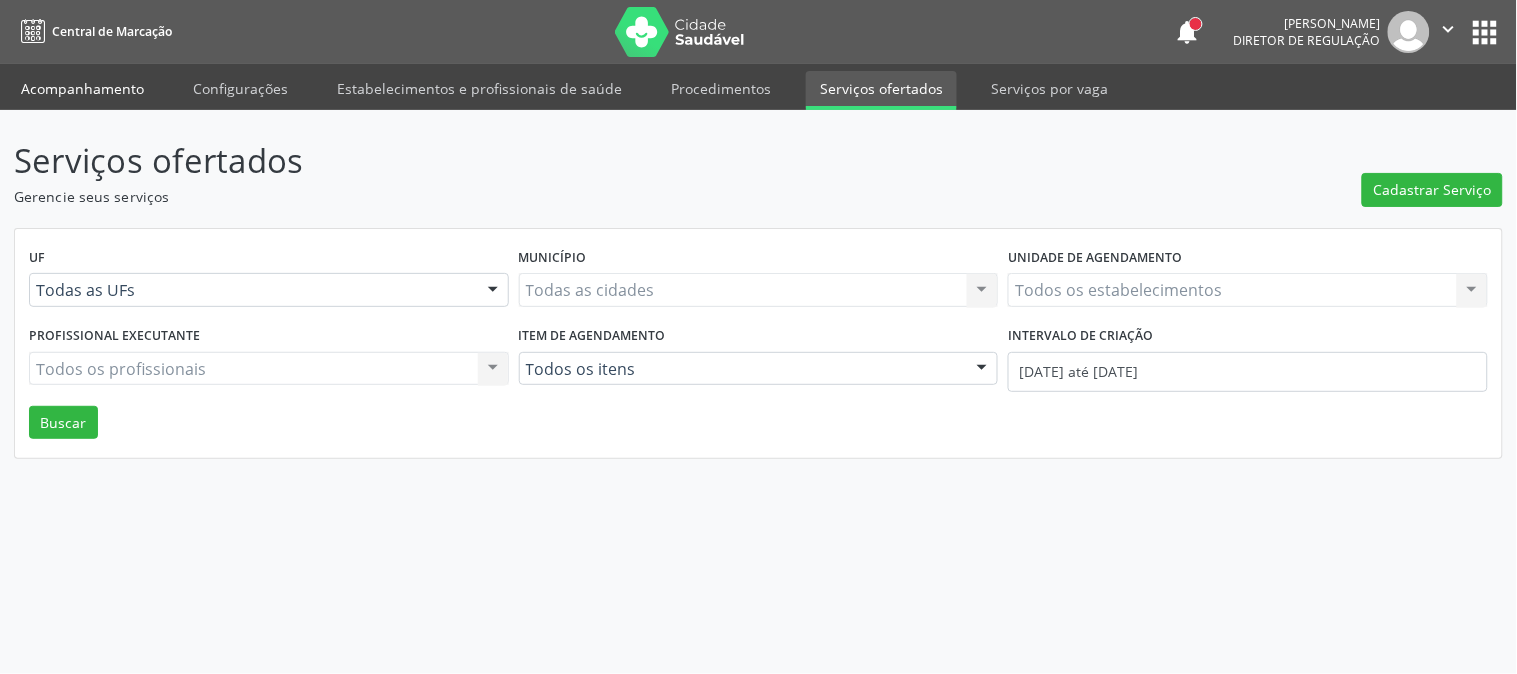 click on "Acompanhamento" at bounding box center [82, 88] 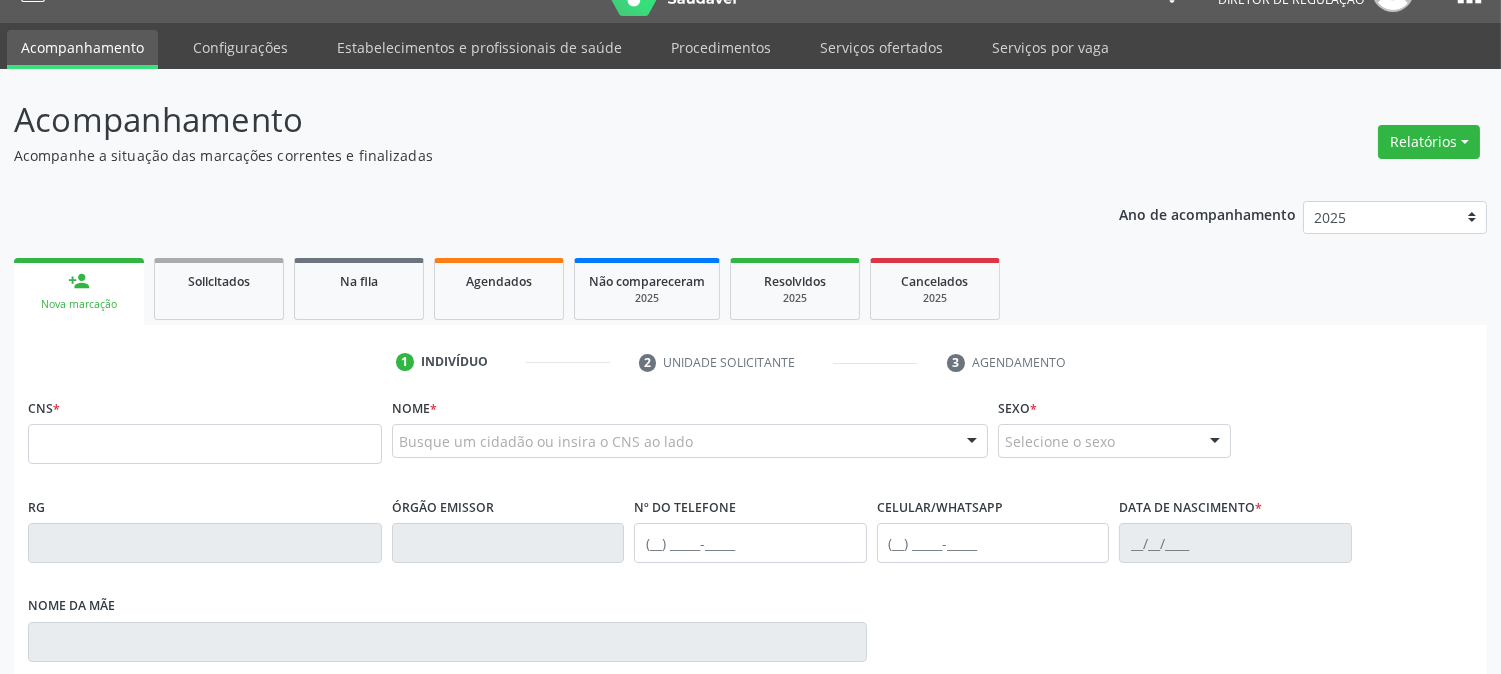 scroll, scrollTop: 111, scrollLeft: 0, axis: vertical 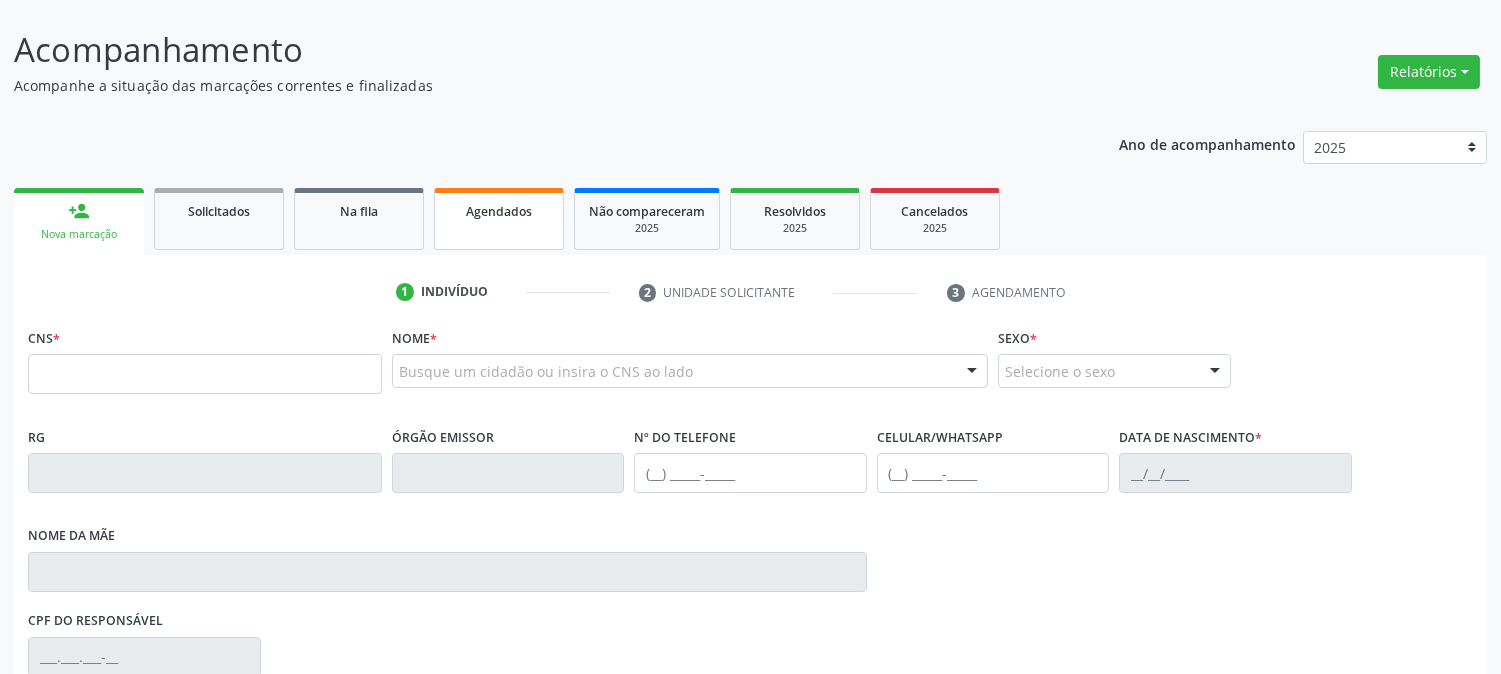 click on "Agendados" at bounding box center [499, 210] 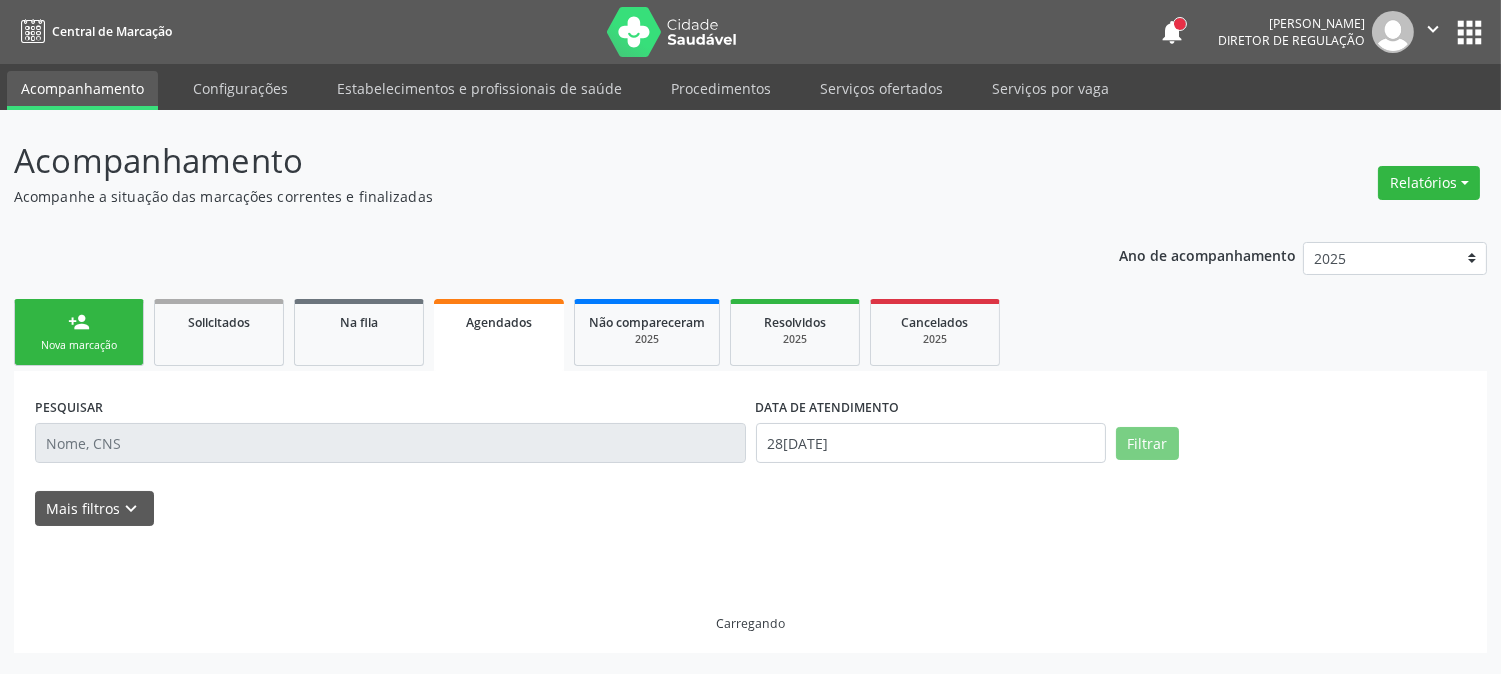 scroll, scrollTop: 0, scrollLeft: 0, axis: both 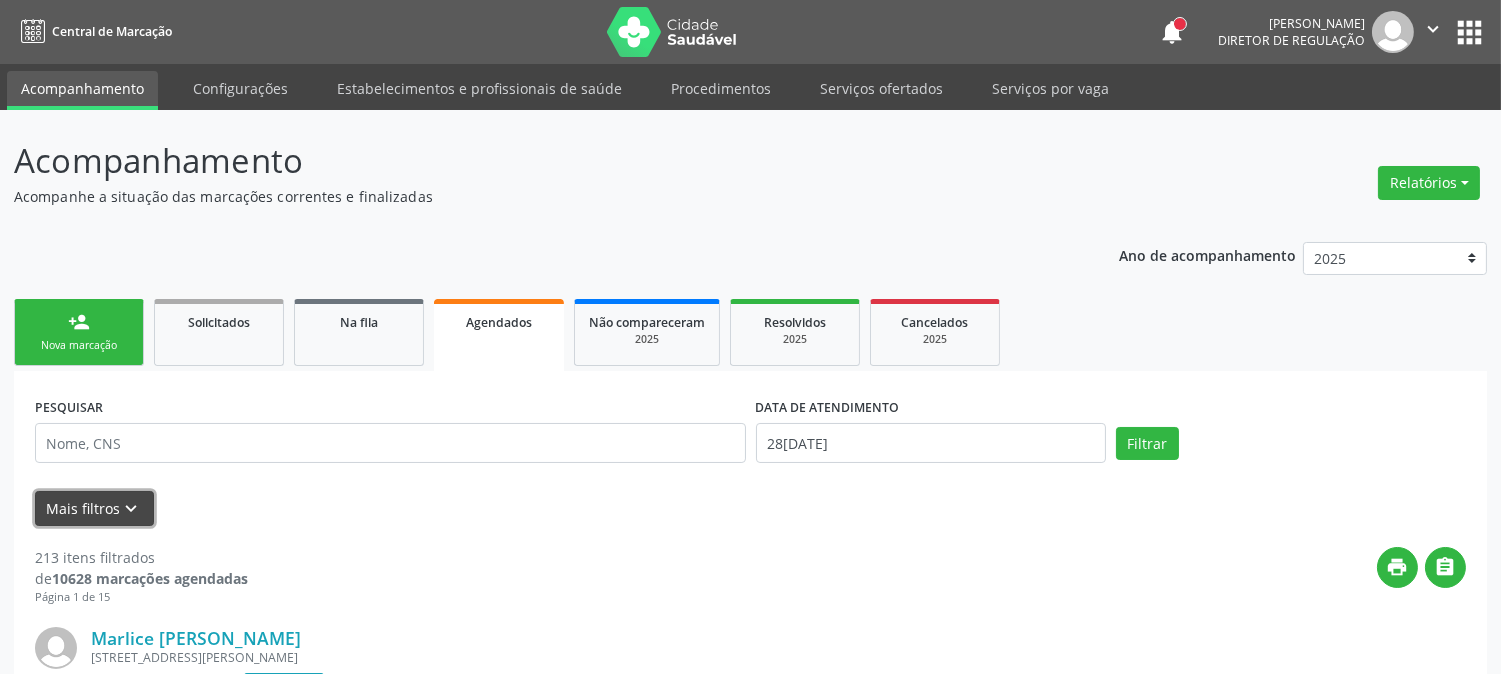 click on "keyboard_arrow_down" at bounding box center [132, 509] 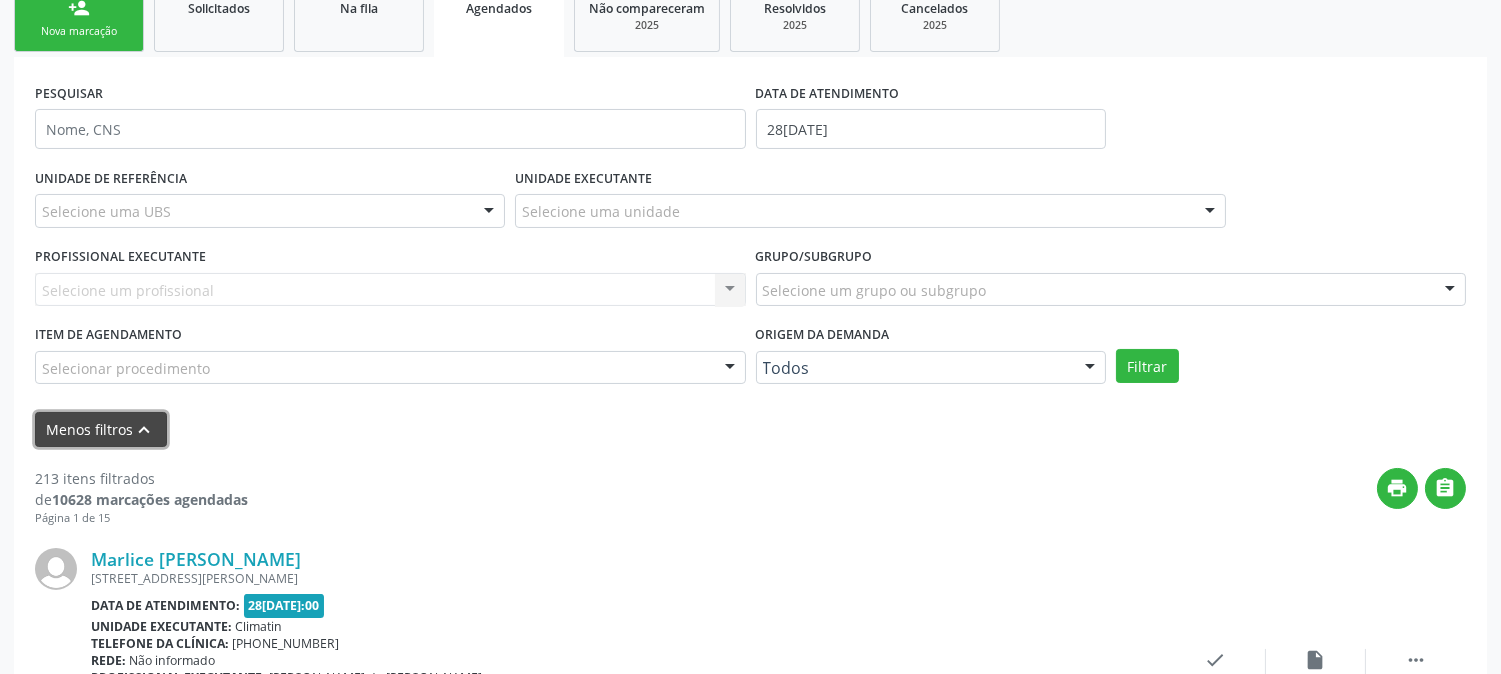 scroll, scrollTop: 333, scrollLeft: 0, axis: vertical 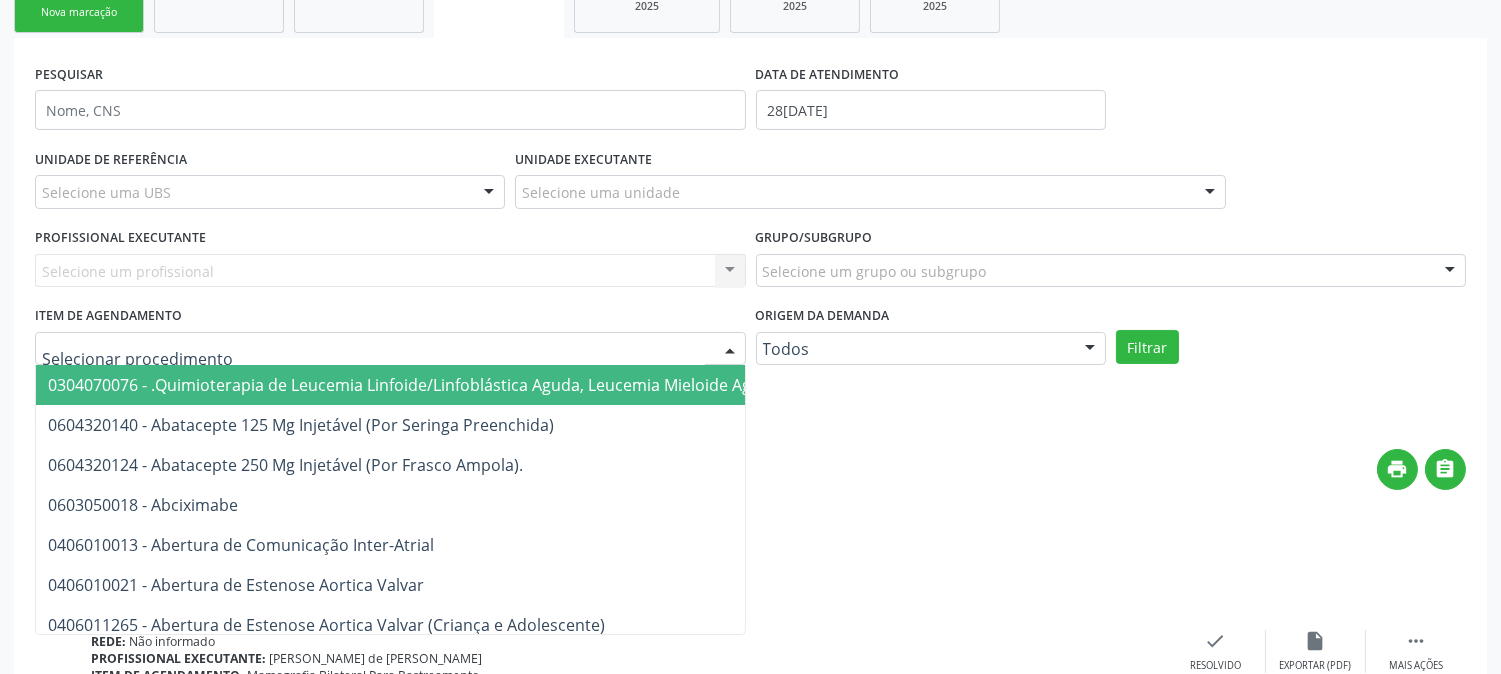 click at bounding box center [390, 349] 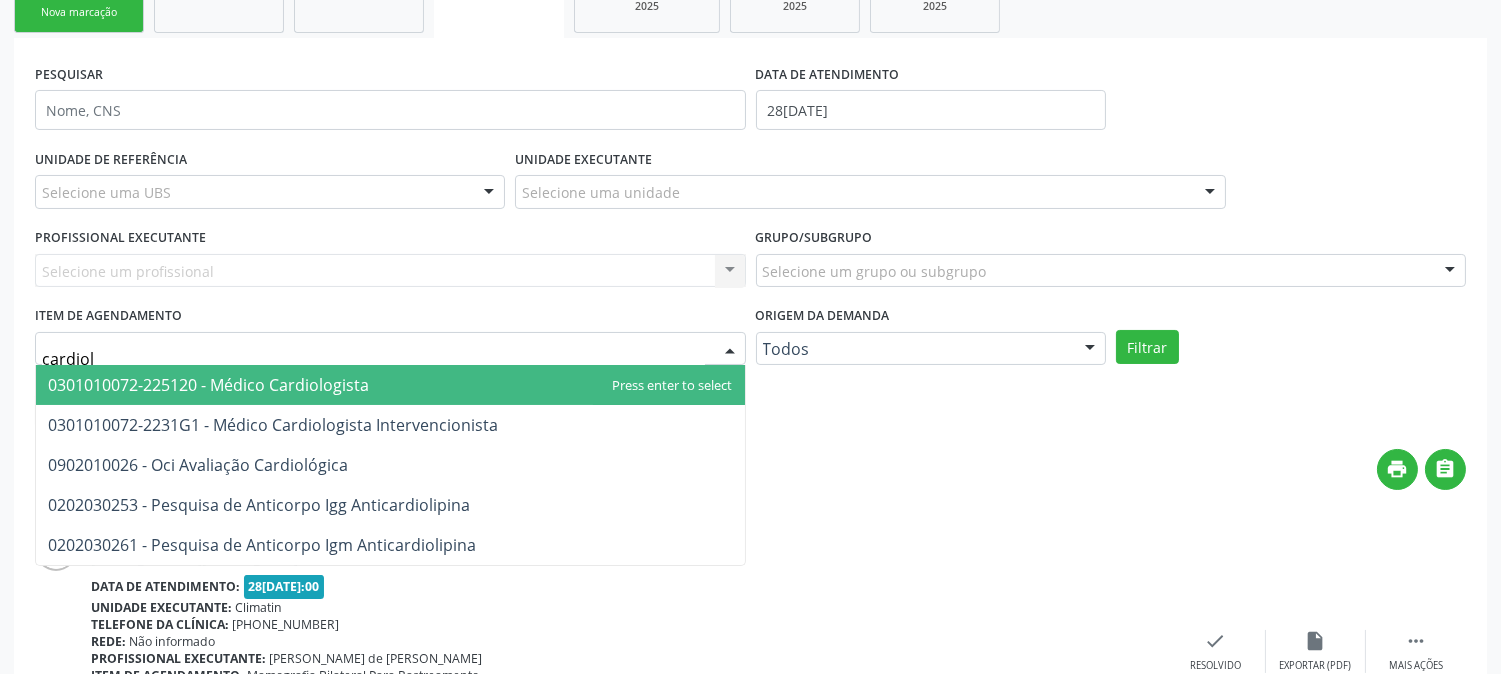 type on "cardiolo" 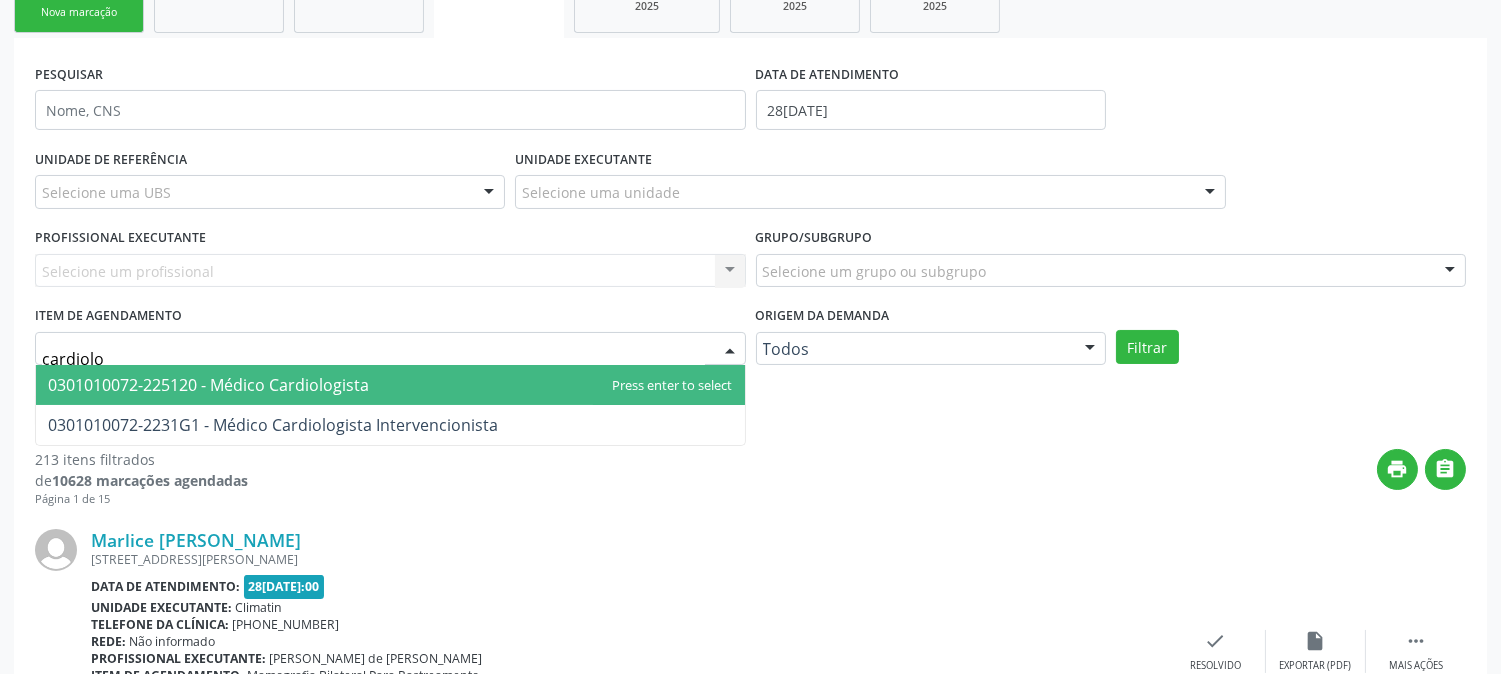 click on "0301010072-225120 - Médico Cardiologista" at bounding box center [390, 385] 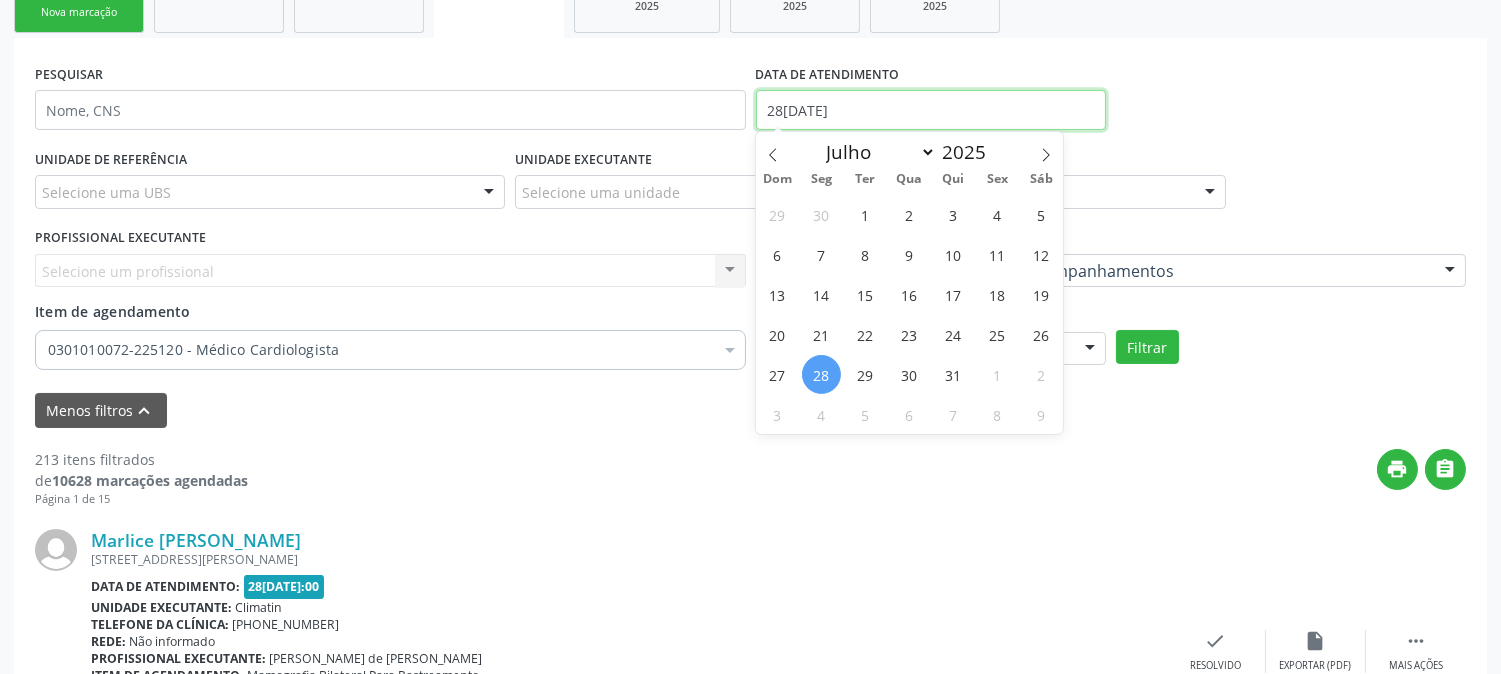 click on "28[DATE]" at bounding box center (931, 110) 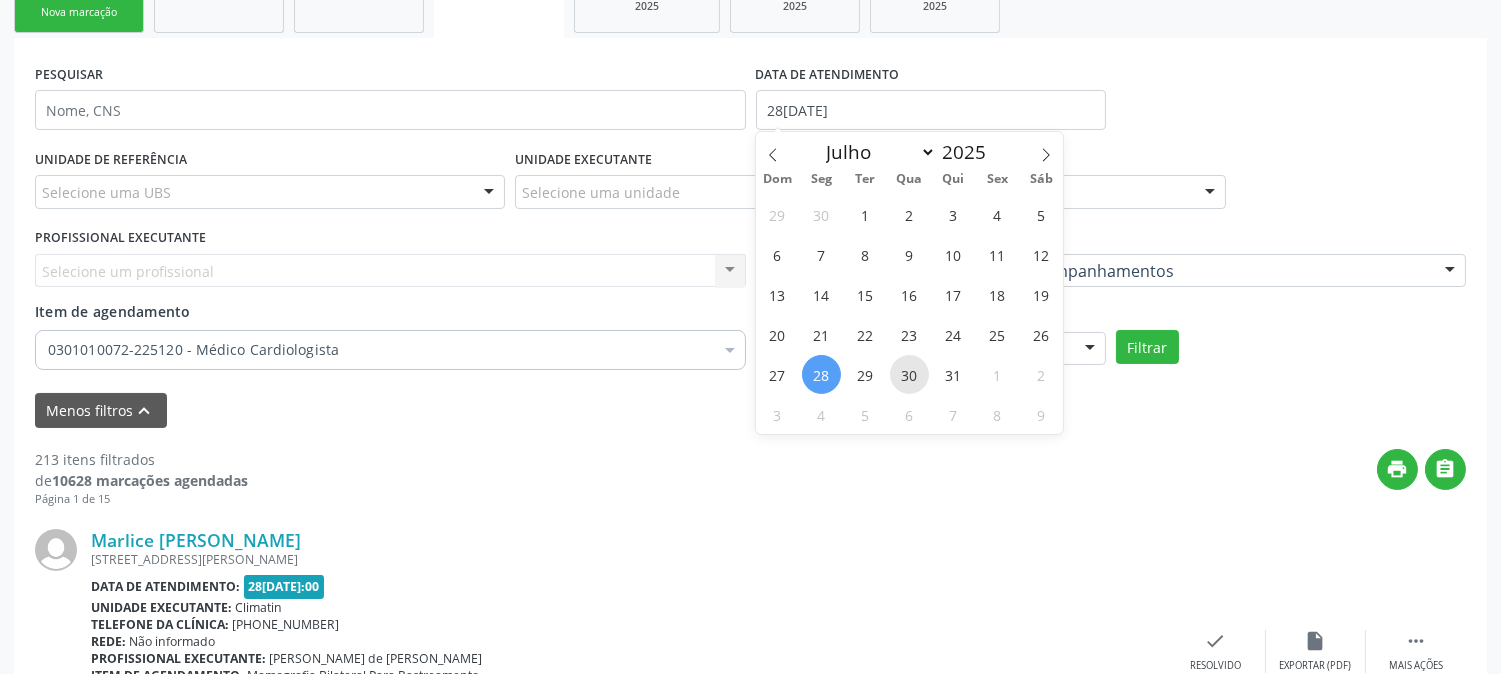 click on "30" at bounding box center [909, 374] 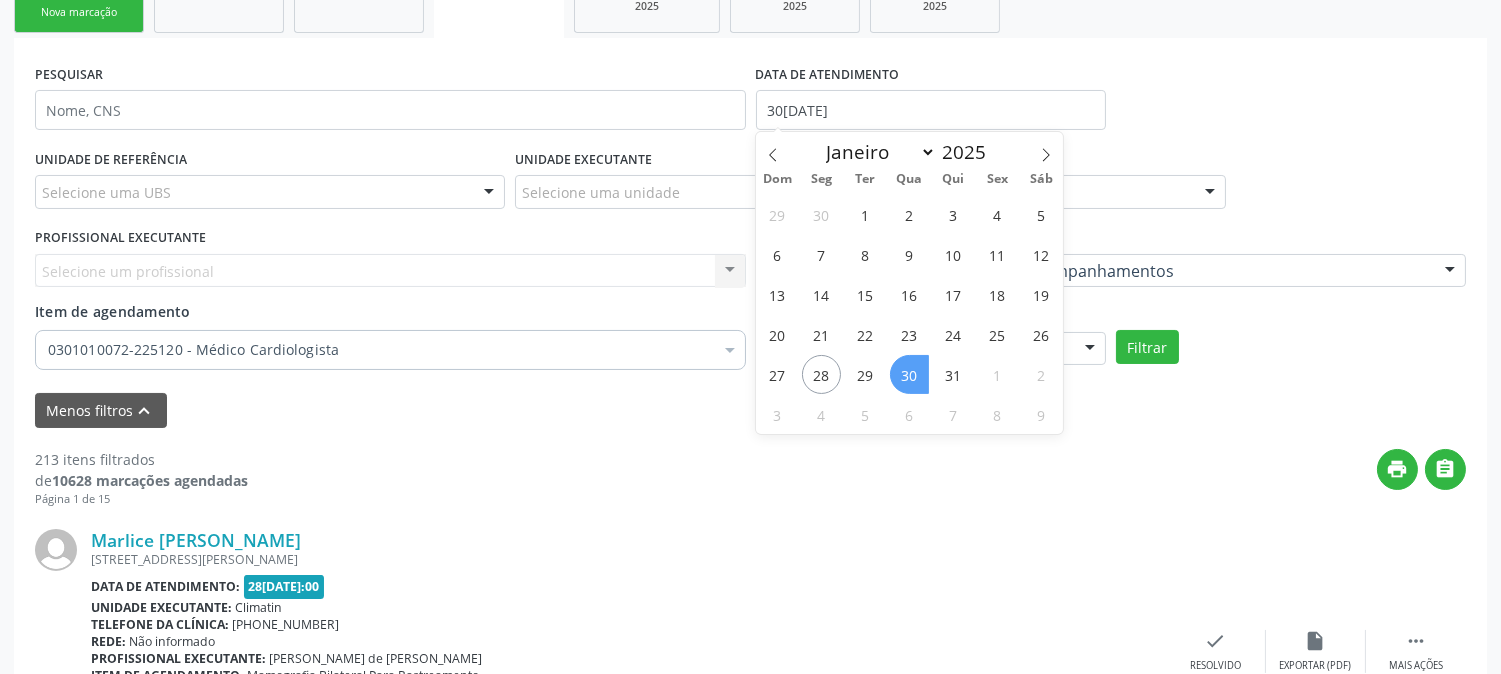 click on "30" at bounding box center [909, 374] 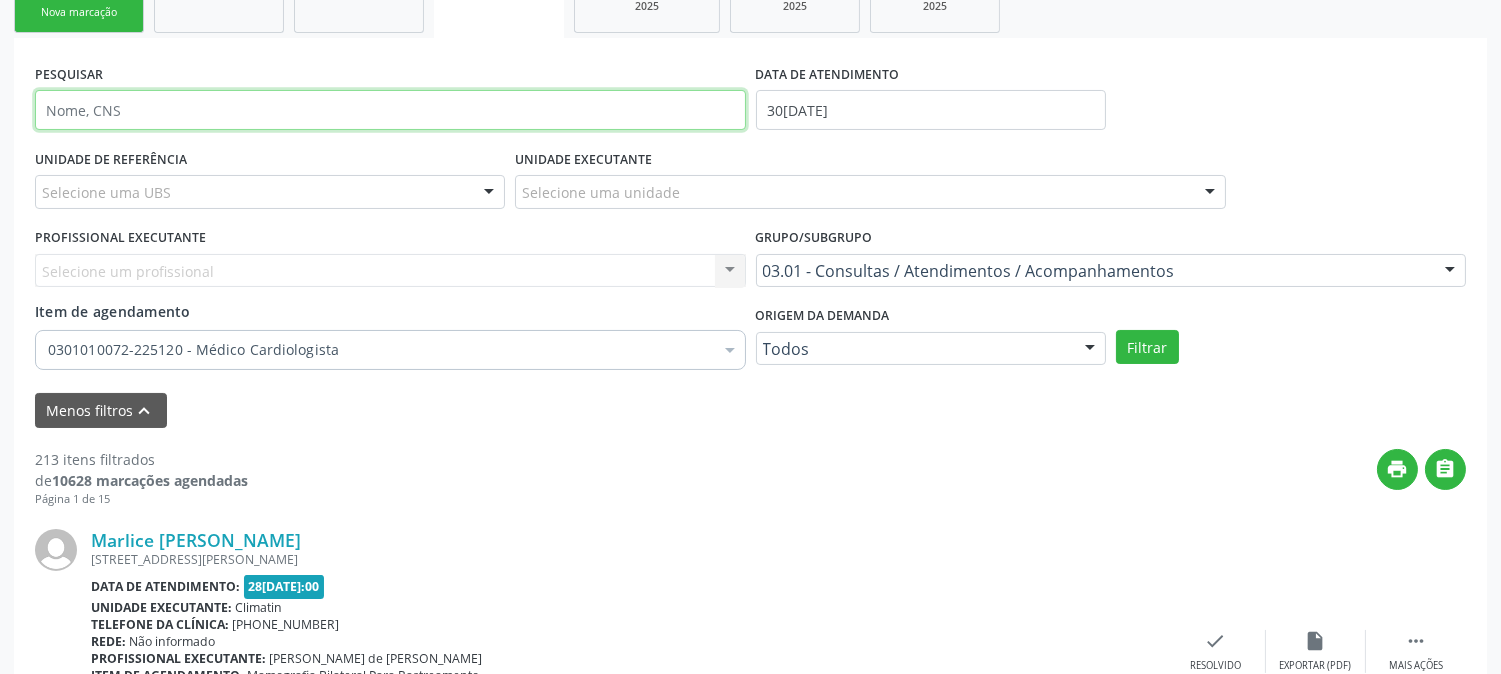 drag, startPoint x: 75, startPoint y: 101, endPoint x: 90, endPoint y: 123, distance: 26.627054 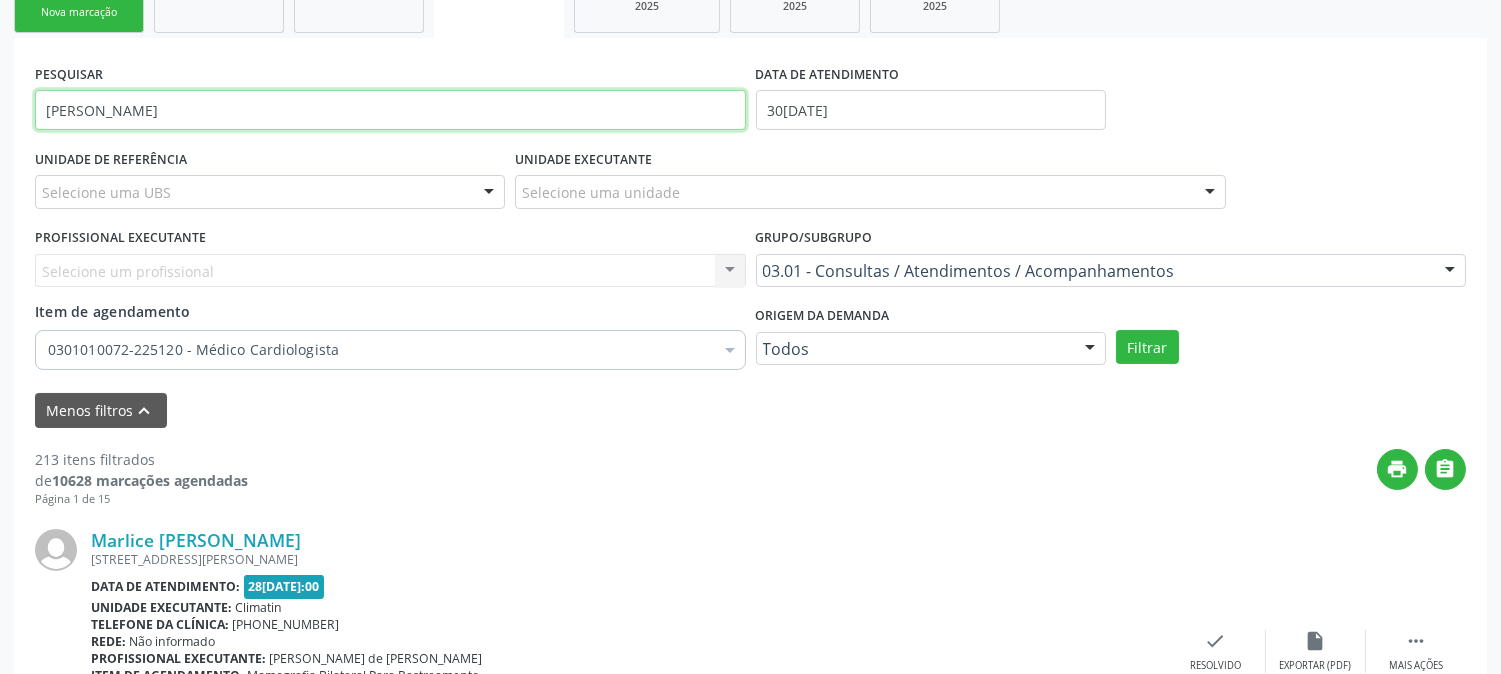 type on "[PERSON_NAME]" 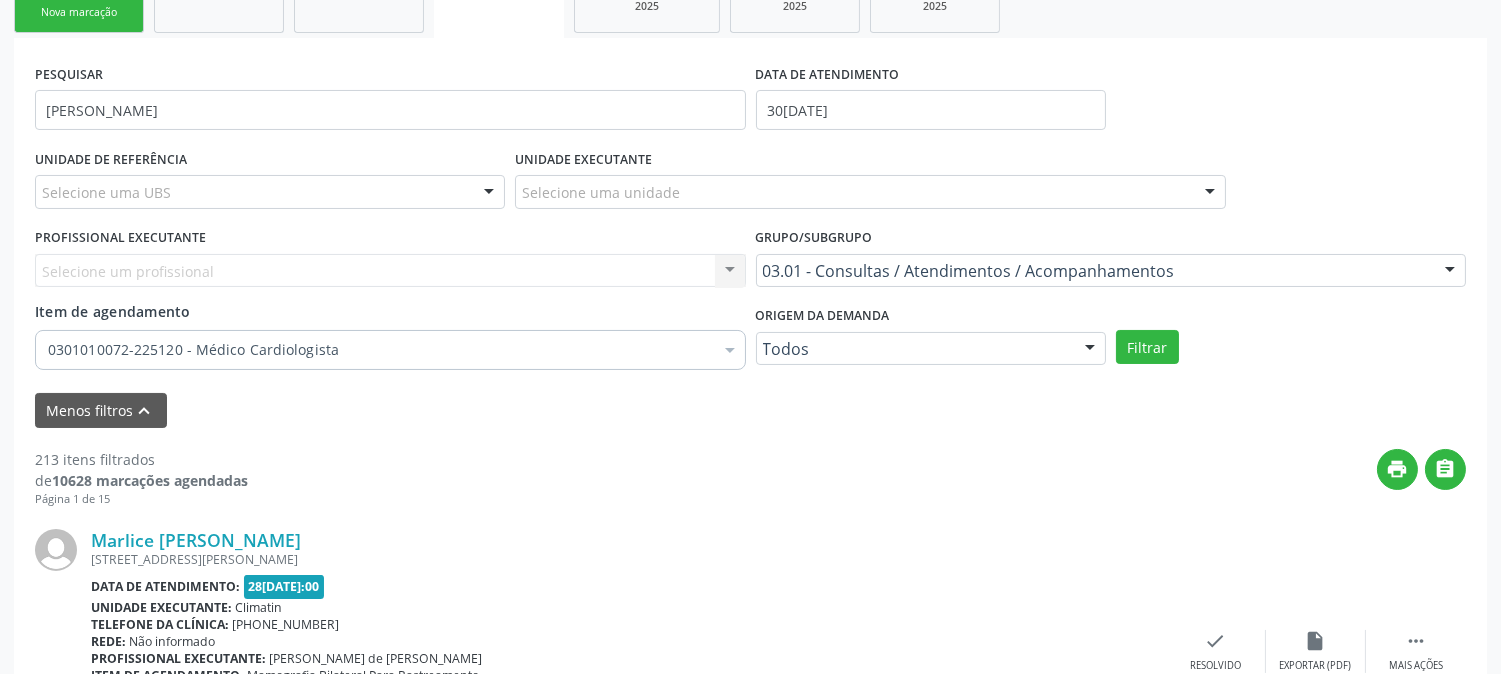 click on "Filtrar" at bounding box center [1291, 347] 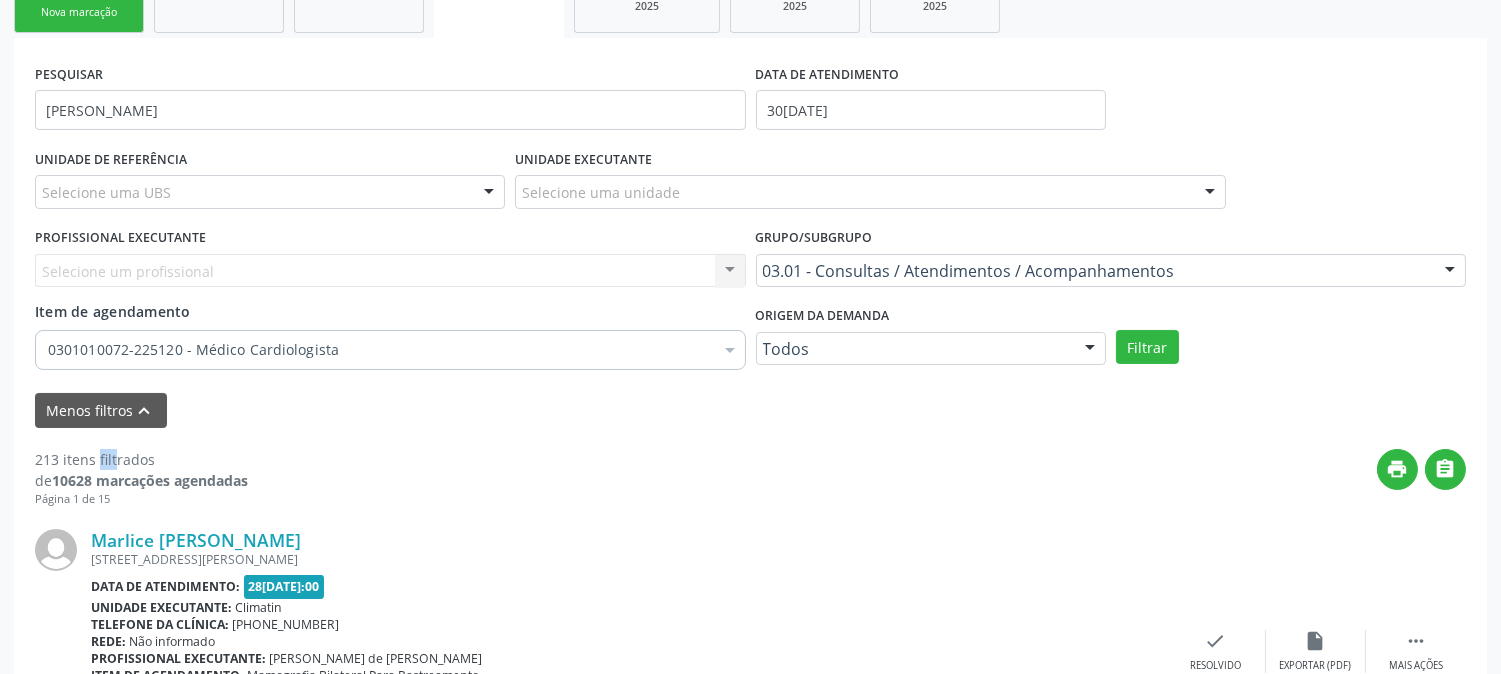 click on "Filtrar" at bounding box center (1291, 347) 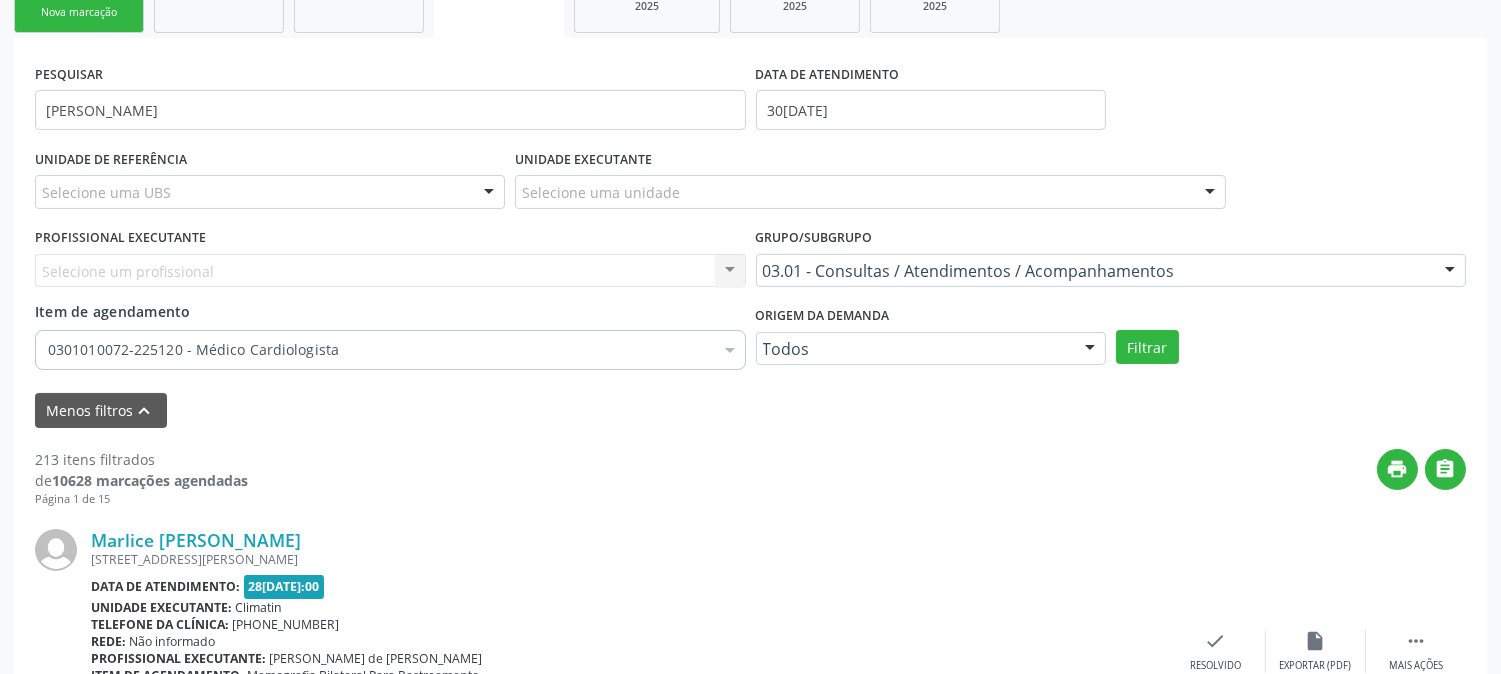 click on "Filtrar" at bounding box center [1291, 347] 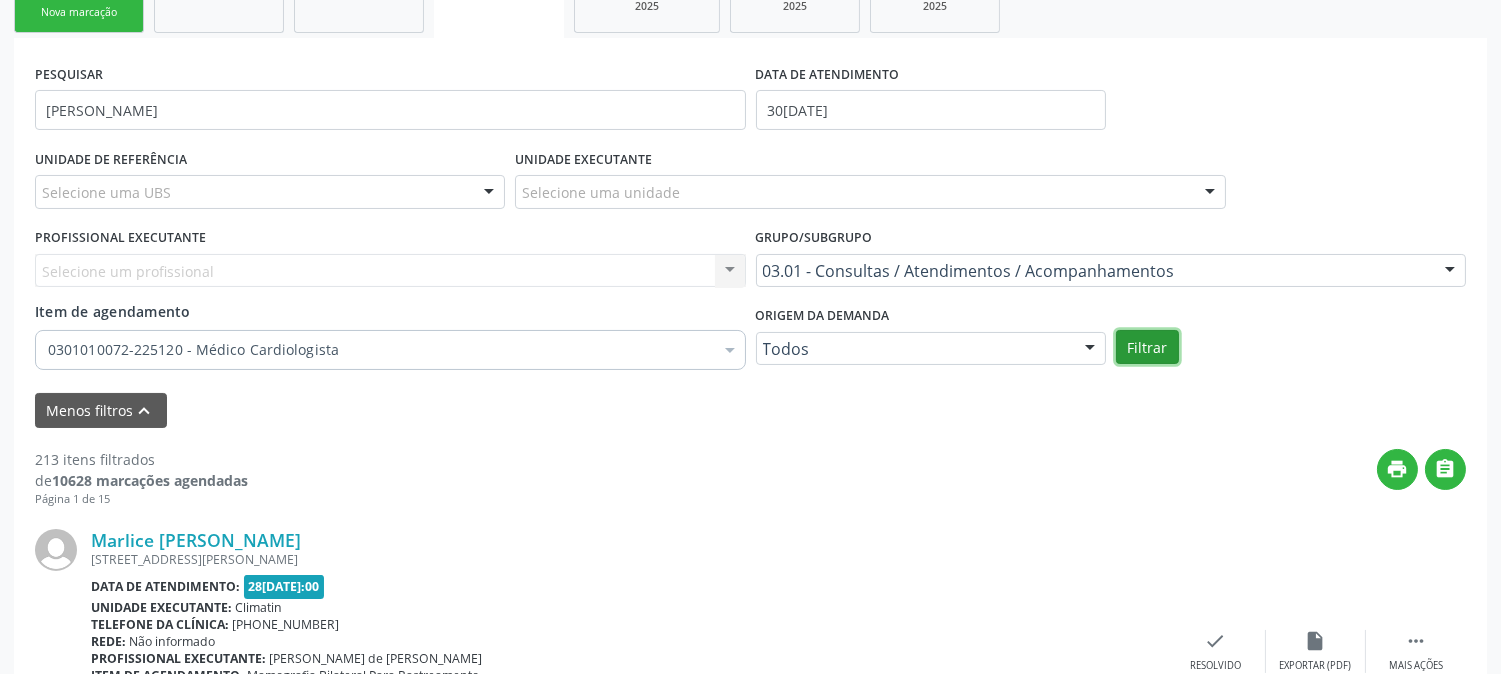 click on "Filtrar" at bounding box center (1147, 347) 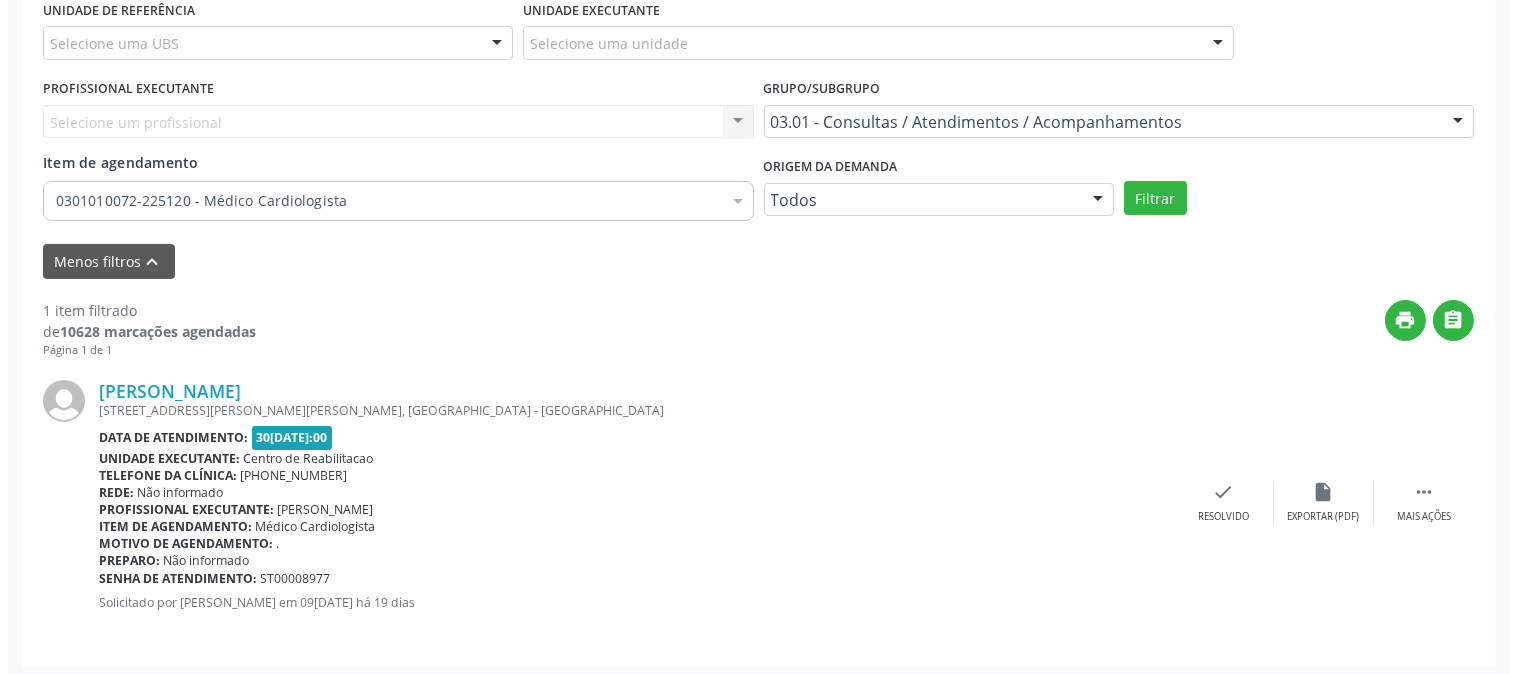 scroll, scrollTop: 487, scrollLeft: 0, axis: vertical 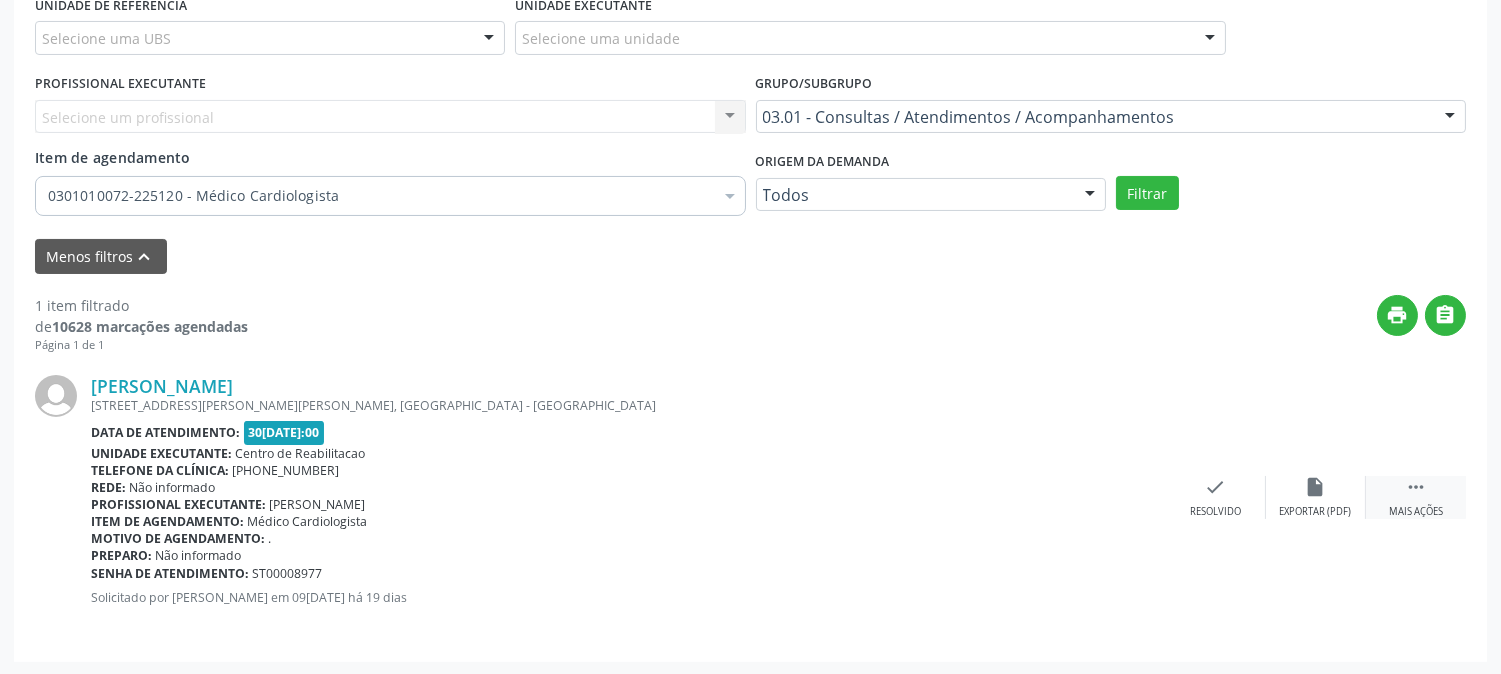 click on "" at bounding box center (1416, 487) 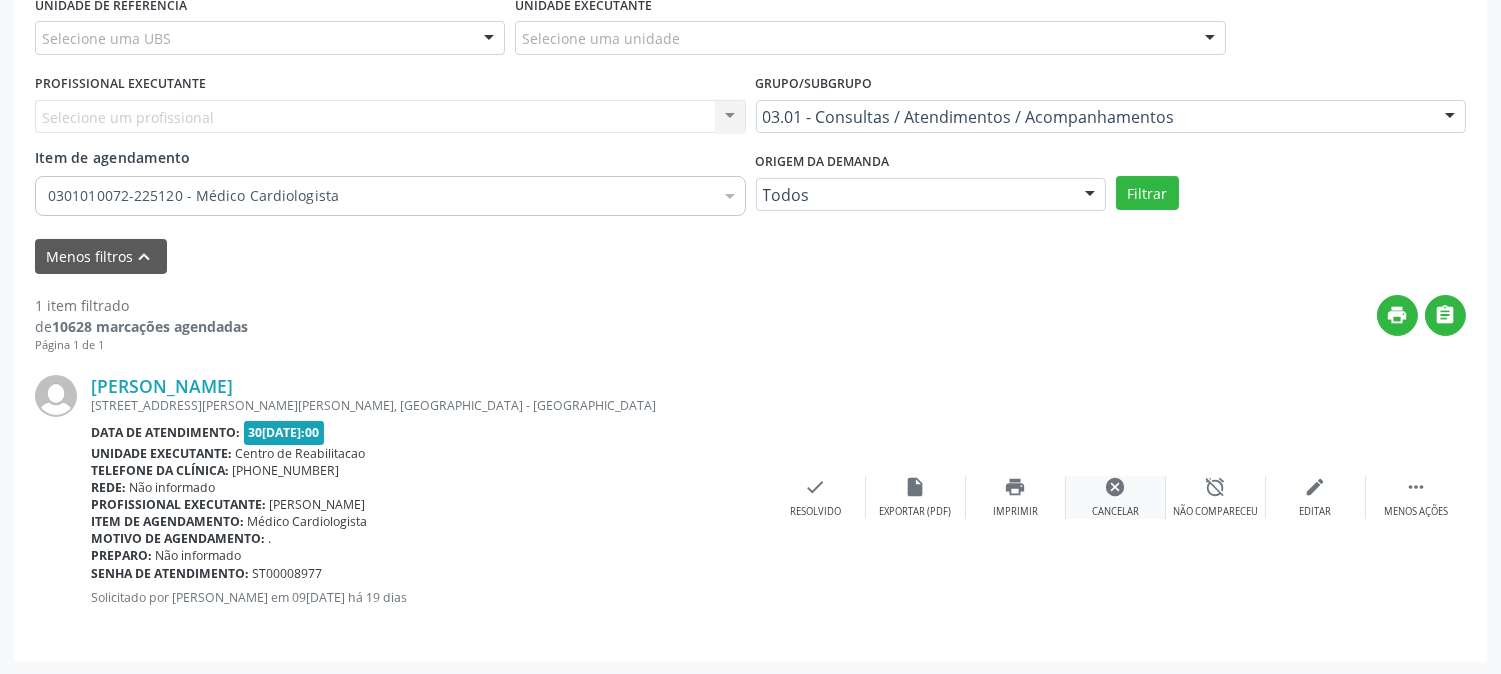 click on "cancel" at bounding box center (1116, 487) 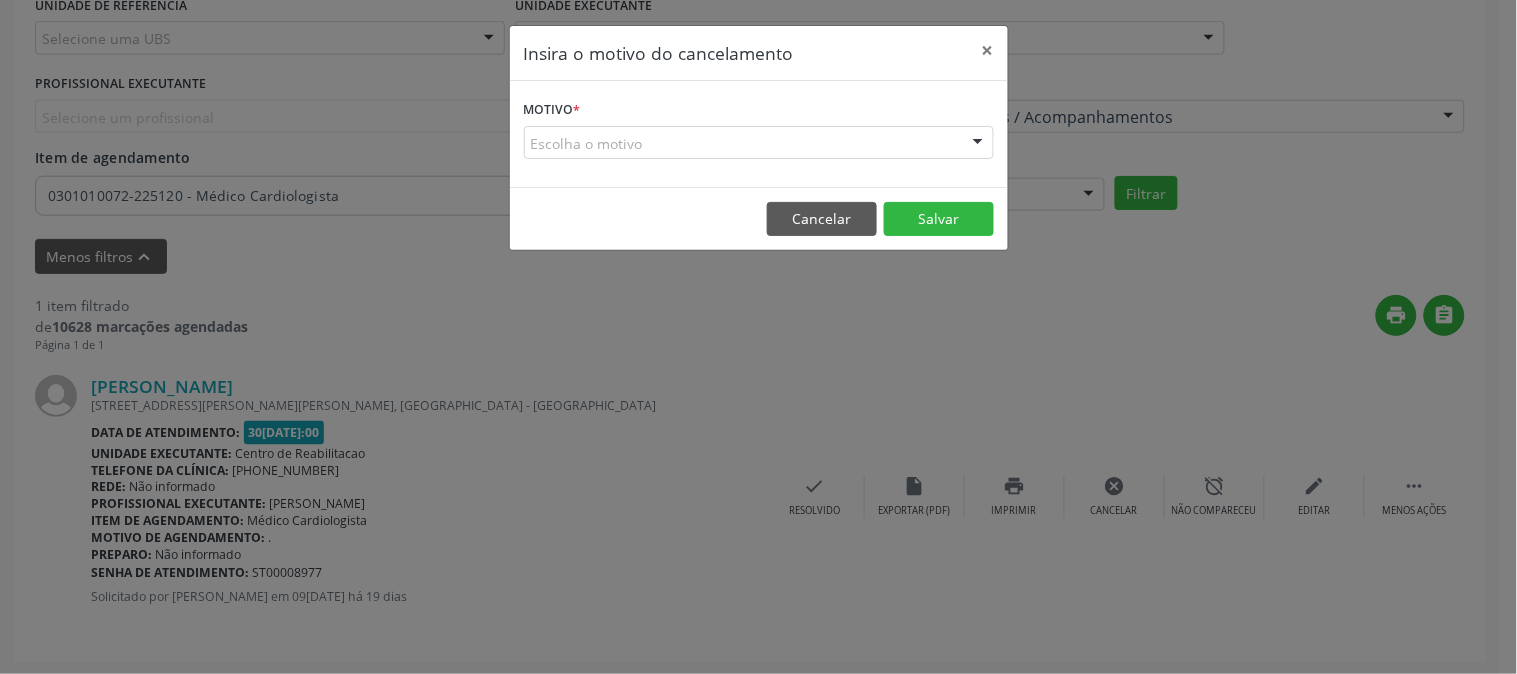click on "Escolha o motivo" at bounding box center [759, 143] 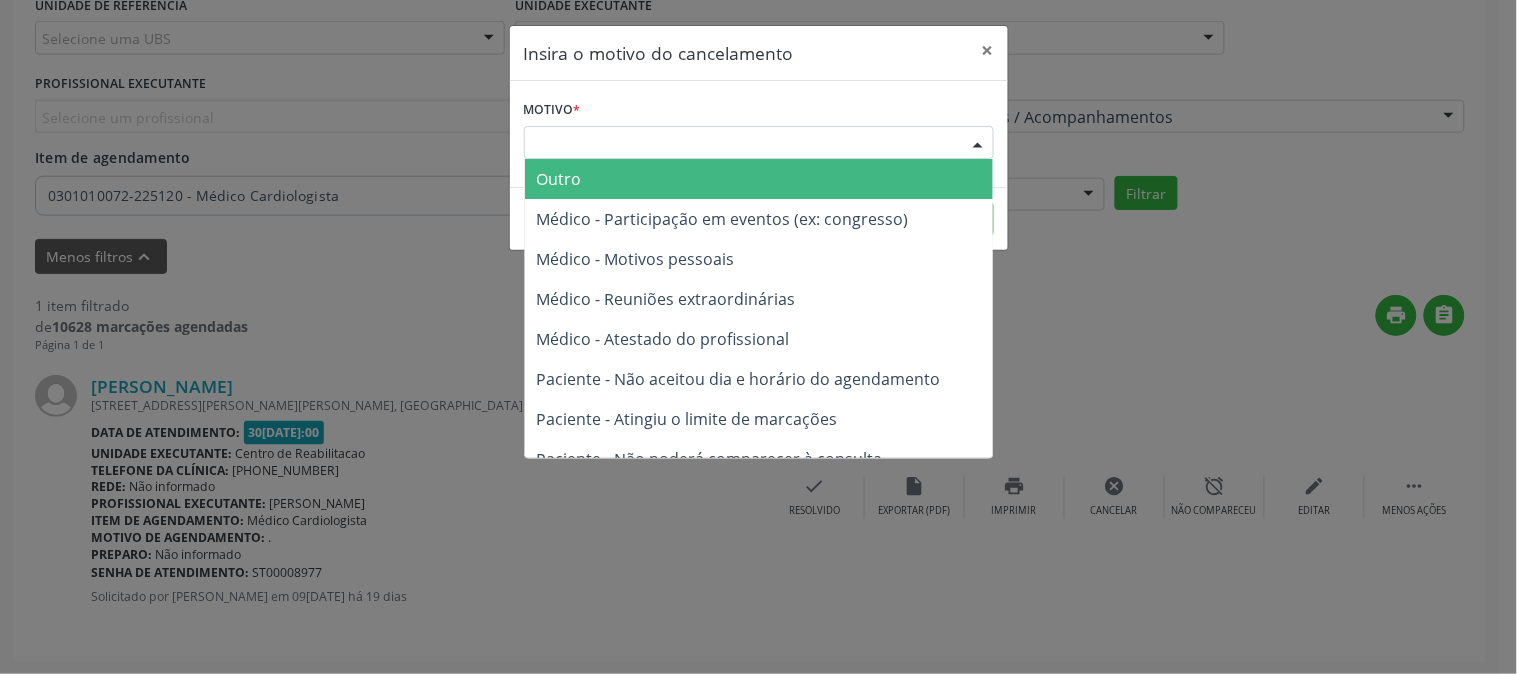 click on "Outro" at bounding box center [759, 179] 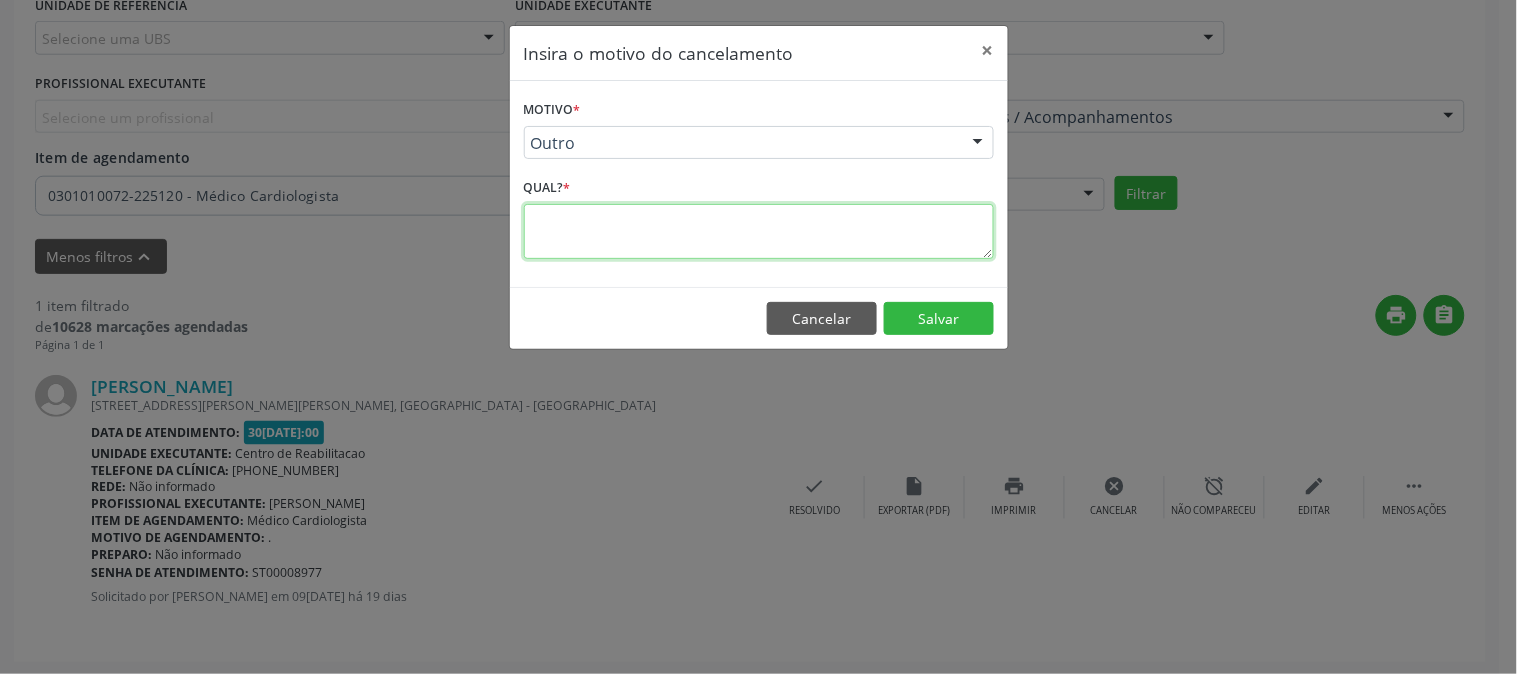 click at bounding box center (759, 231) 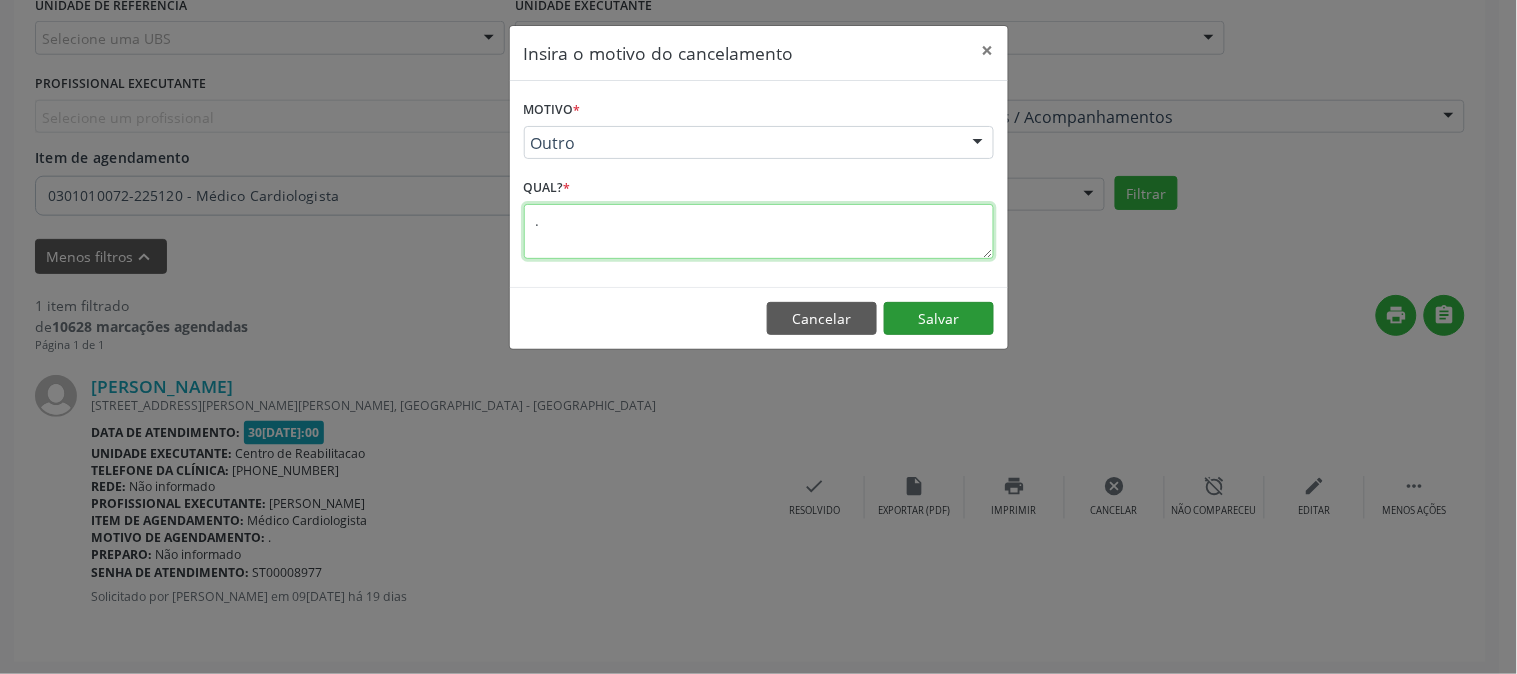 type on "." 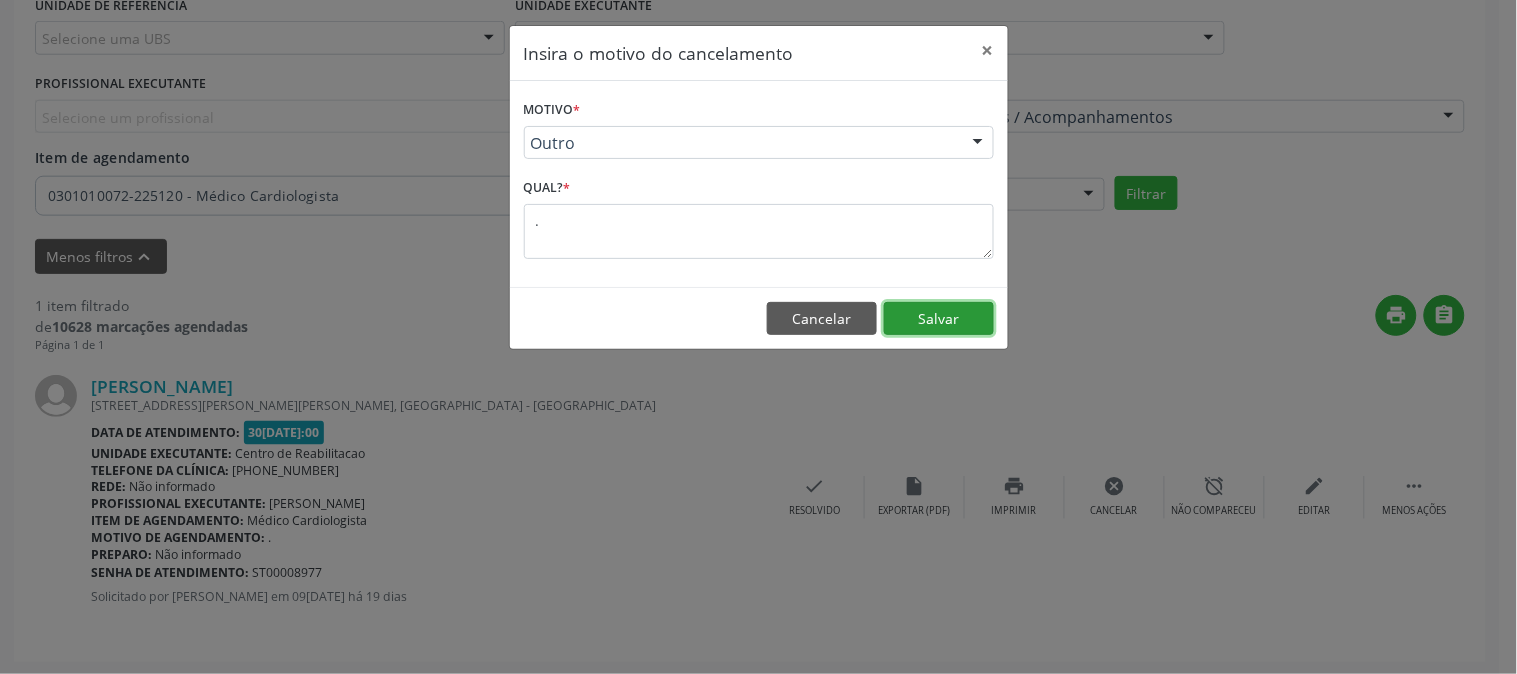 click on "Salvar" at bounding box center (939, 319) 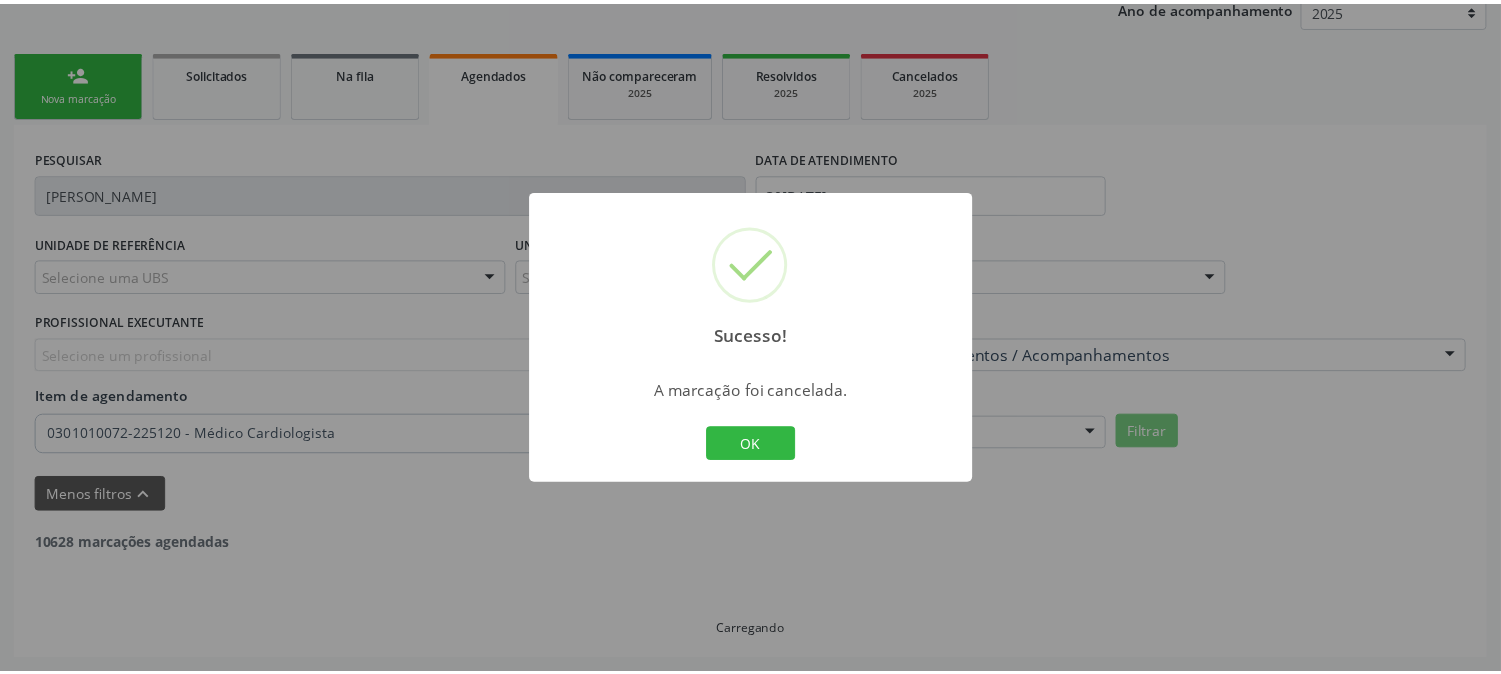 scroll, scrollTop: 247, scrollLeft: 0, axis: vertical 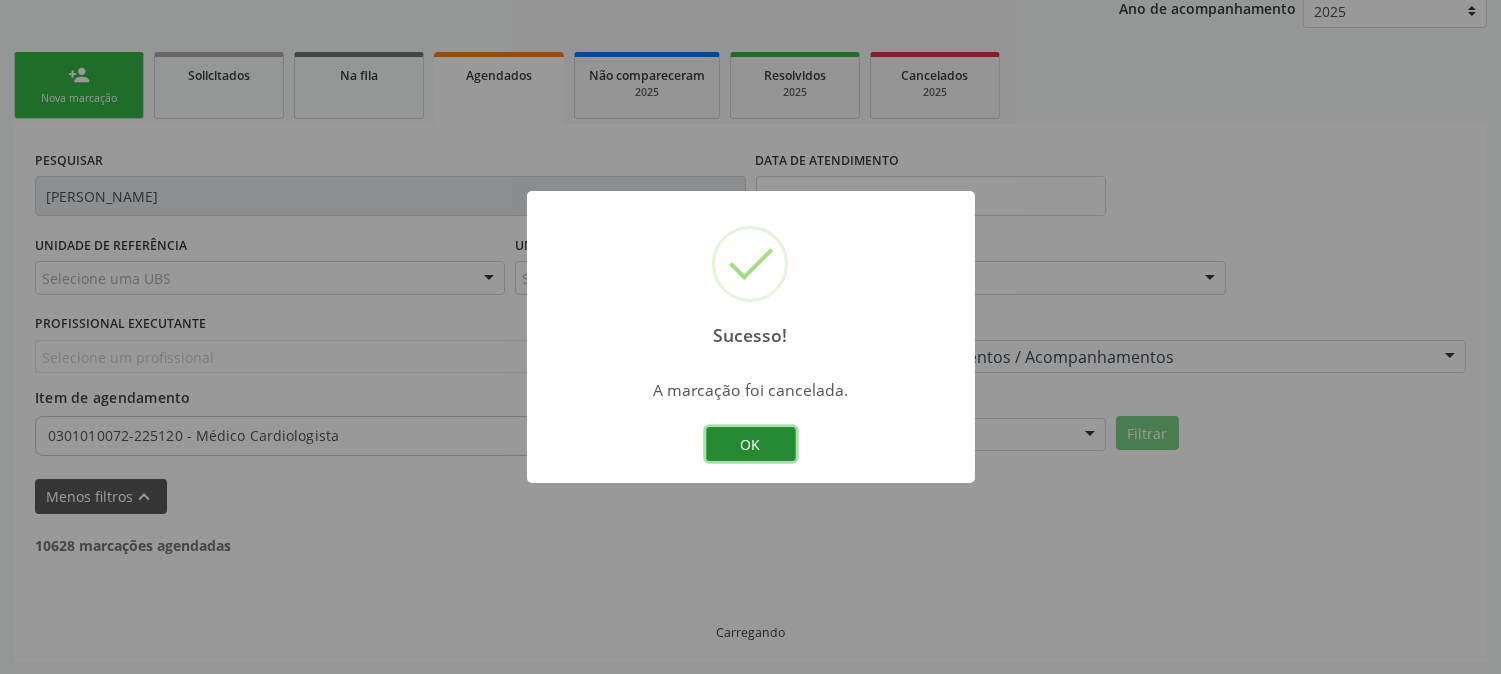 click on "OK" at bounding box center (751, 444) 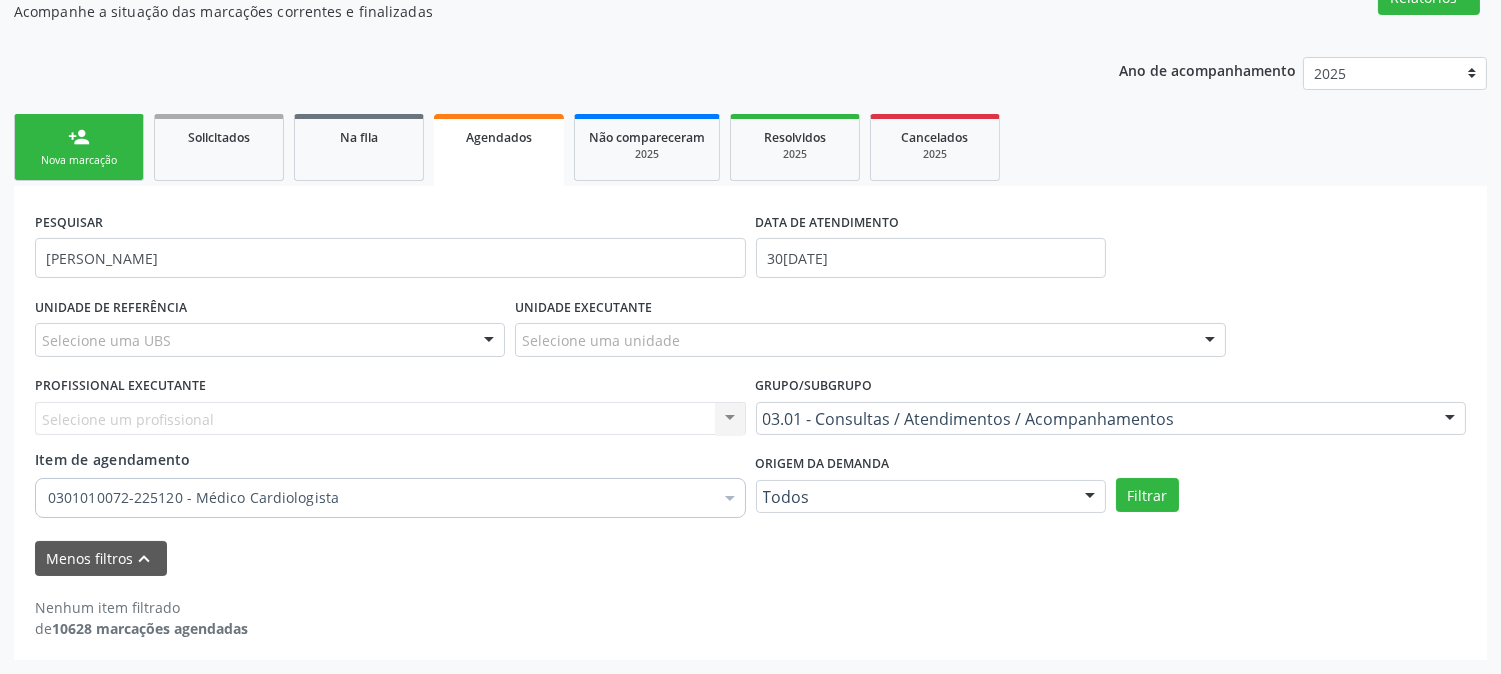 scroll, scrollTop: 184, scrollLeft: 0, axis: vertical 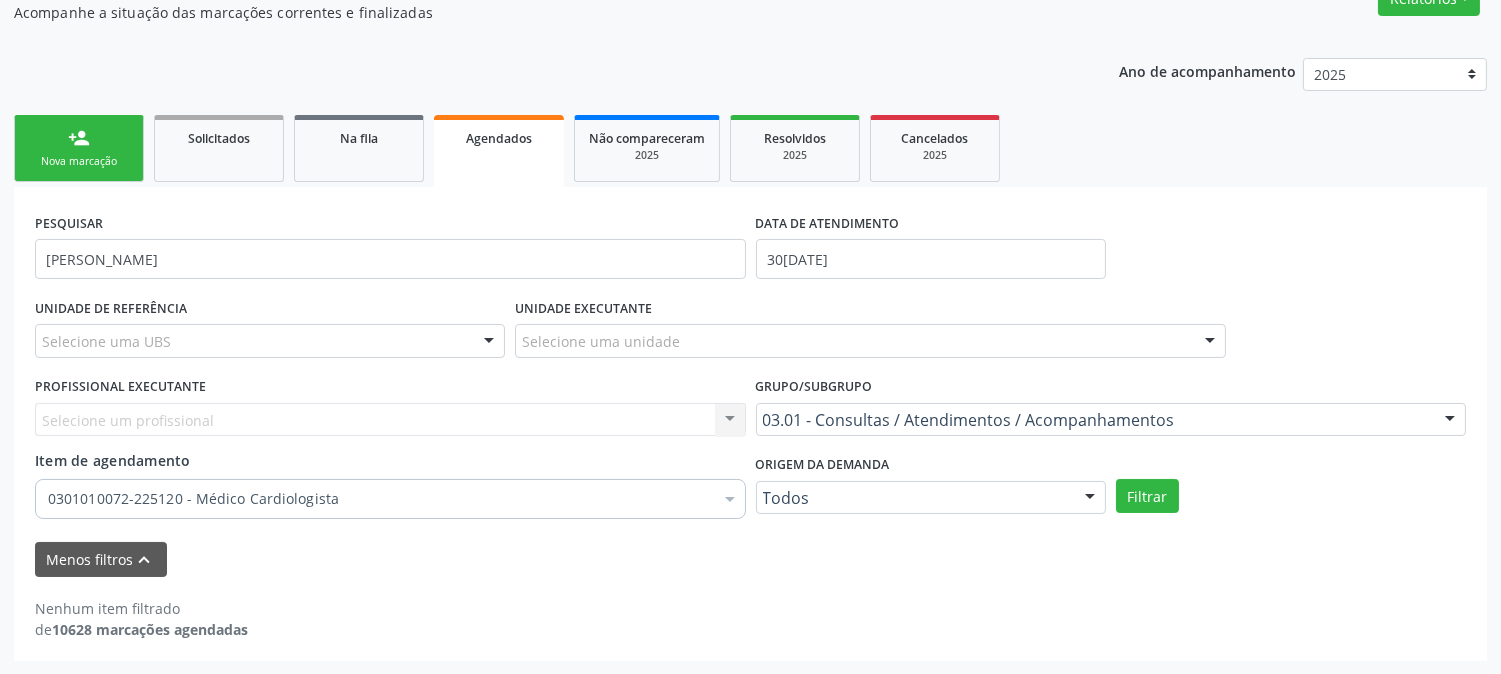 click on "Nova marcação" at bounding box center (79, 161) 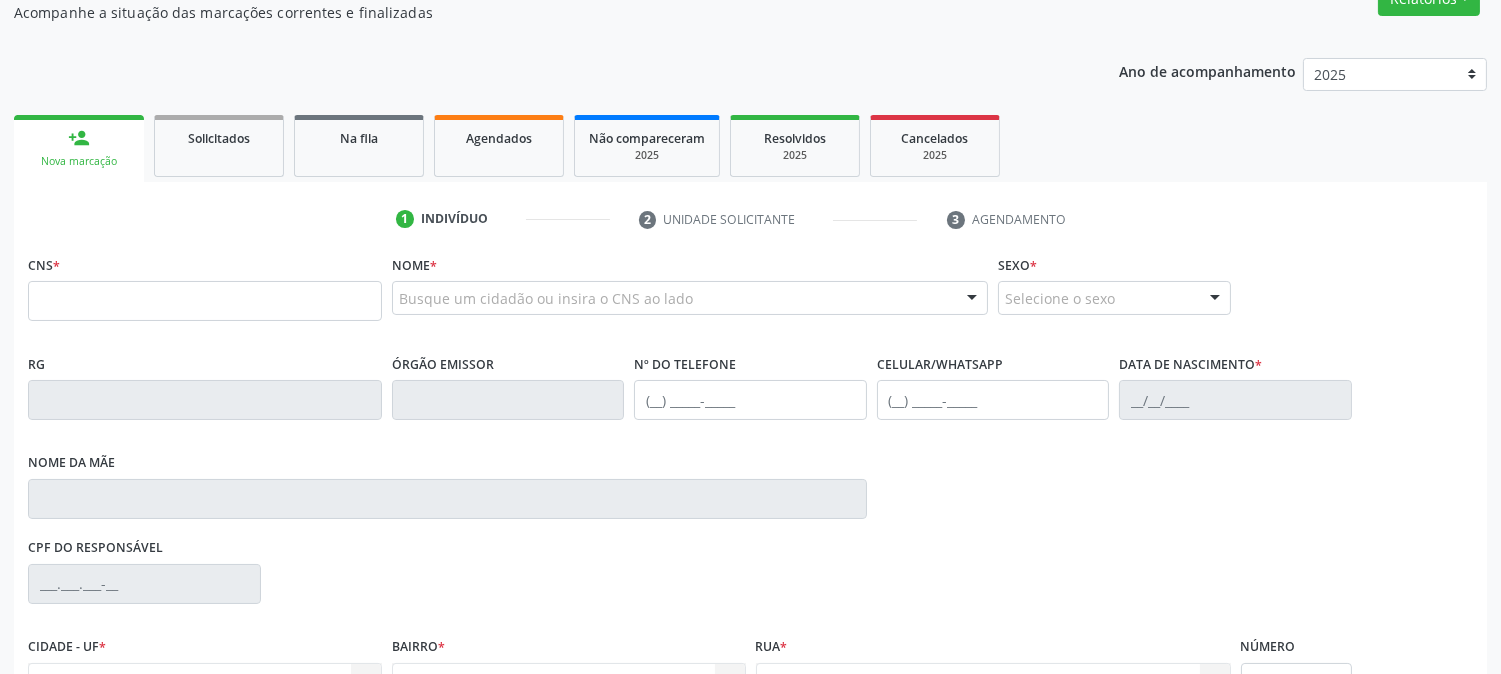click on "Nova marcação" at bounding box center (79, 161) 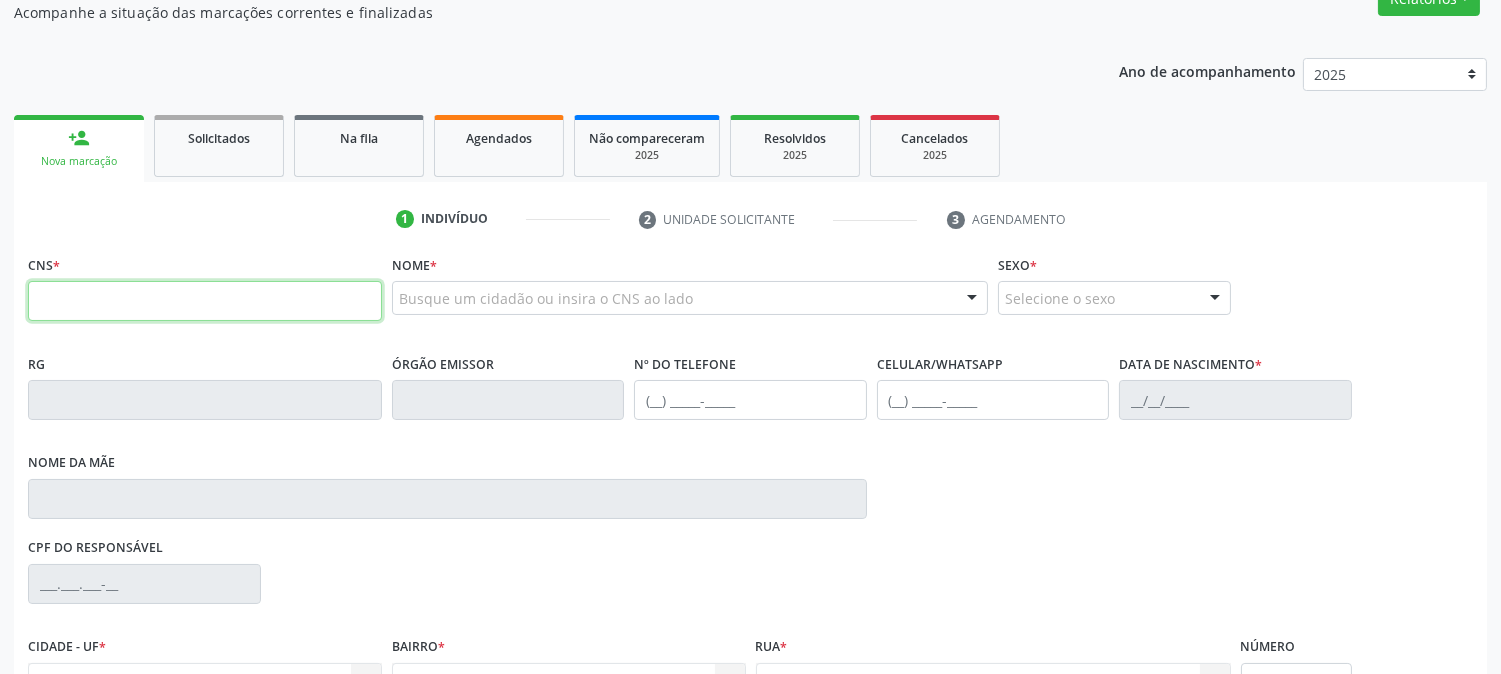 click at bounding box center [205, 301] 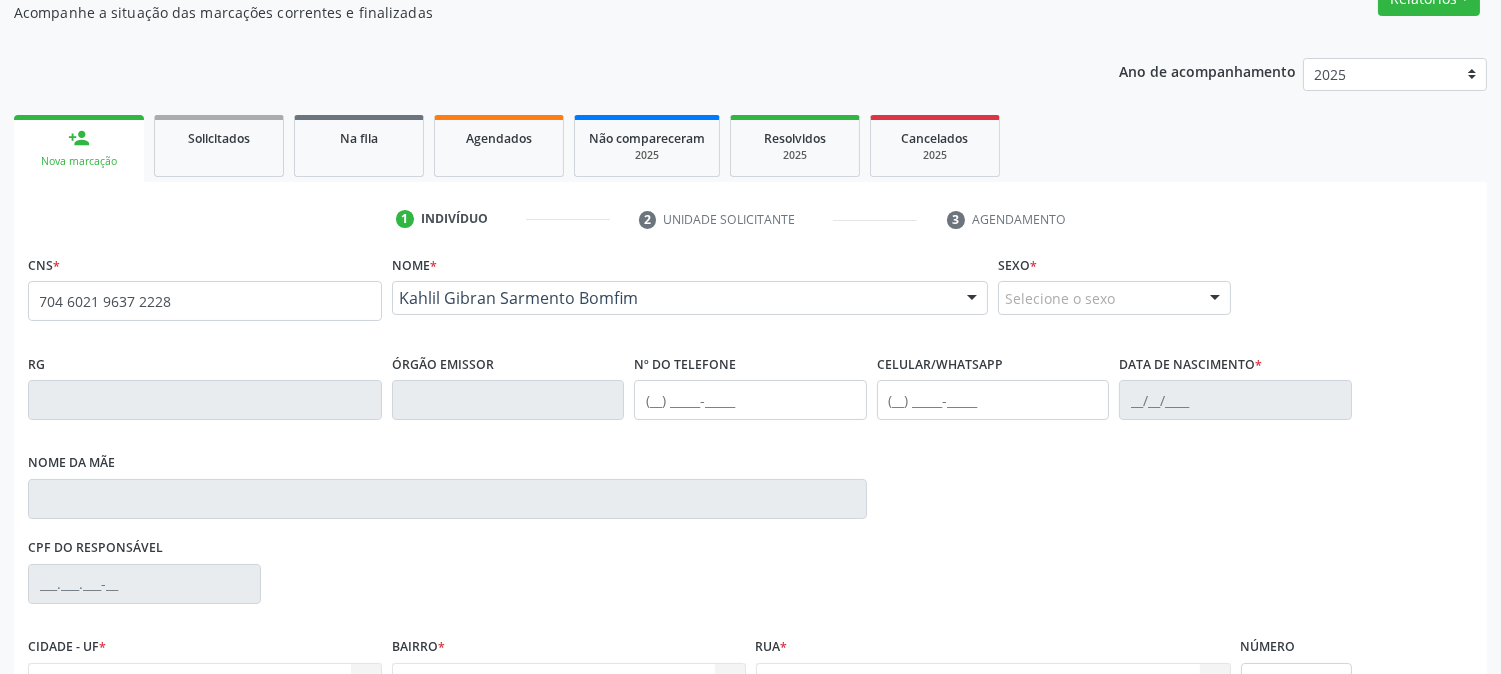 type on "704 6021 9637 2228" 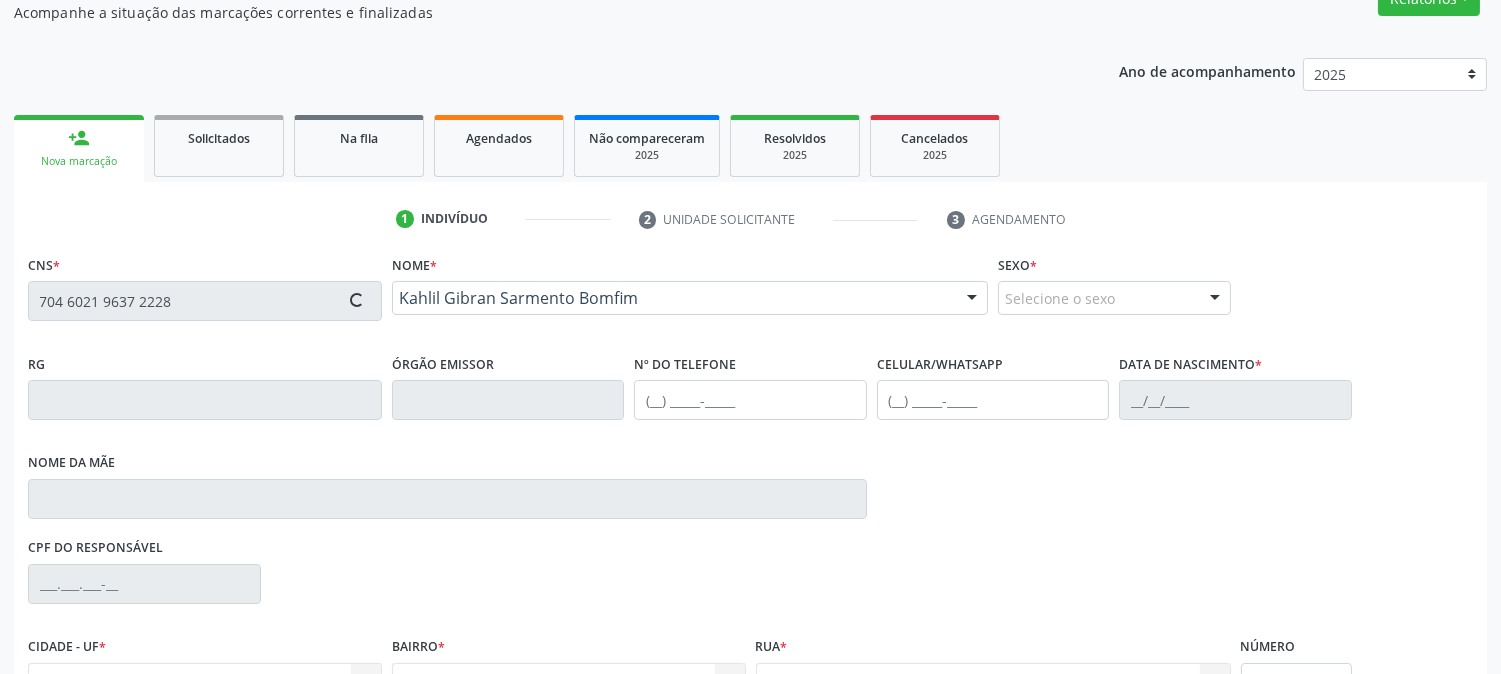 type on "[PHONE_NUMBER]" 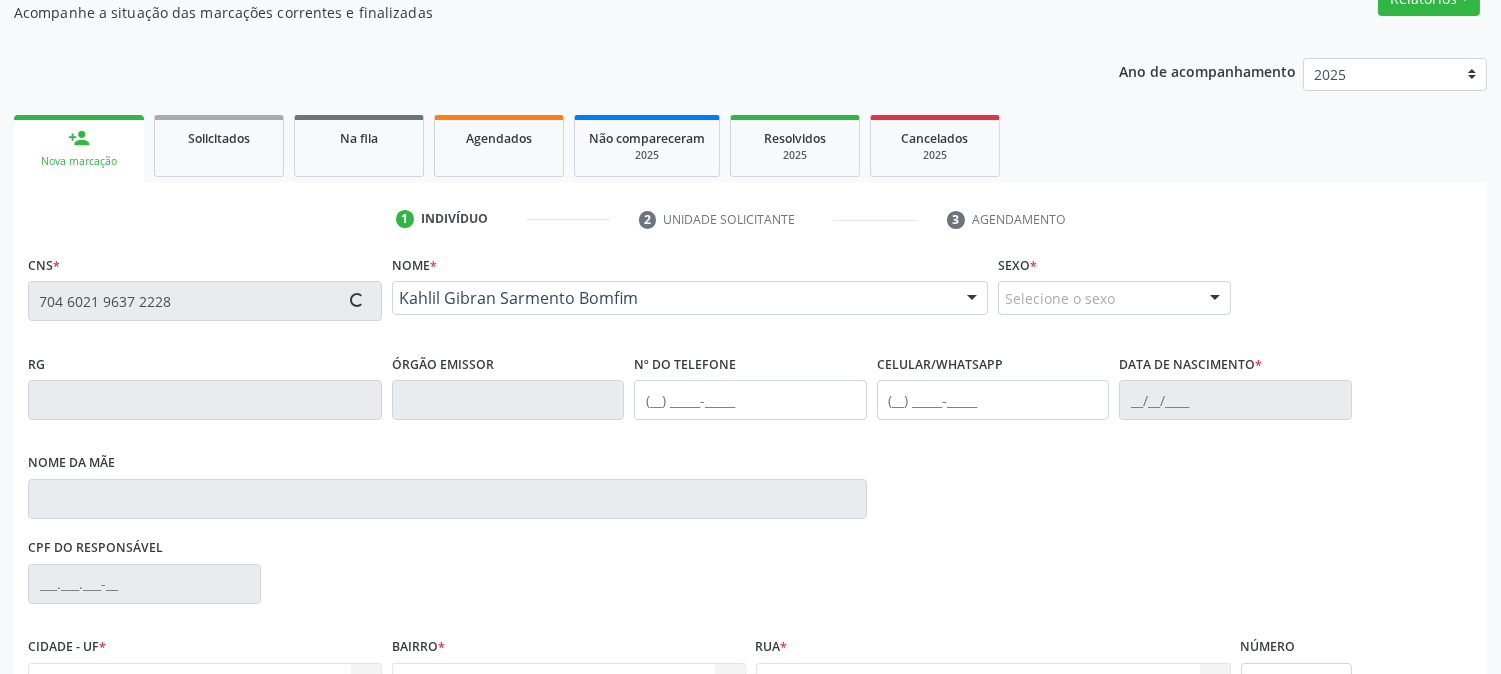 type on "1[DATE]" 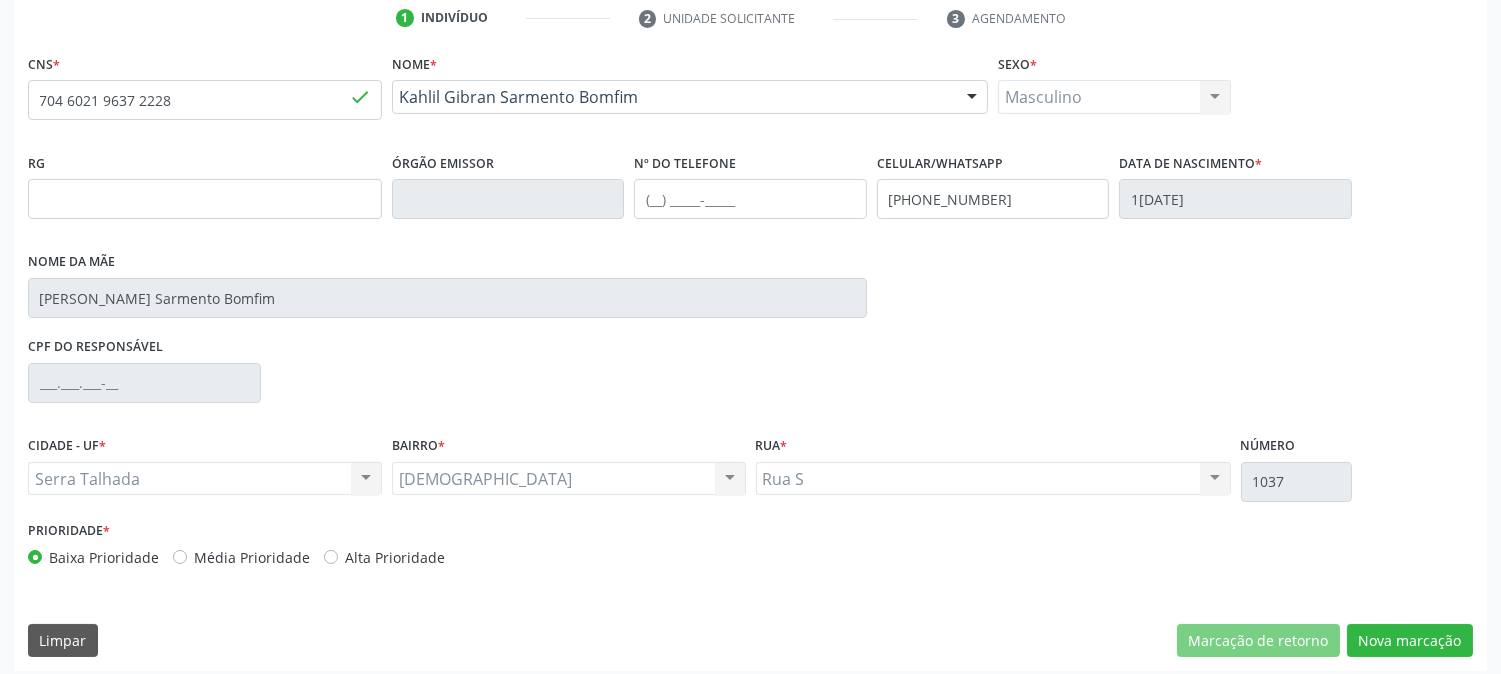 scroll, scrollTop: 395, scrollLeft: 0, axis: vertical 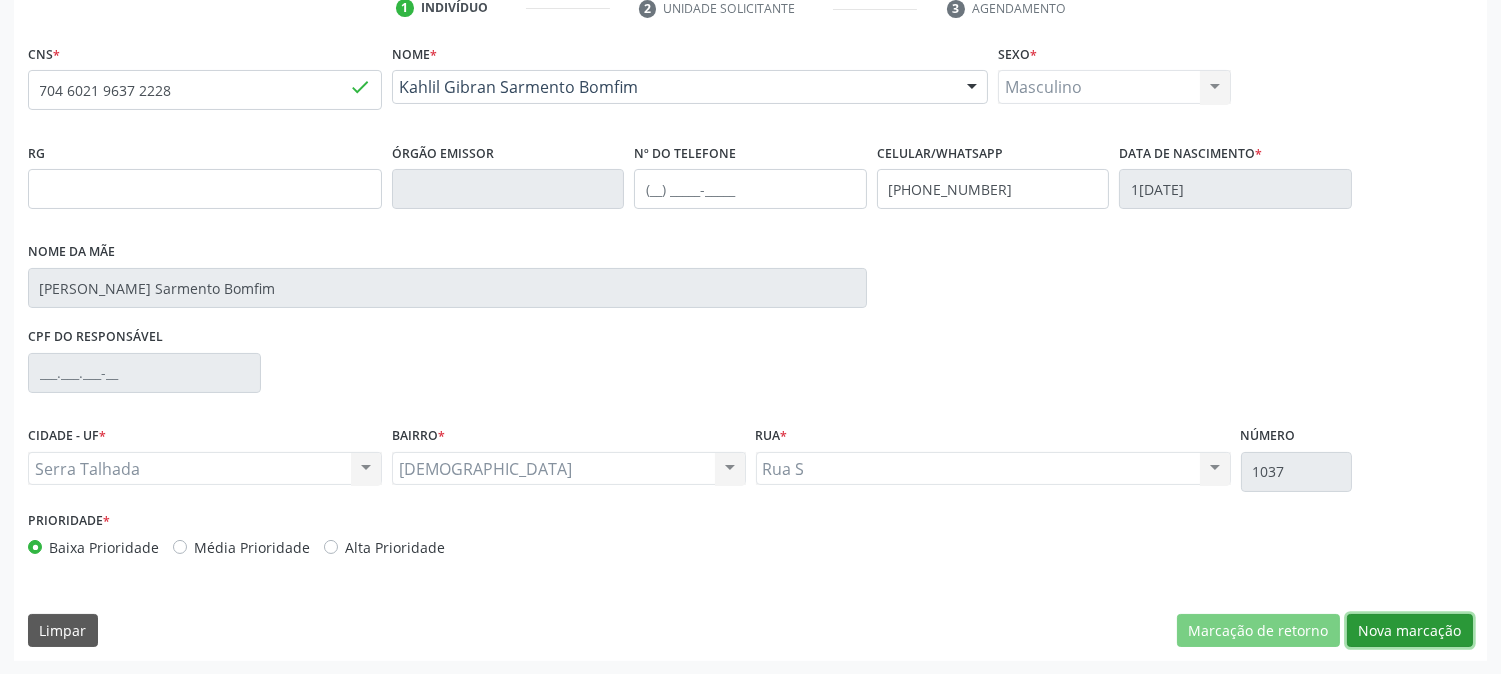 click on "Nova marcação" at bounding box center [1410, 631] 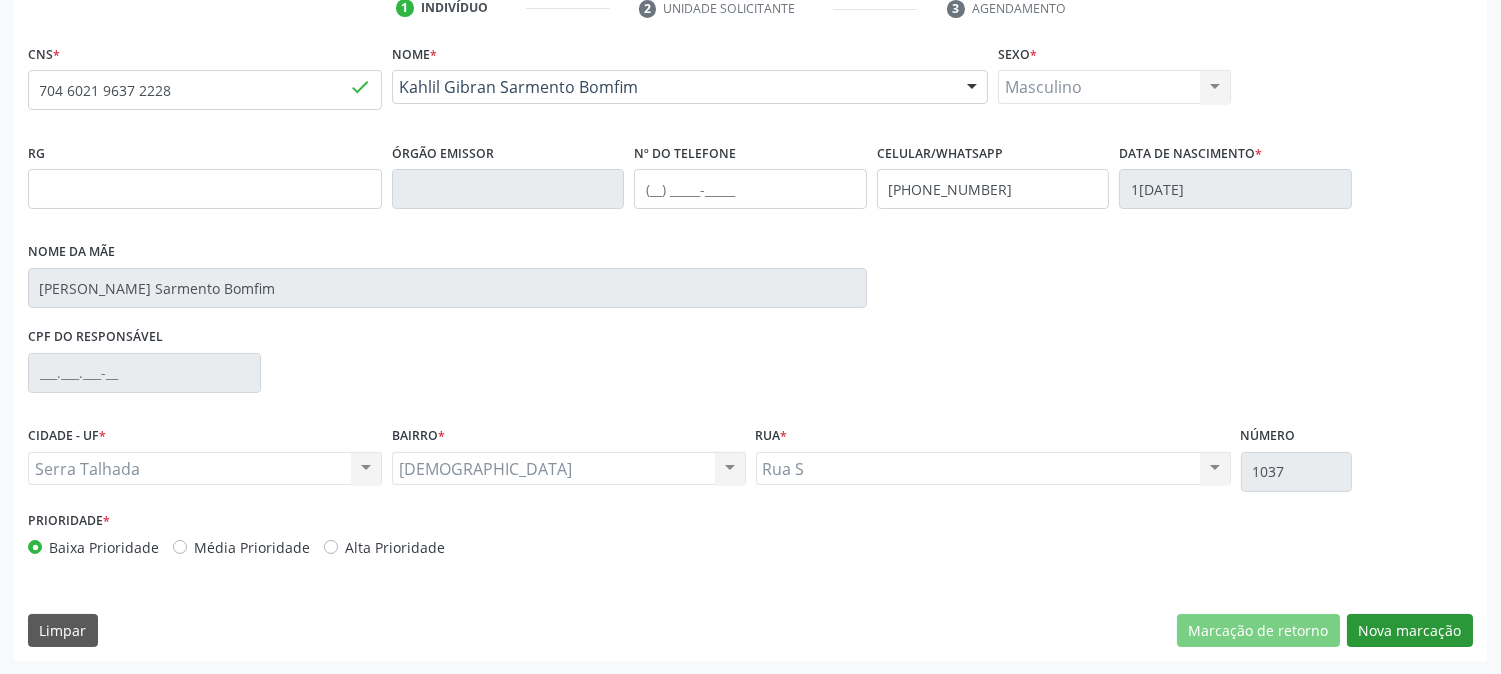 scroll, scrollTop: 231, scrollLeft: 0, axis: vertical 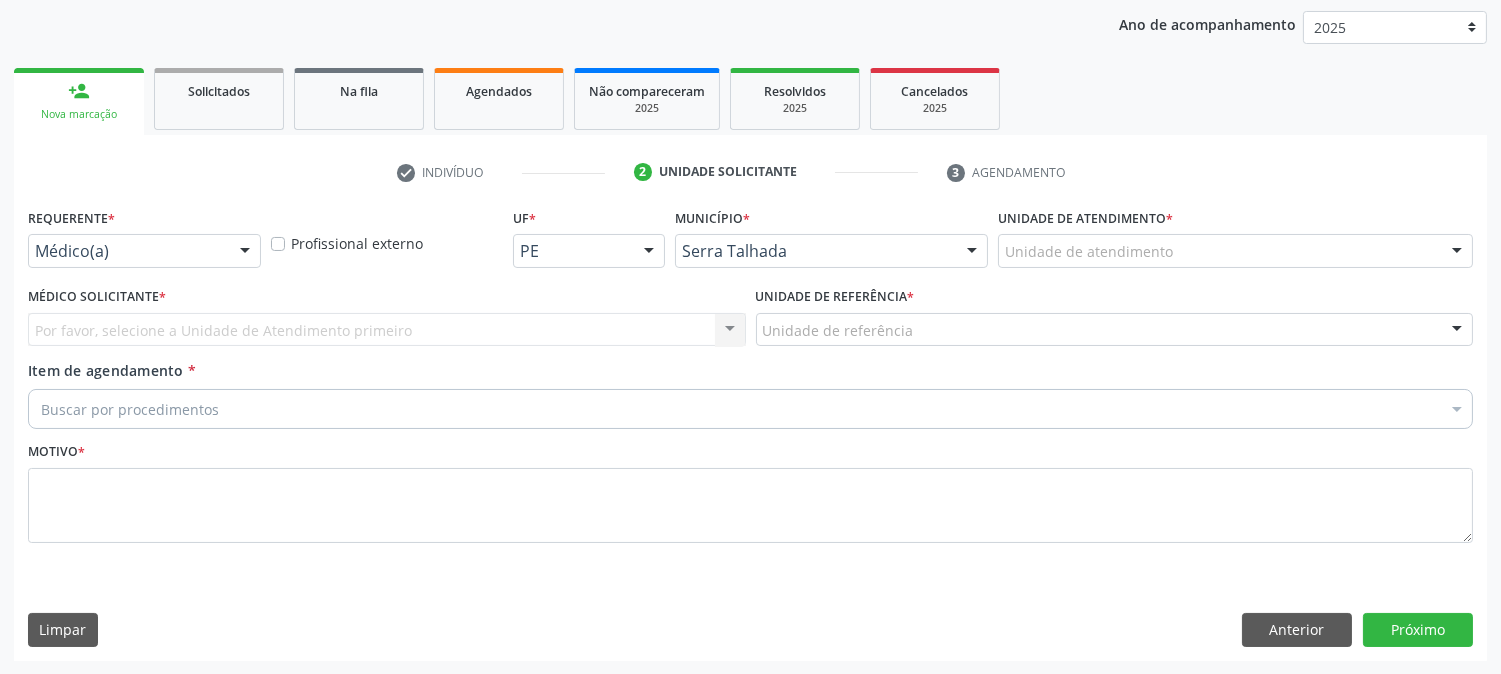 click on "Requerente
*
Médico(a)         Médico(a)   Enfermeiro(a)   Paciente
Nenhum resultado encontrado para: "   "
Não há nenhuma opção para ser exibida." at bounding box center [144, 235] 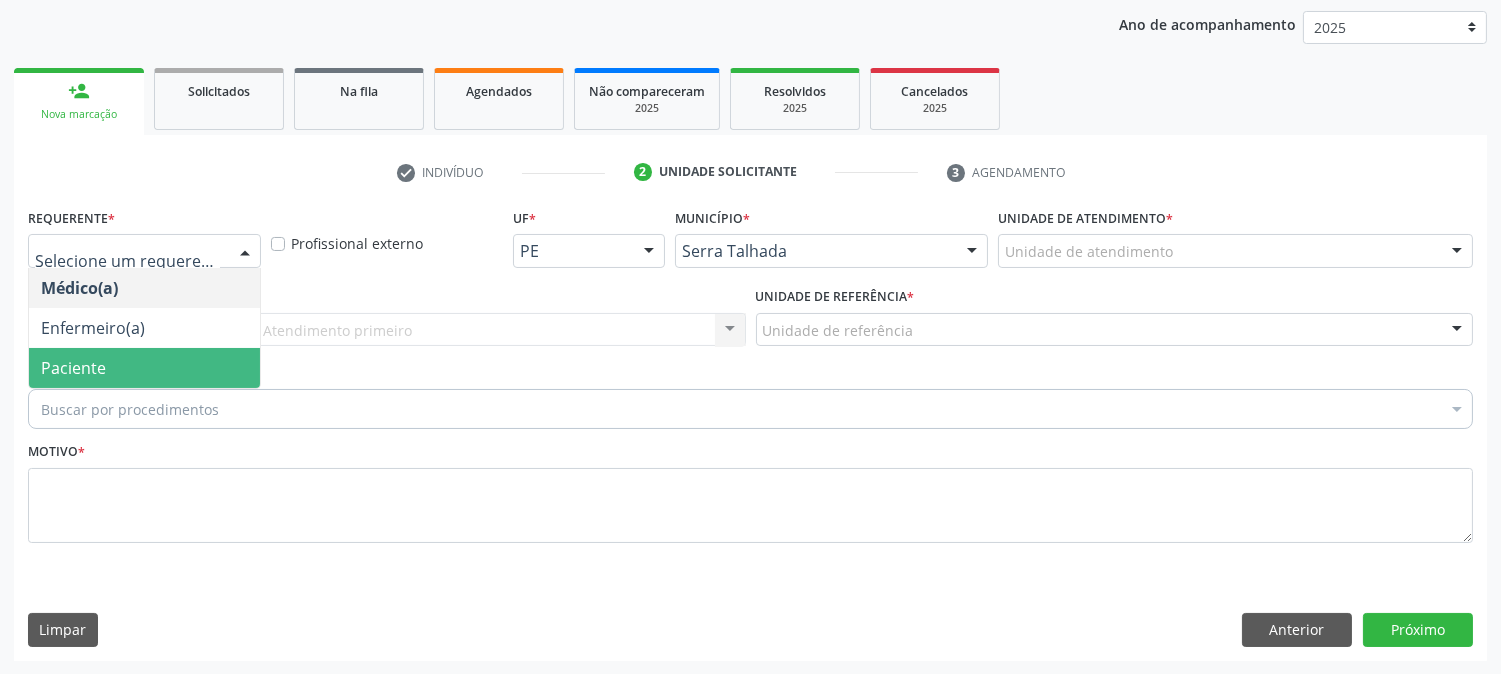 click on "Paciente" at bounding box center [144, 368] 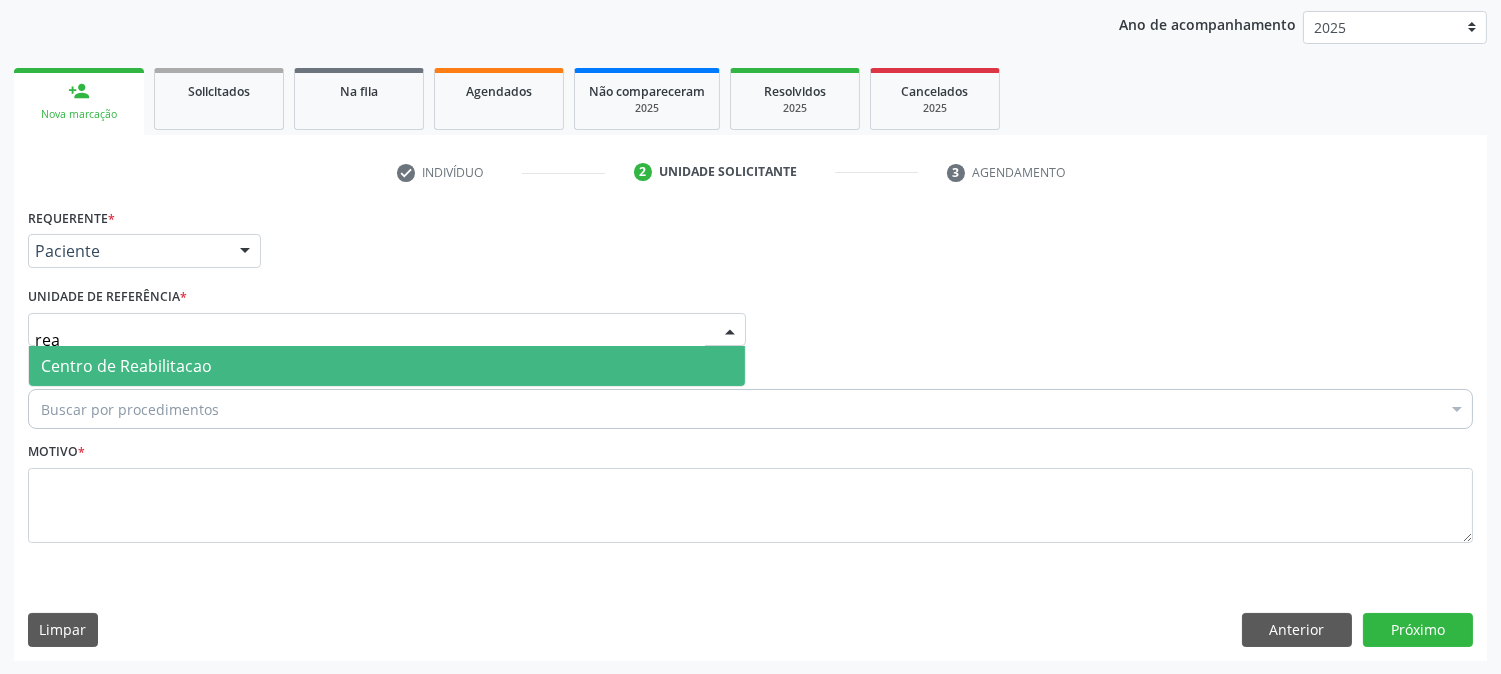 type on "reab" 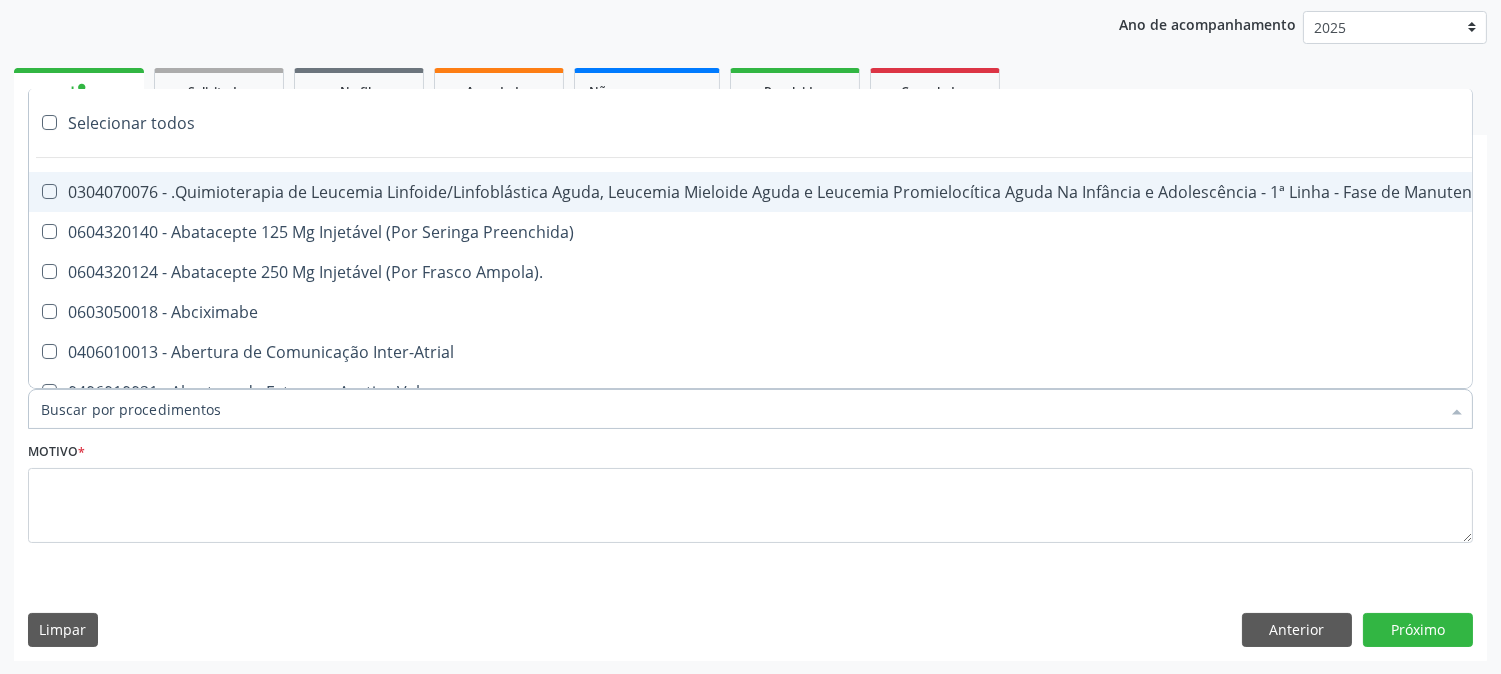 click on "Item de agendamento
*" at bounding box center (740, 409) 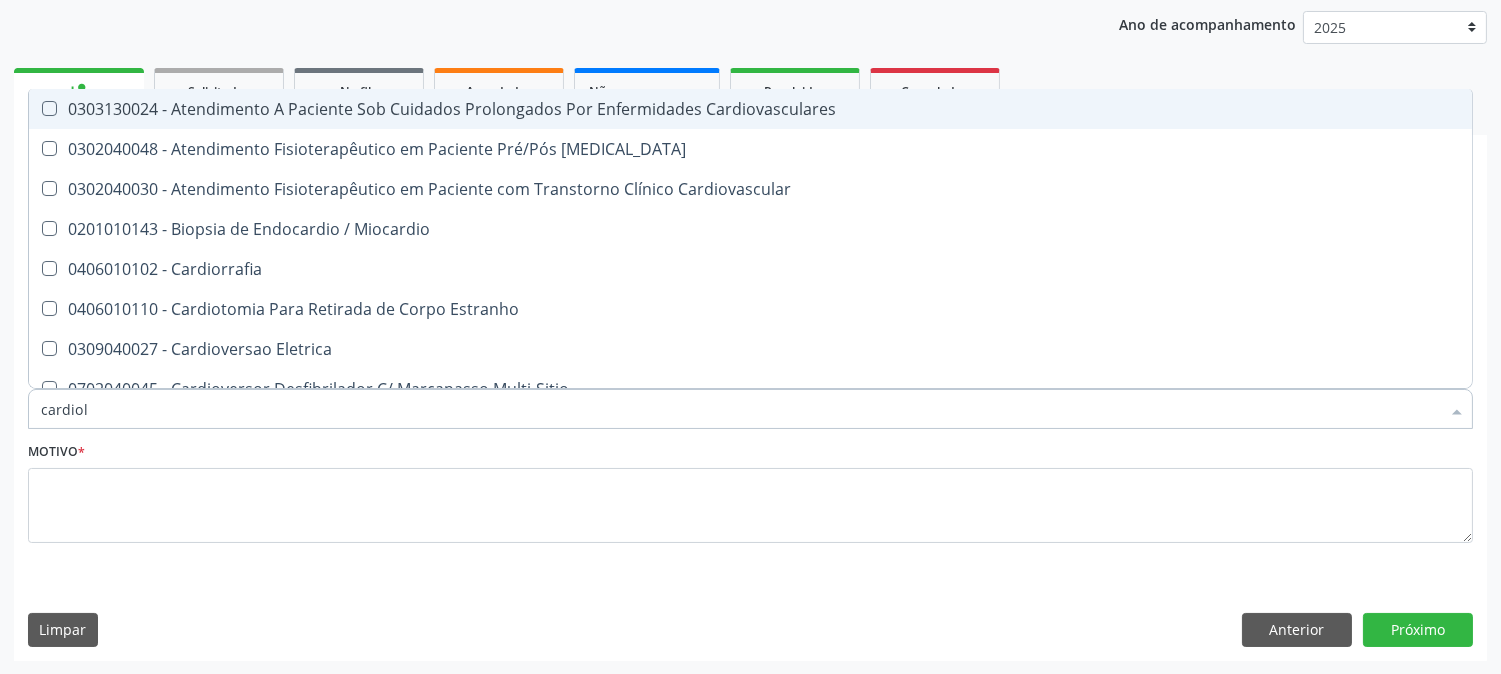 type on "cardiolo" 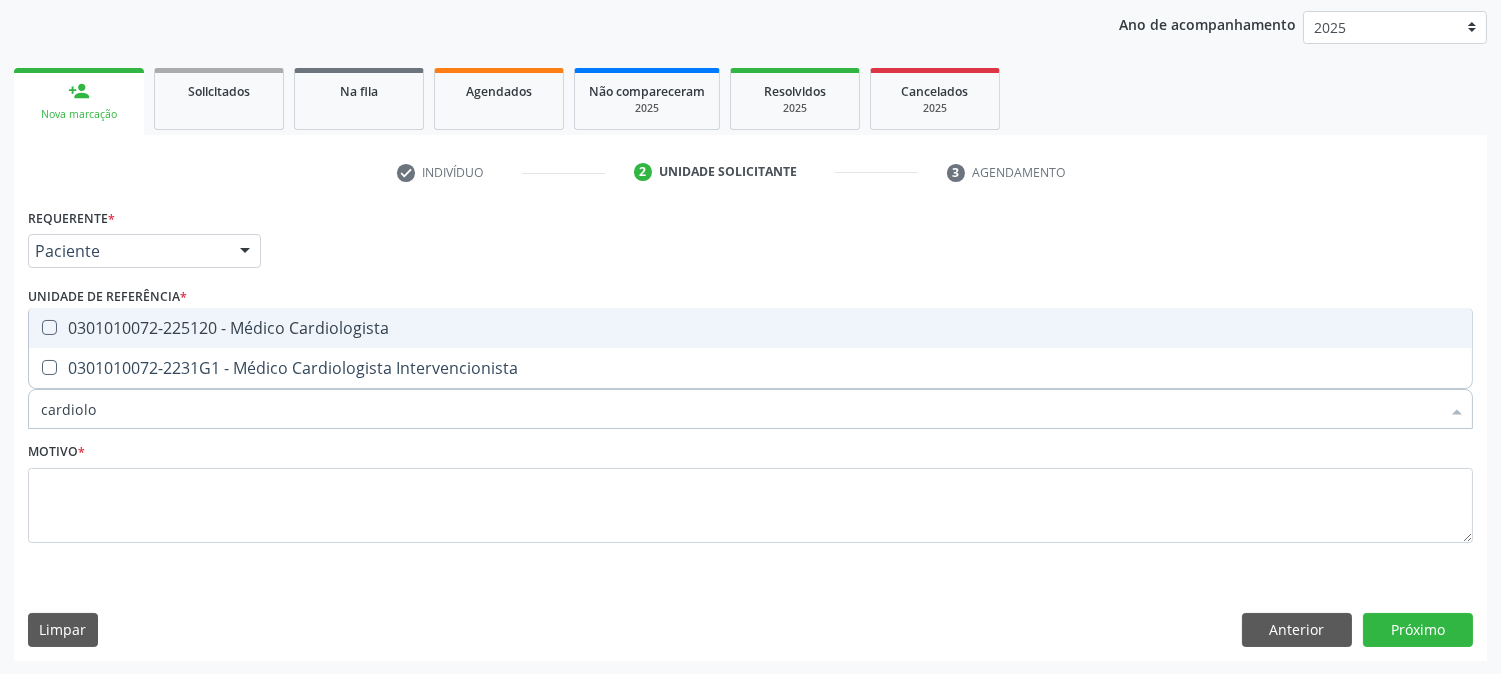 click on "0301010072-225120 - Médico Cardiologista" at bounding box center (750, 328) 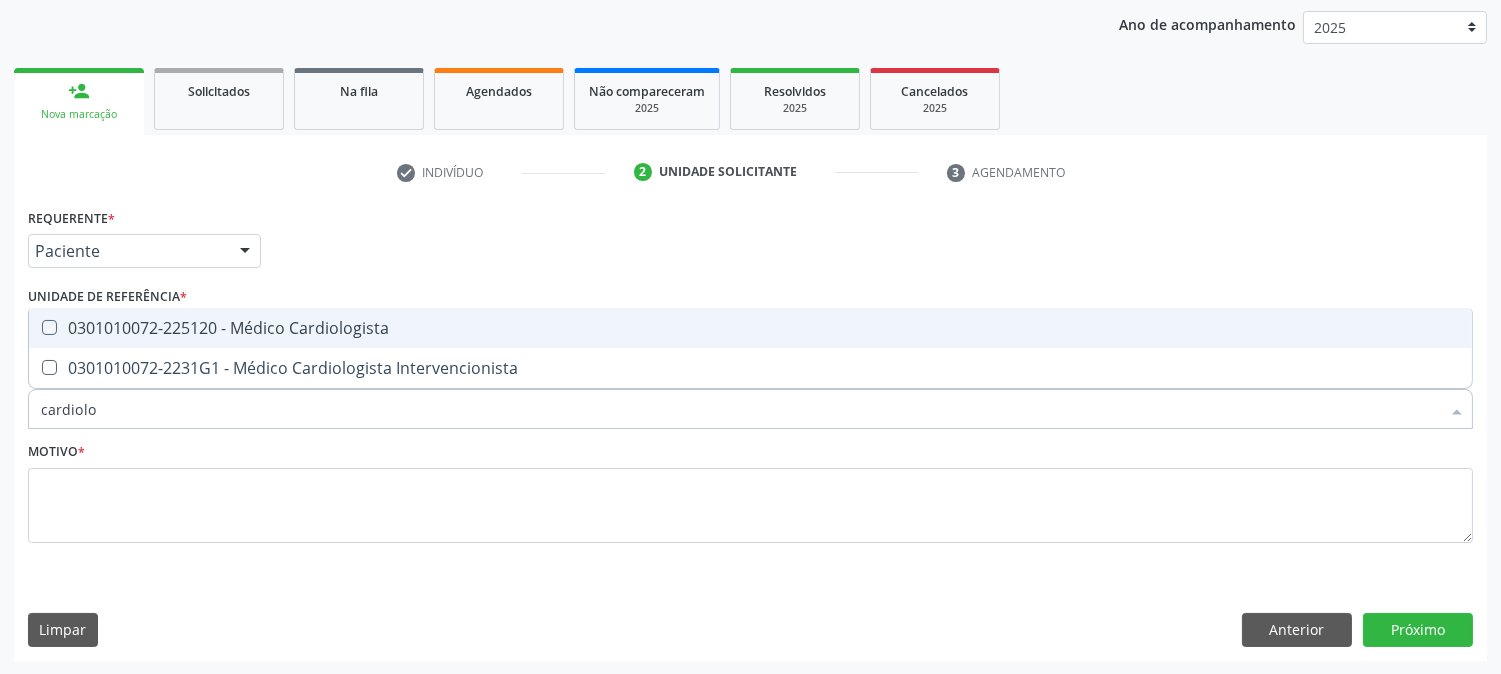 checkbox on "true" 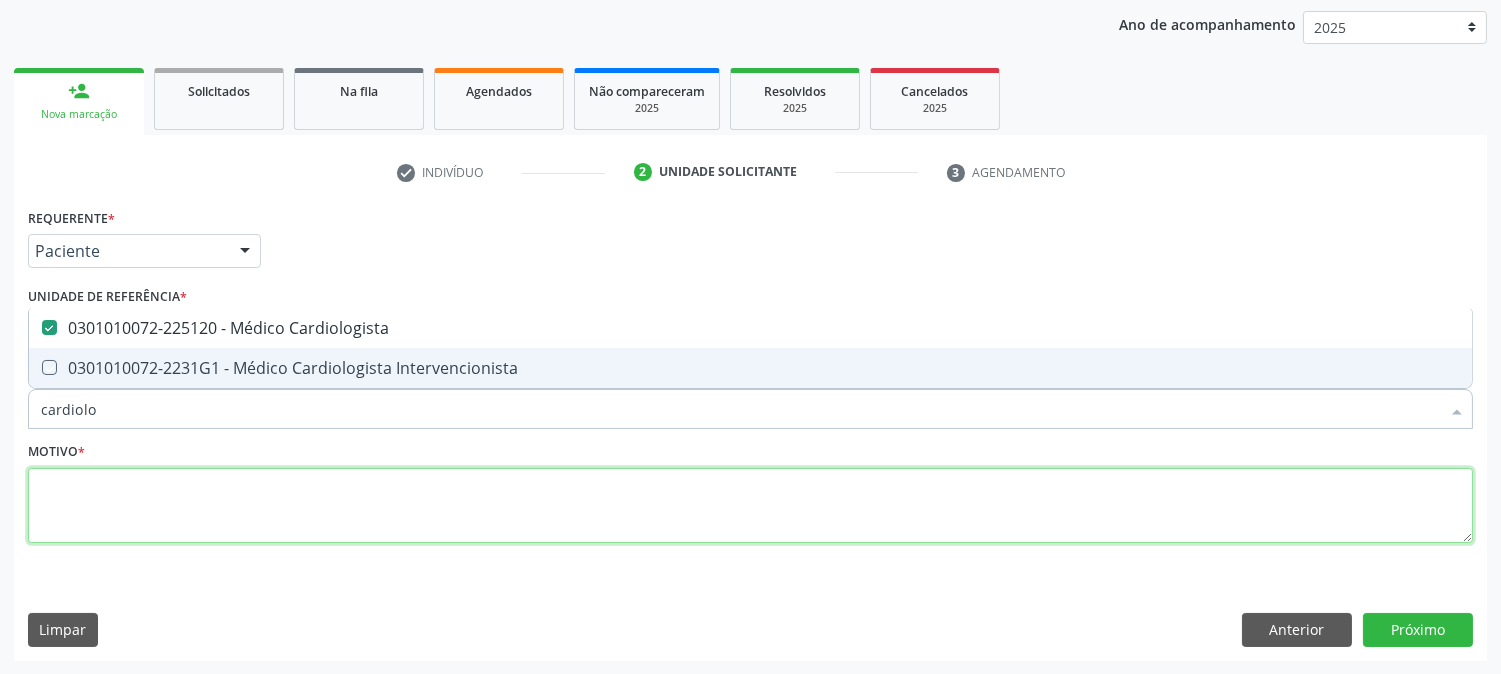 click at bounding box center [750, 506] 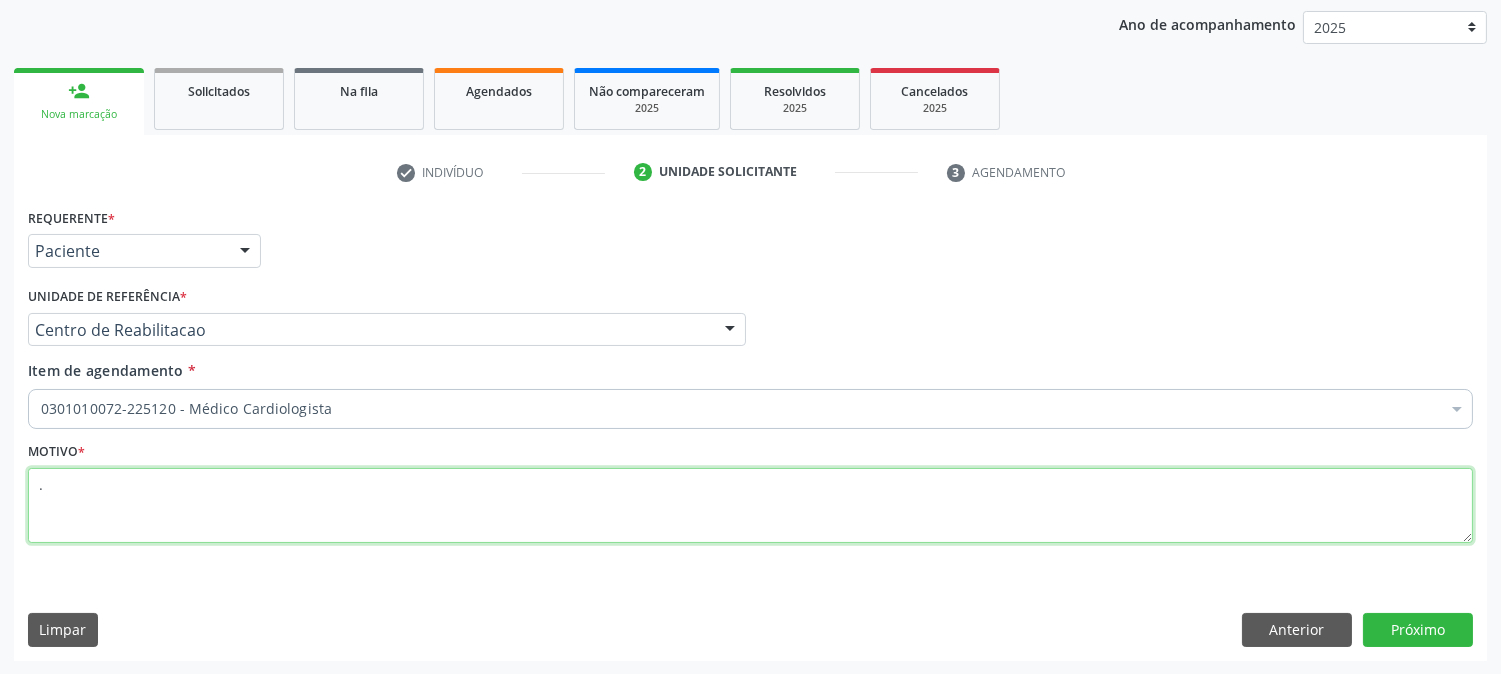 type on "." 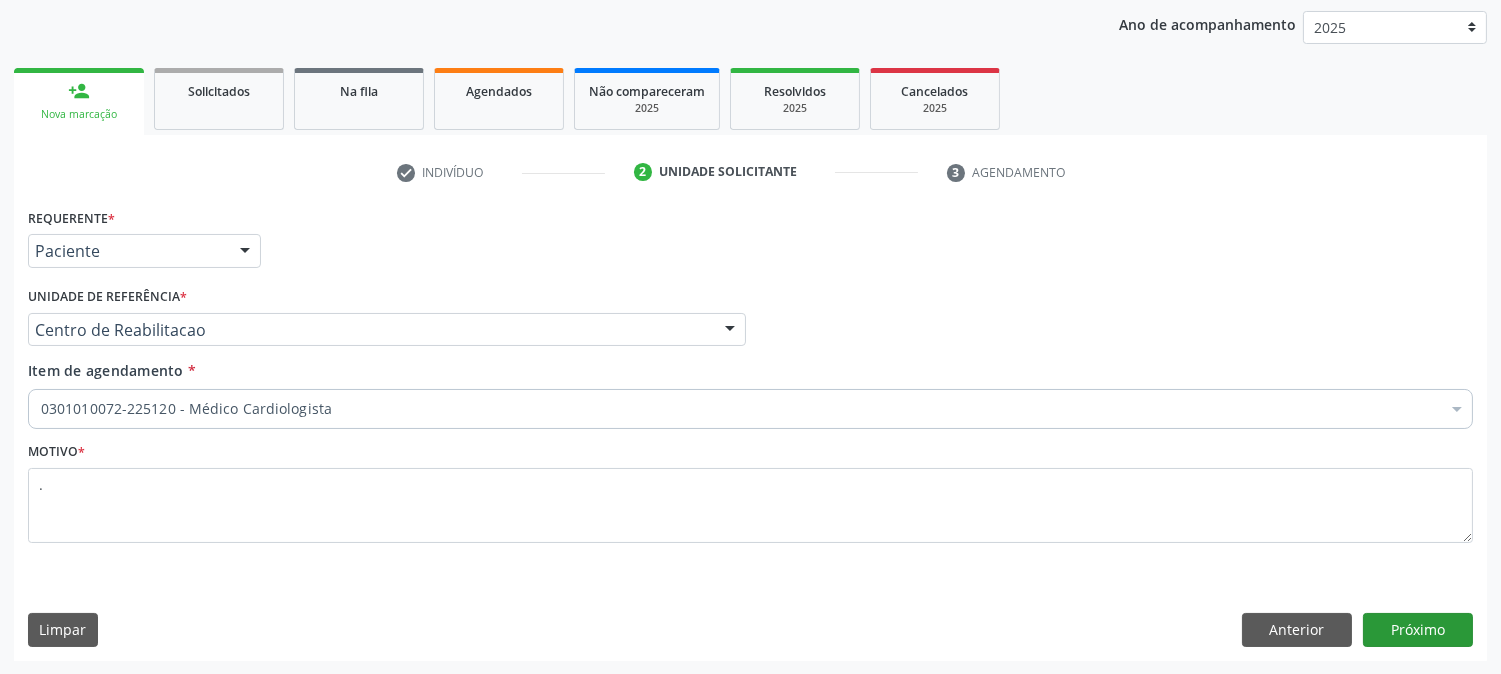 drag, startPoint x: 1452, startPoint y: 584, endPoint x: 1460, endPoint y: 614, distance: 31.04835 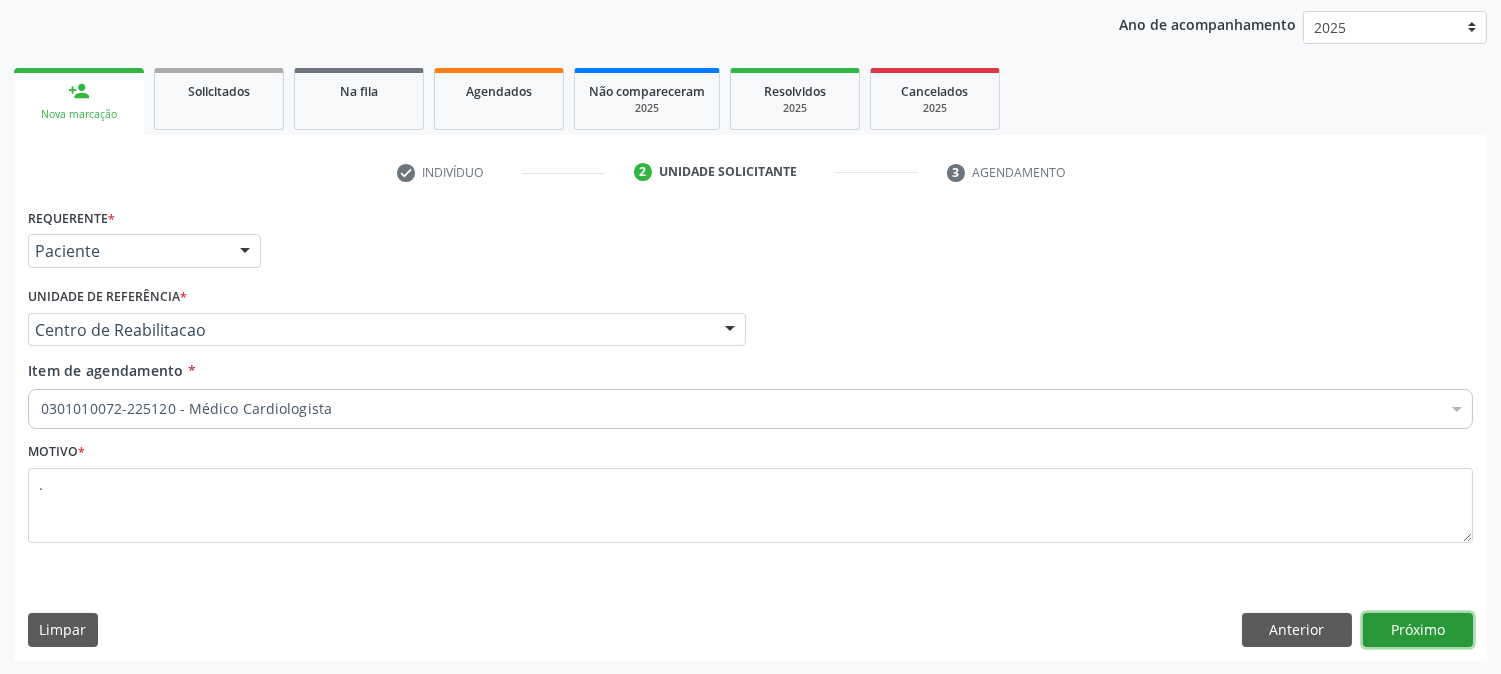 drag, startPoint x: 1460, startPoint y: 614, endPoint x: 1516, endPoint y: 516, distance: 112.871605 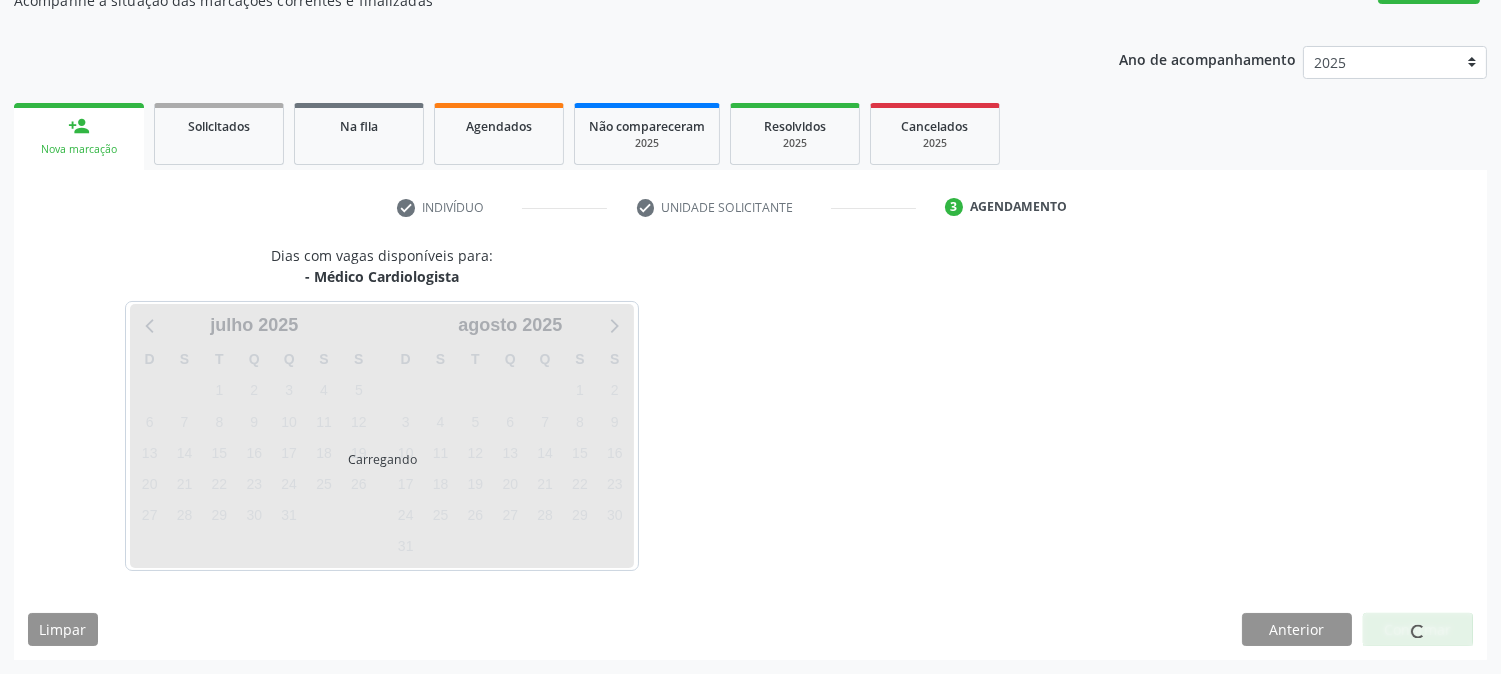scroll, scrollTop: 195, scrollLeft: 0, axis: vertical 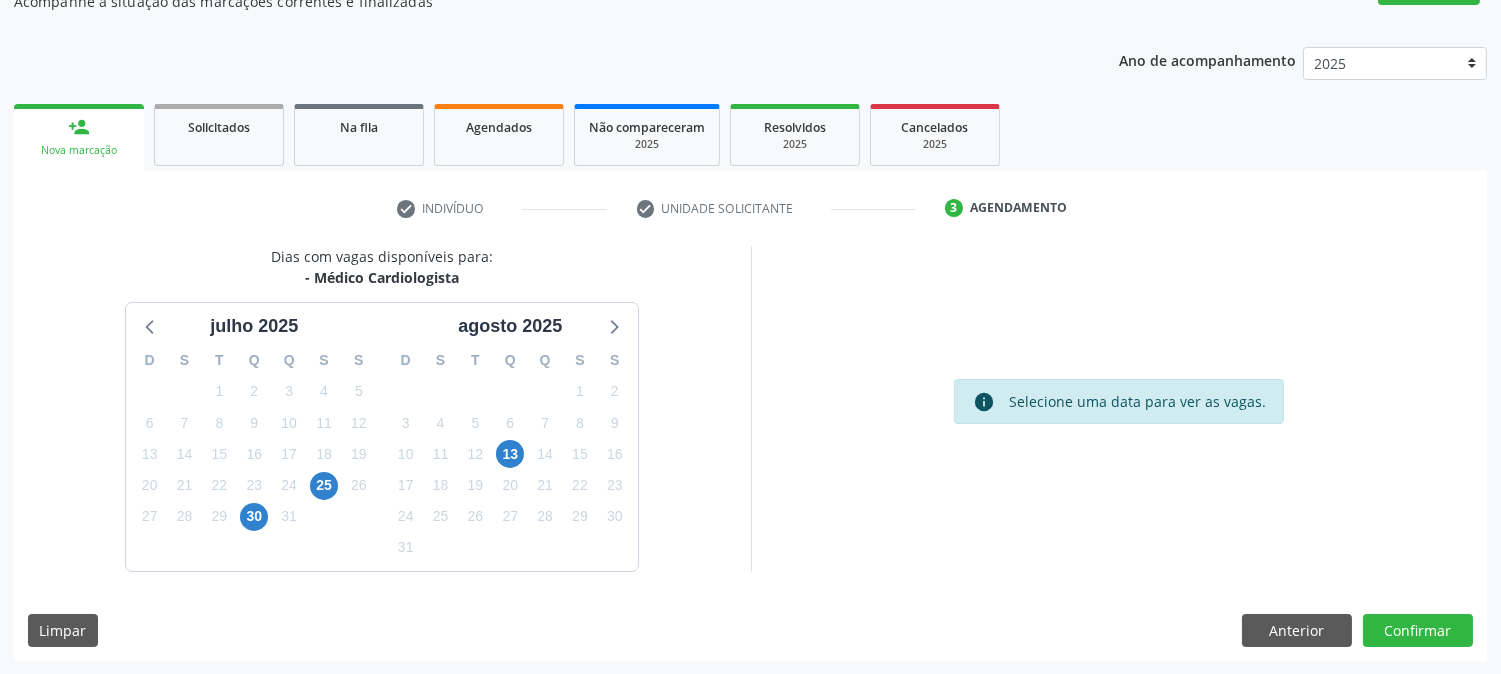 click on "30" at bounding box center [254, 516] 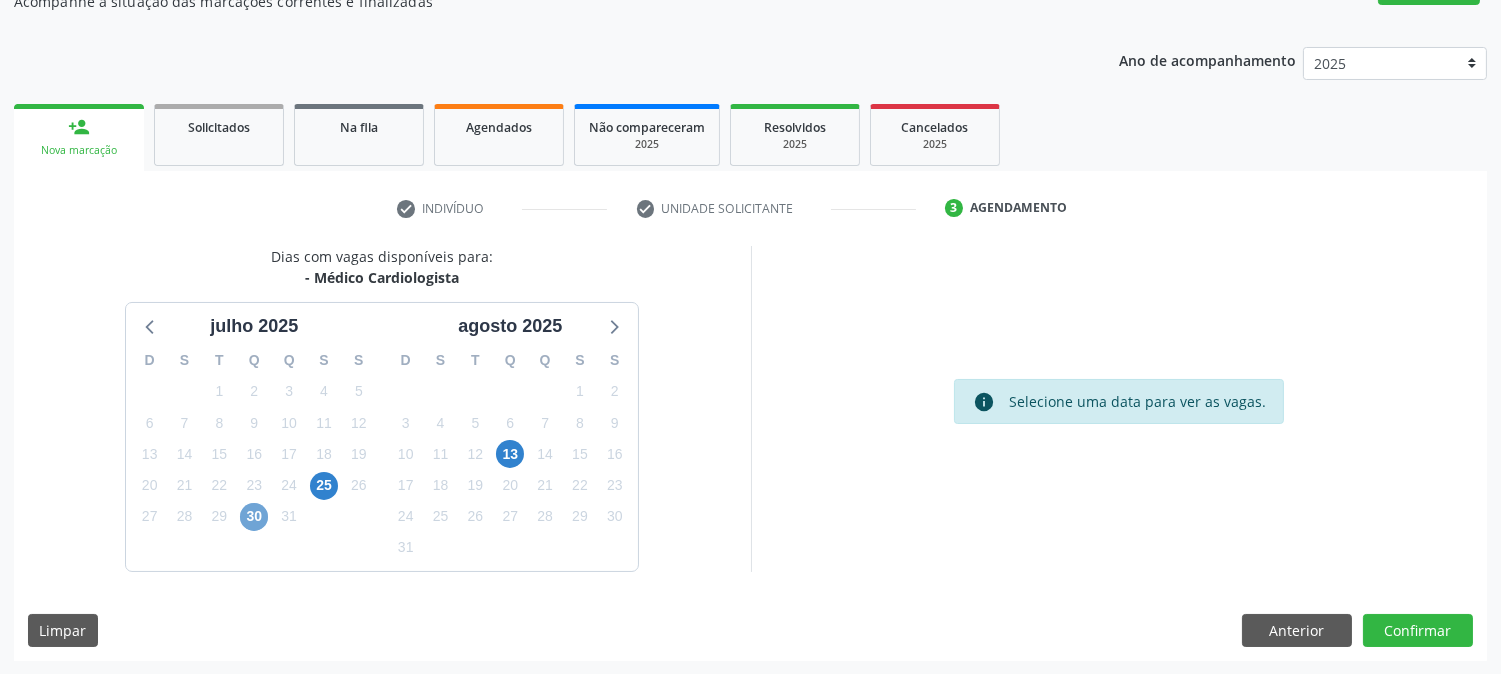 click on "30" at bounding box center (254, 517) 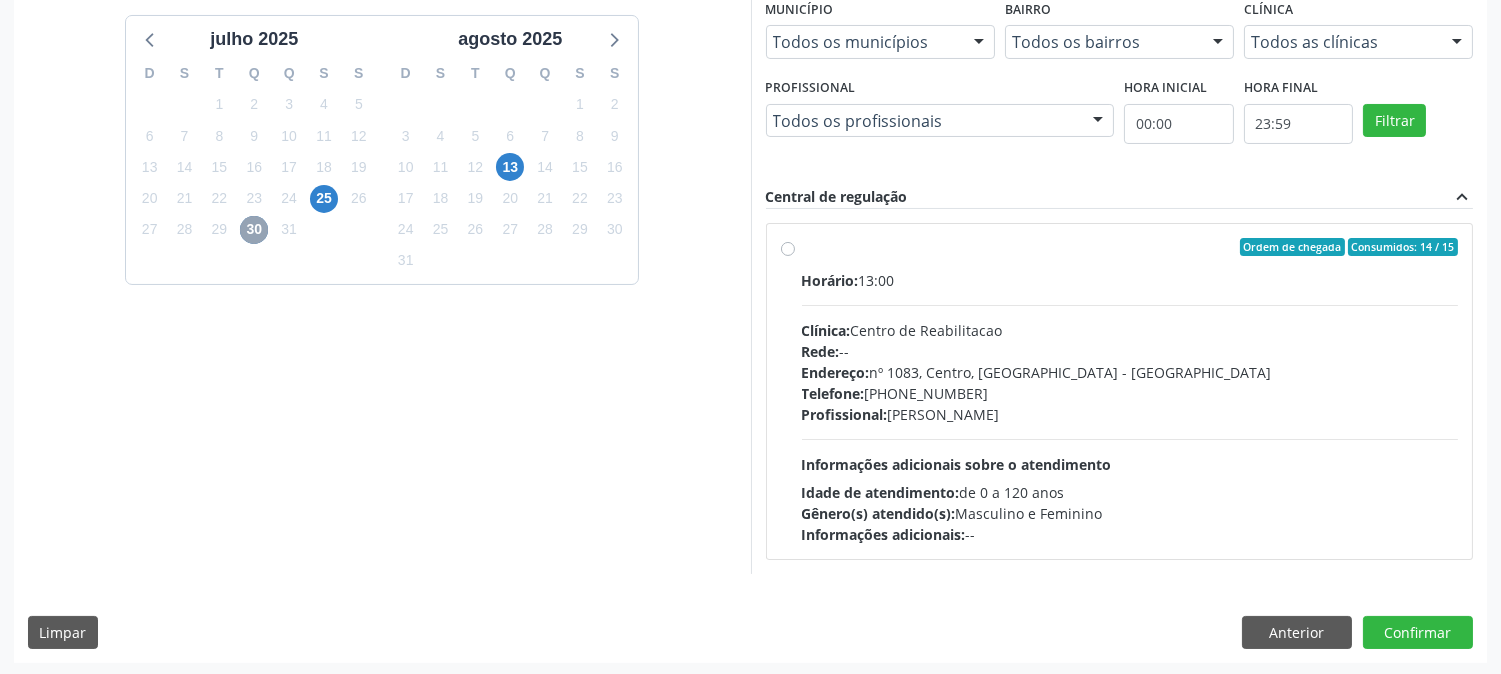 scroll, scrollTop: 484, scrollLeft: 0, axis: vertical 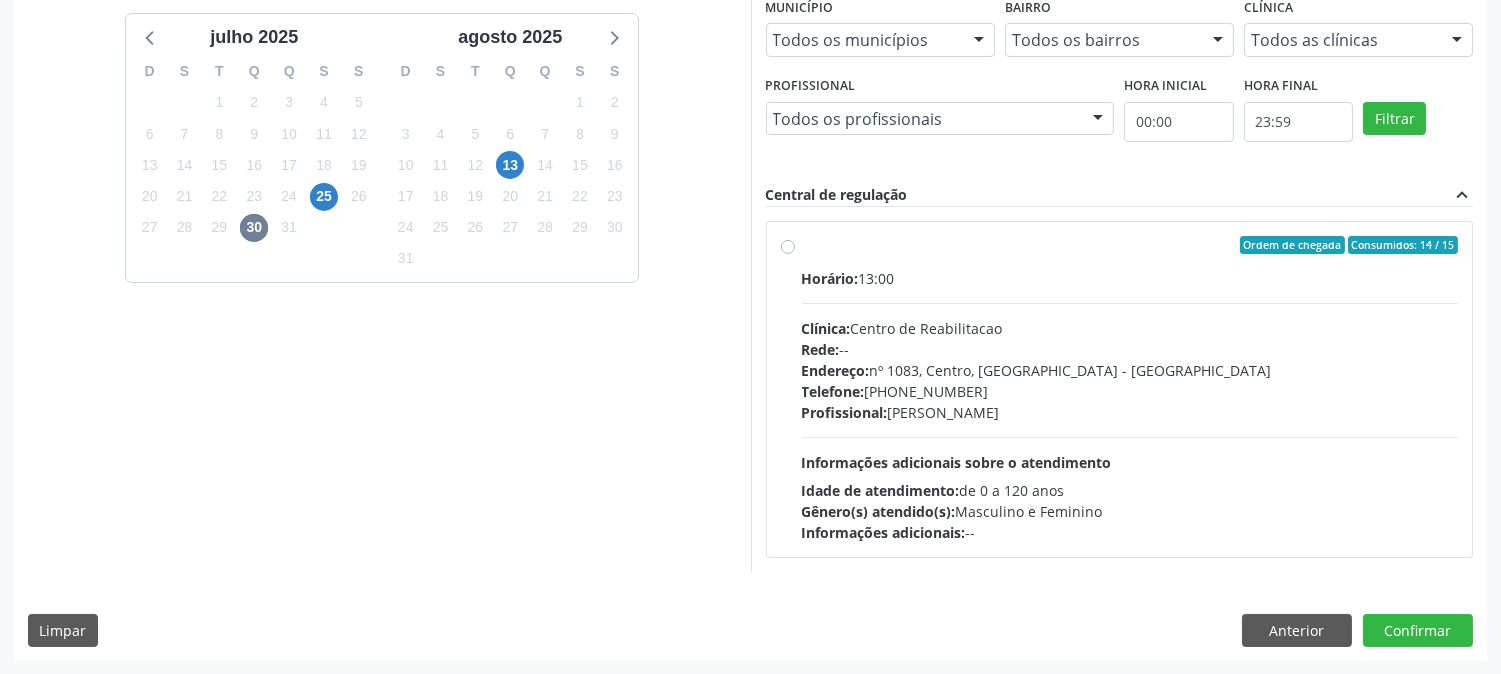 click on "Endereço:   [STREET_ADDRESS]" at bounding box center [1130, 370] 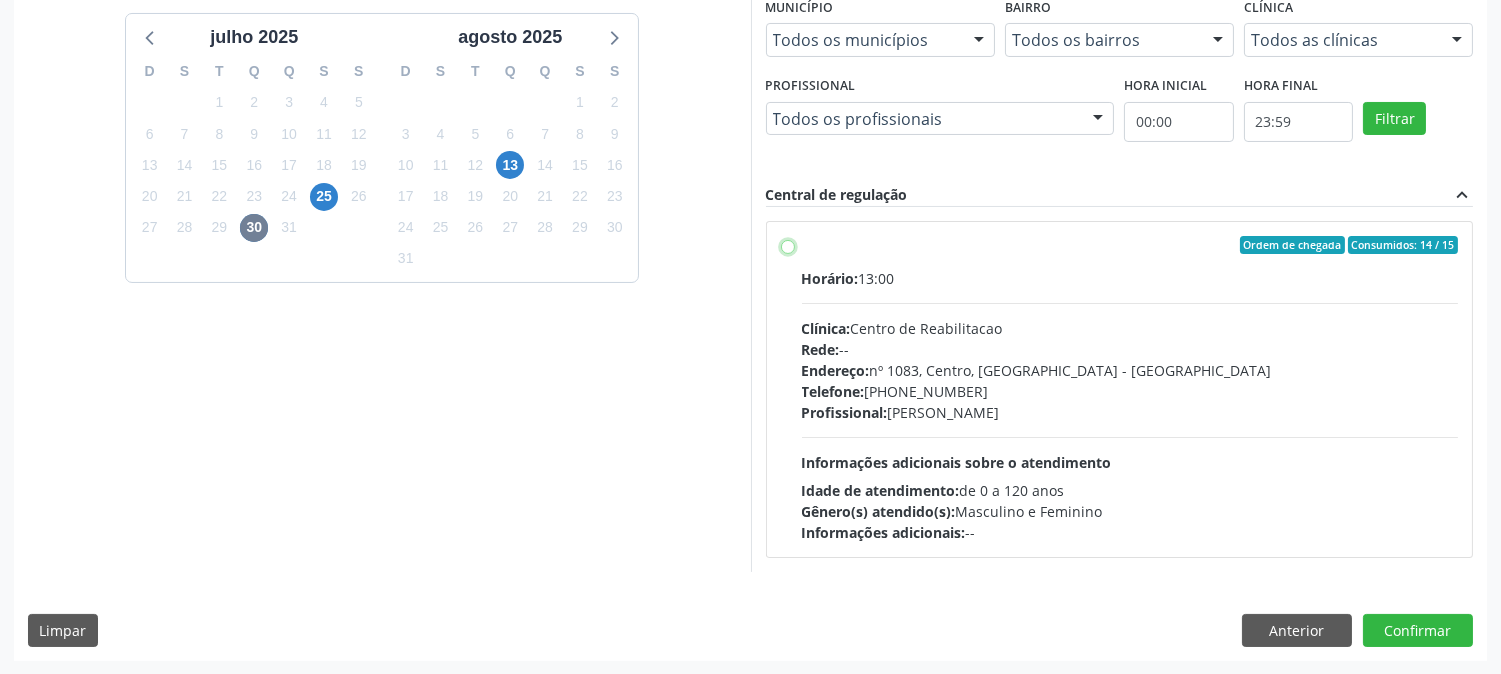 click on "Ordem de chegada
Consumidos: 14 / 15
Horário:   13:00
Clínica:  Centro de Reabilitacao
Rede:
--
Endereço:   [STREET_ADDRESS]
Telefone:   [PHONE_NUMBER]
Profissional:
[PERSON_NAME]
Informações adicionais sobre o atendimento
Idade de atendimento:
de 0 a 120 anos
Gênero(s) atendido(s):
Masculino e Feminino
Informações adicionais:
--" at bounding box center [788, 245] 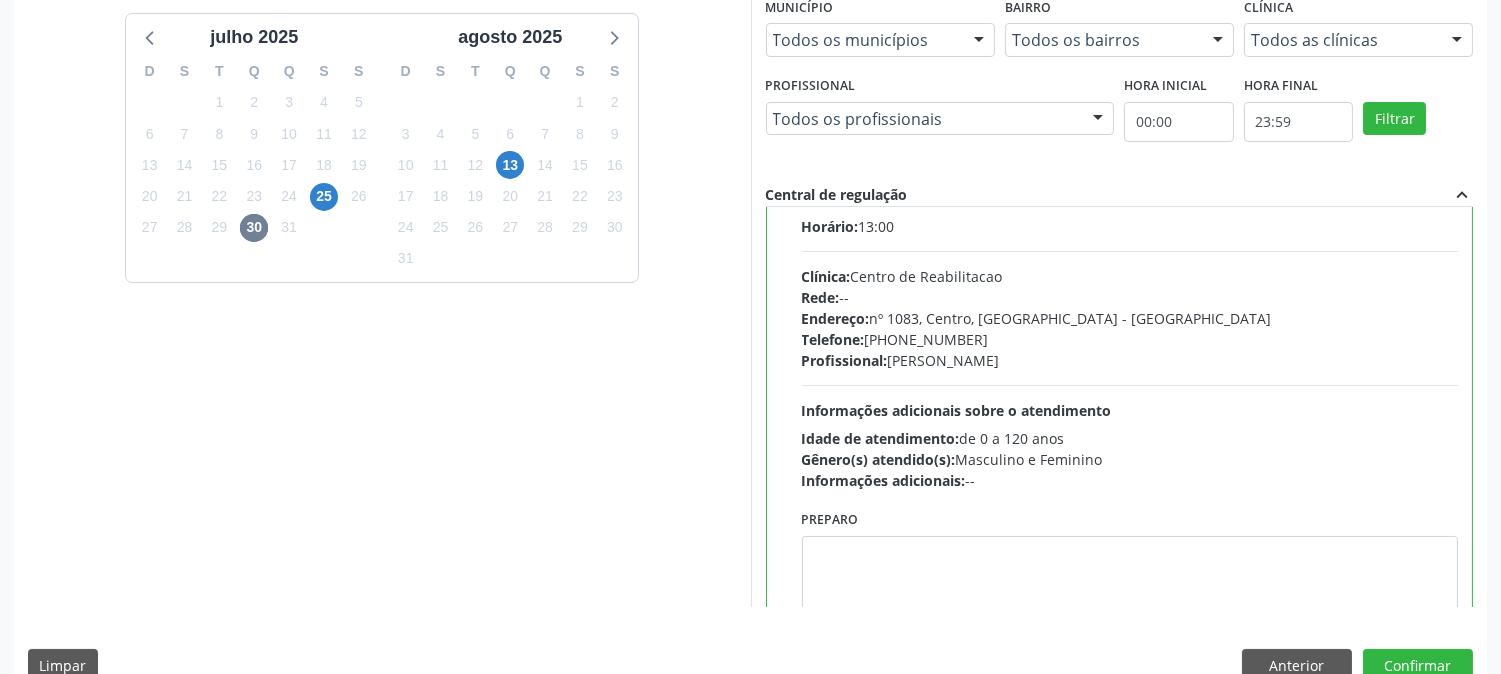 scroll, scrollTop: 98, scrollLeft: 0, axis: vertical 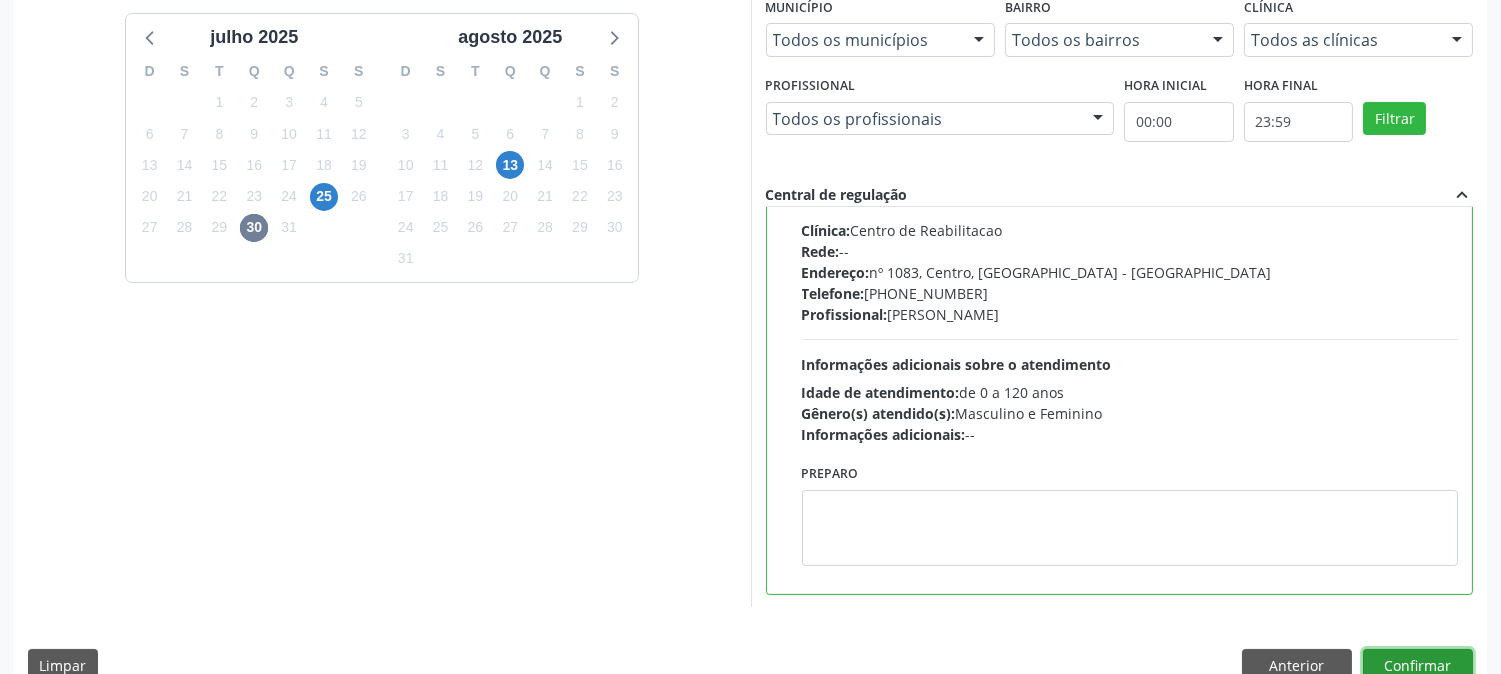 click on "Confirmar" at bounding box center [1418, 666] 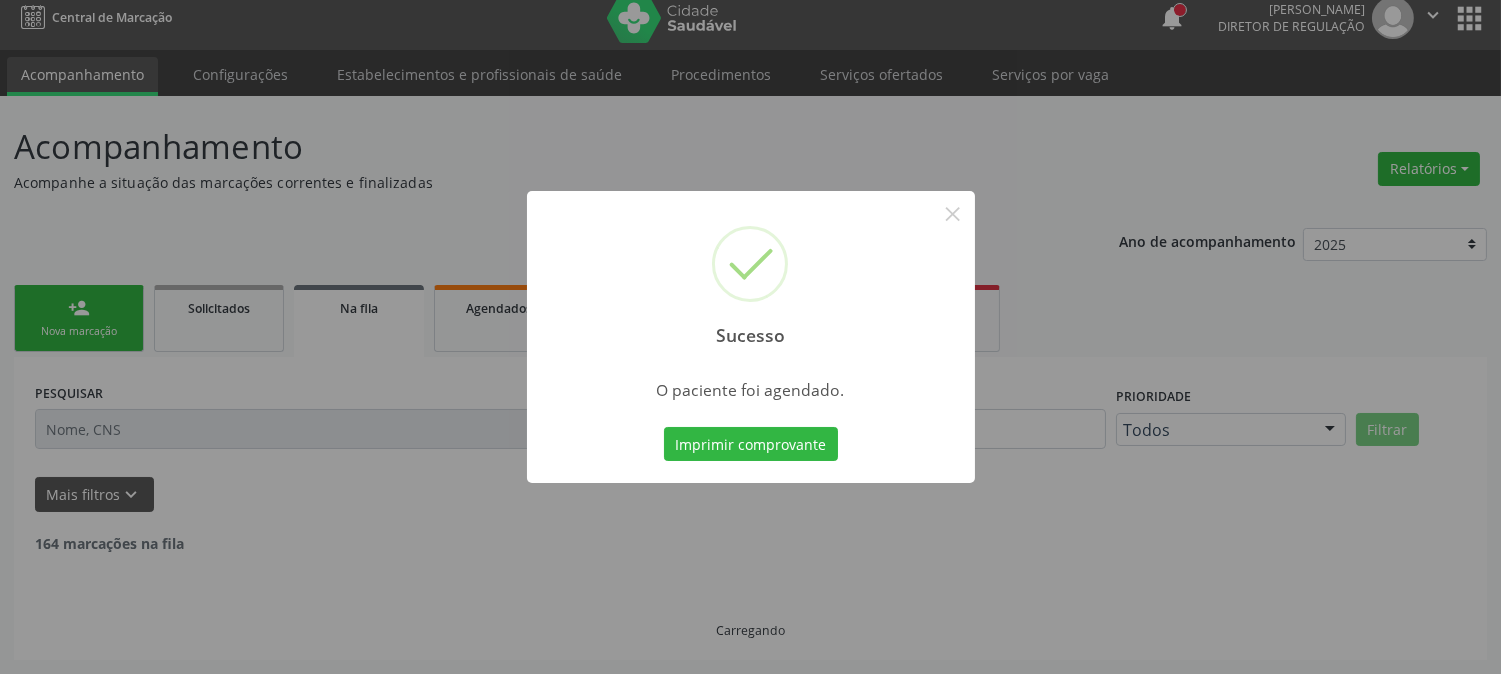 scroll, scrollTop: 0, scrollLeft: 0, axis: both 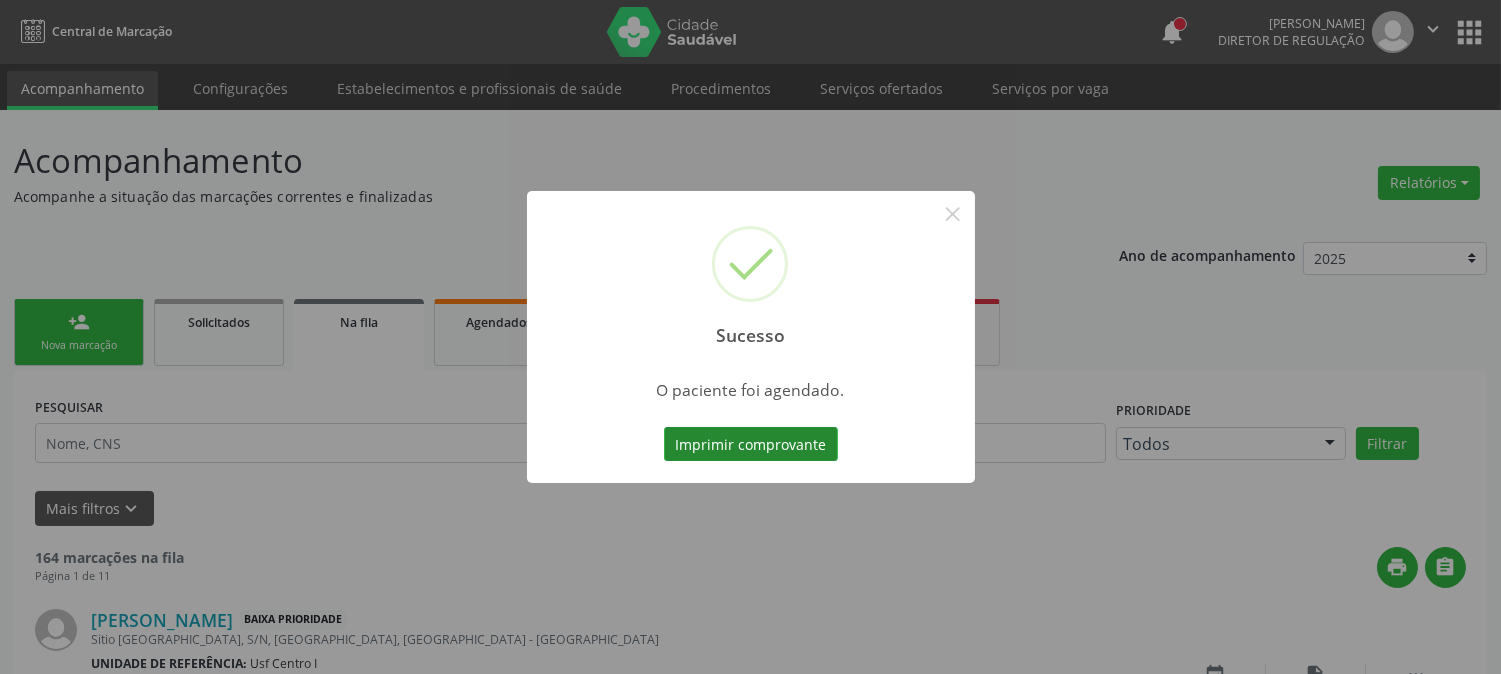 click on "Imprimir comprovante" at bounding box center (751, 444) 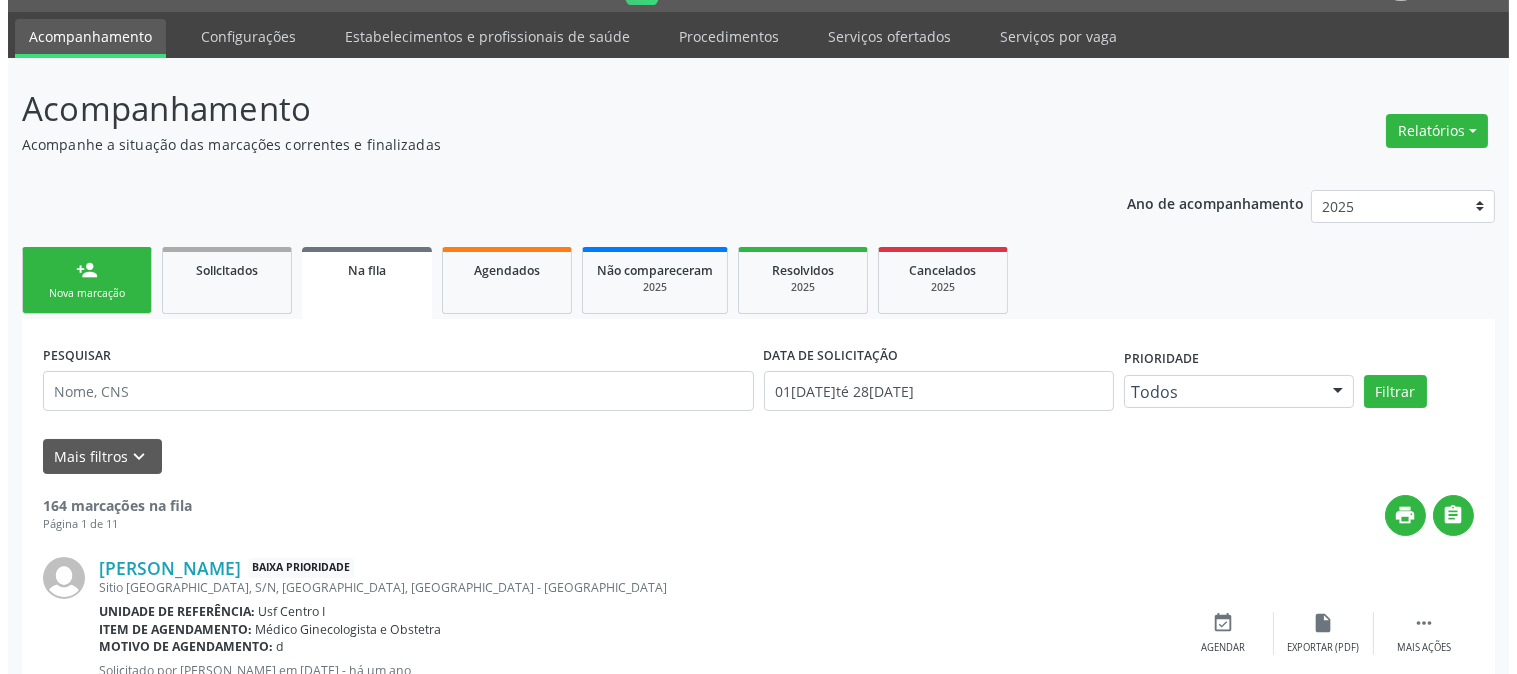scroll, scrollTop: 0, scrollLeft: 0, axis: both 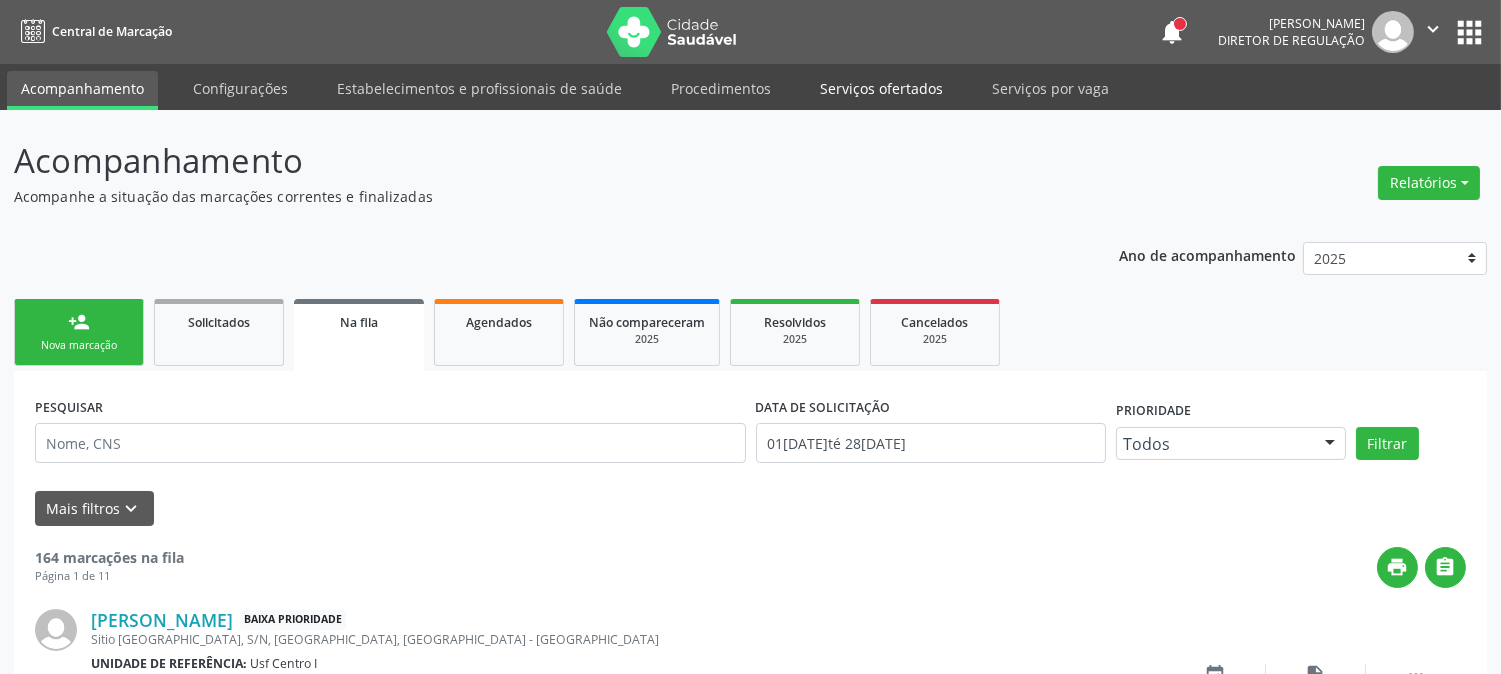 click on "Serviços ofertados" at bounding box center [881, 88] 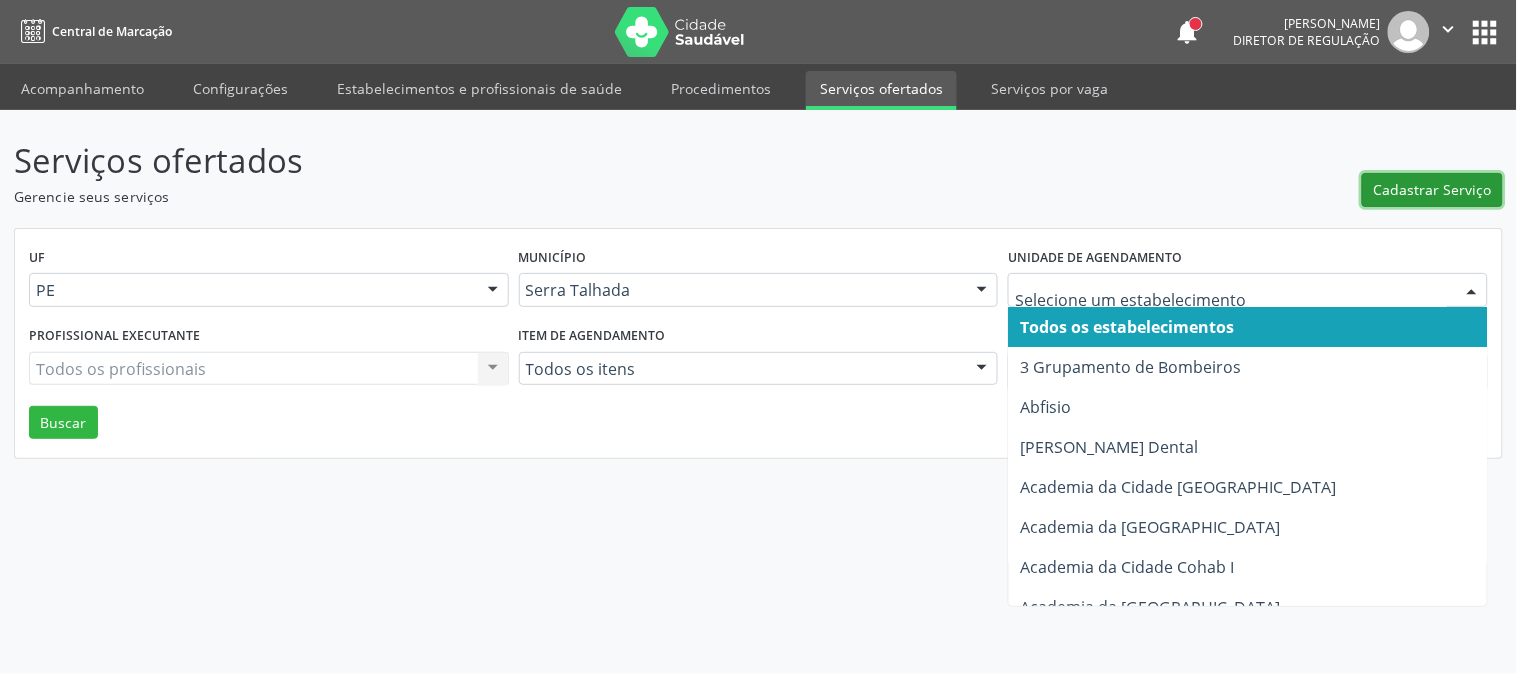 click on "Cadastrar Serviço" at bounding box center (1433, 189) 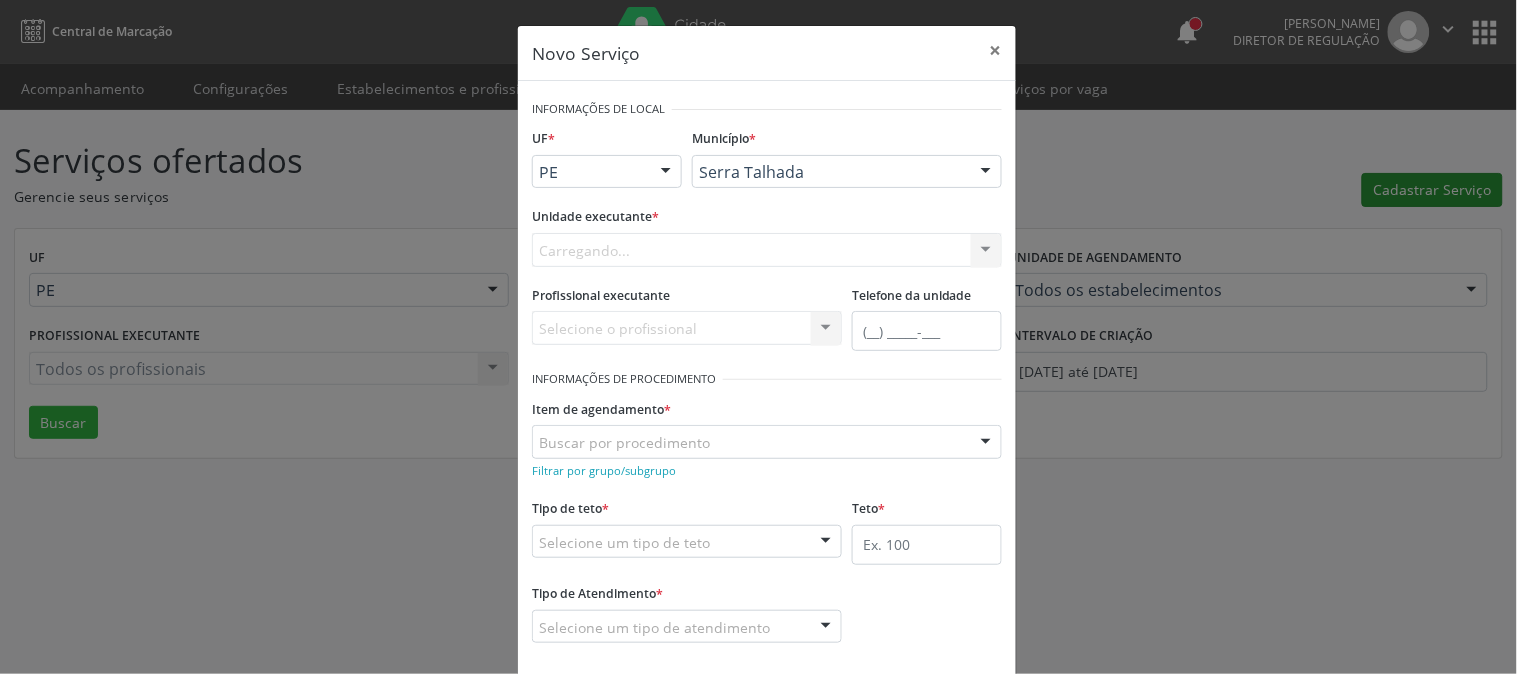 scroll, scrollTop: 0, scrollLeft: 0, axis: both 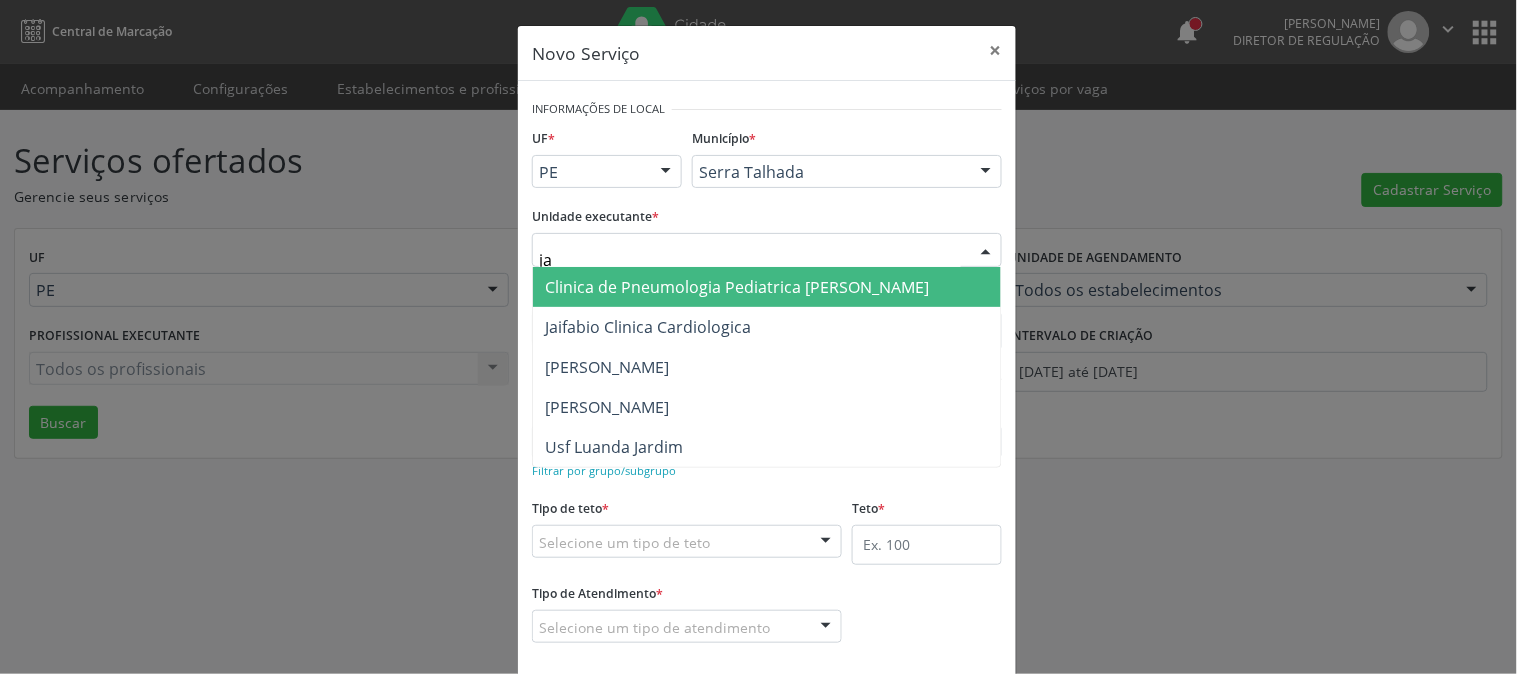 type on "jai" 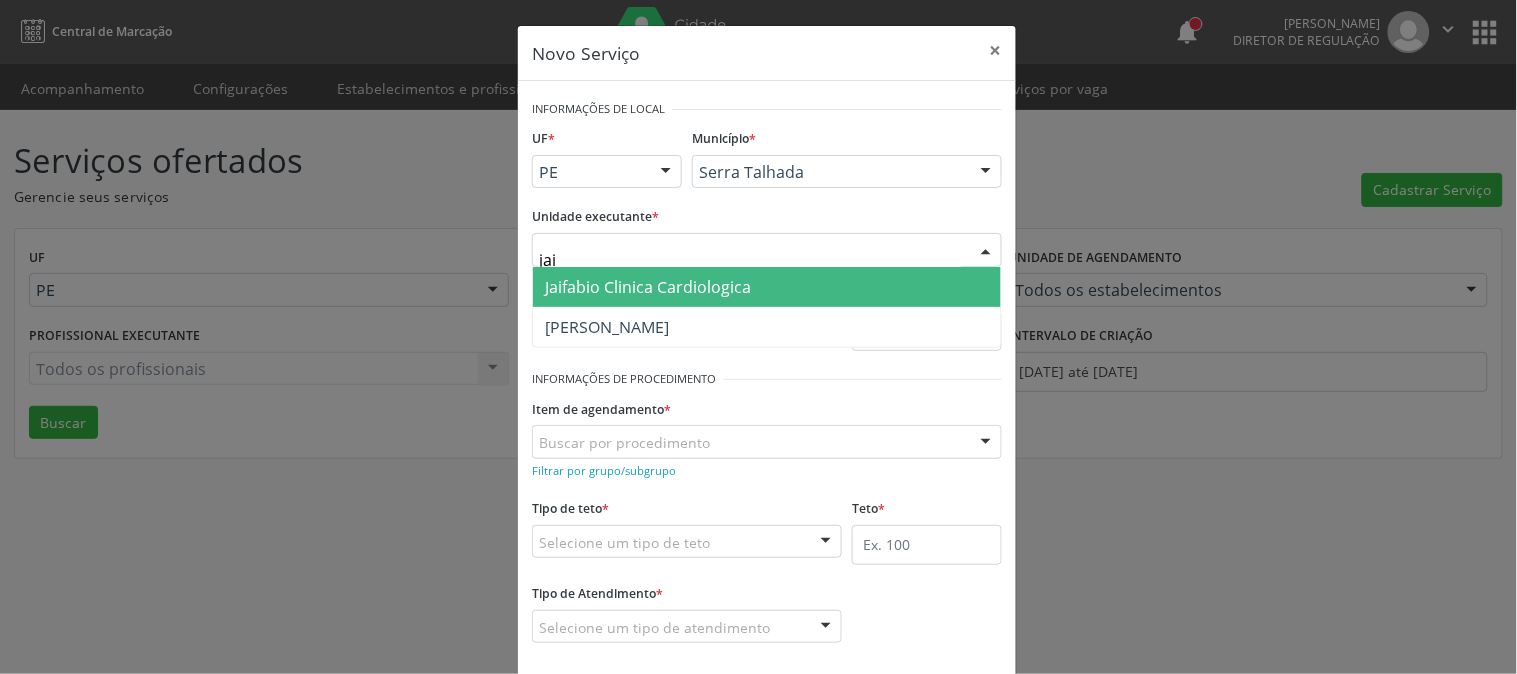 click on "Jaifabio Clinica Cardiologica" at bounding box center (648, 287) 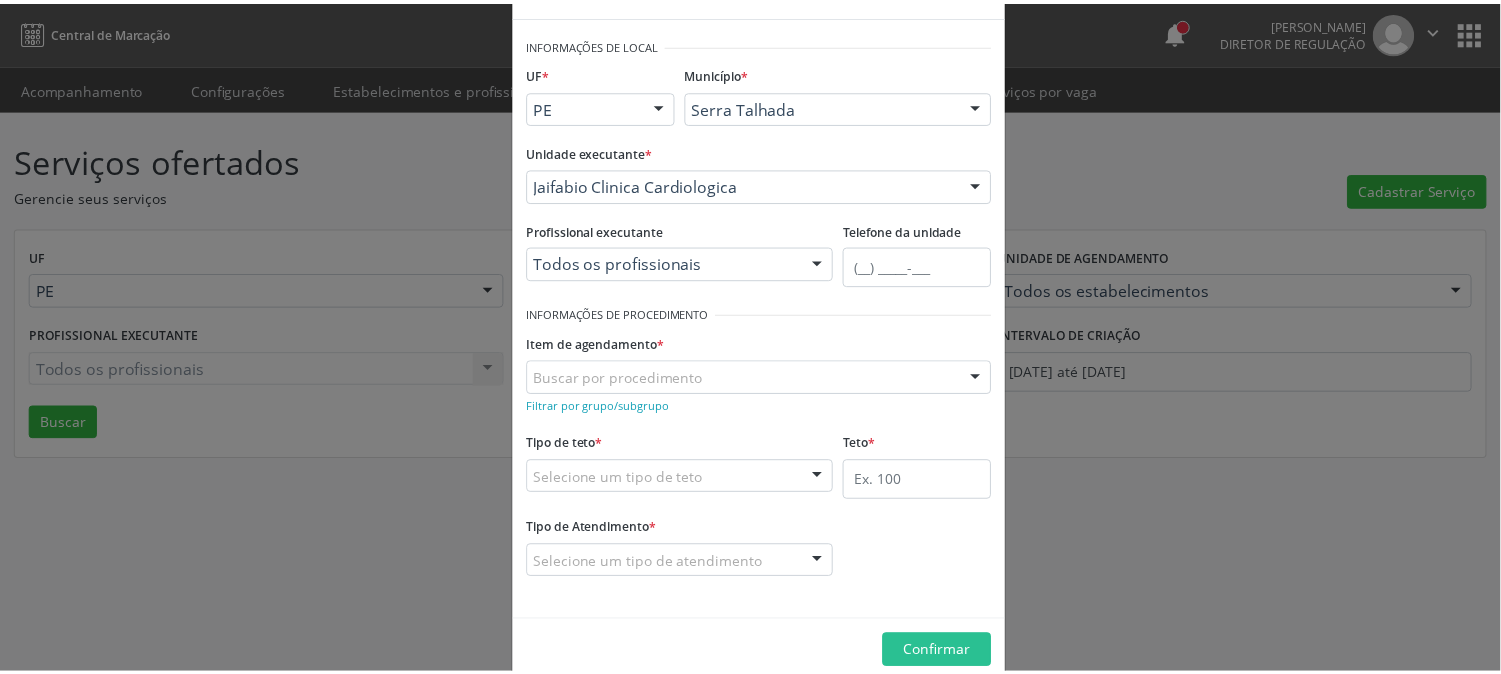 scroll, scrollTop: 98, scrollLeft: 0, axis: vertical 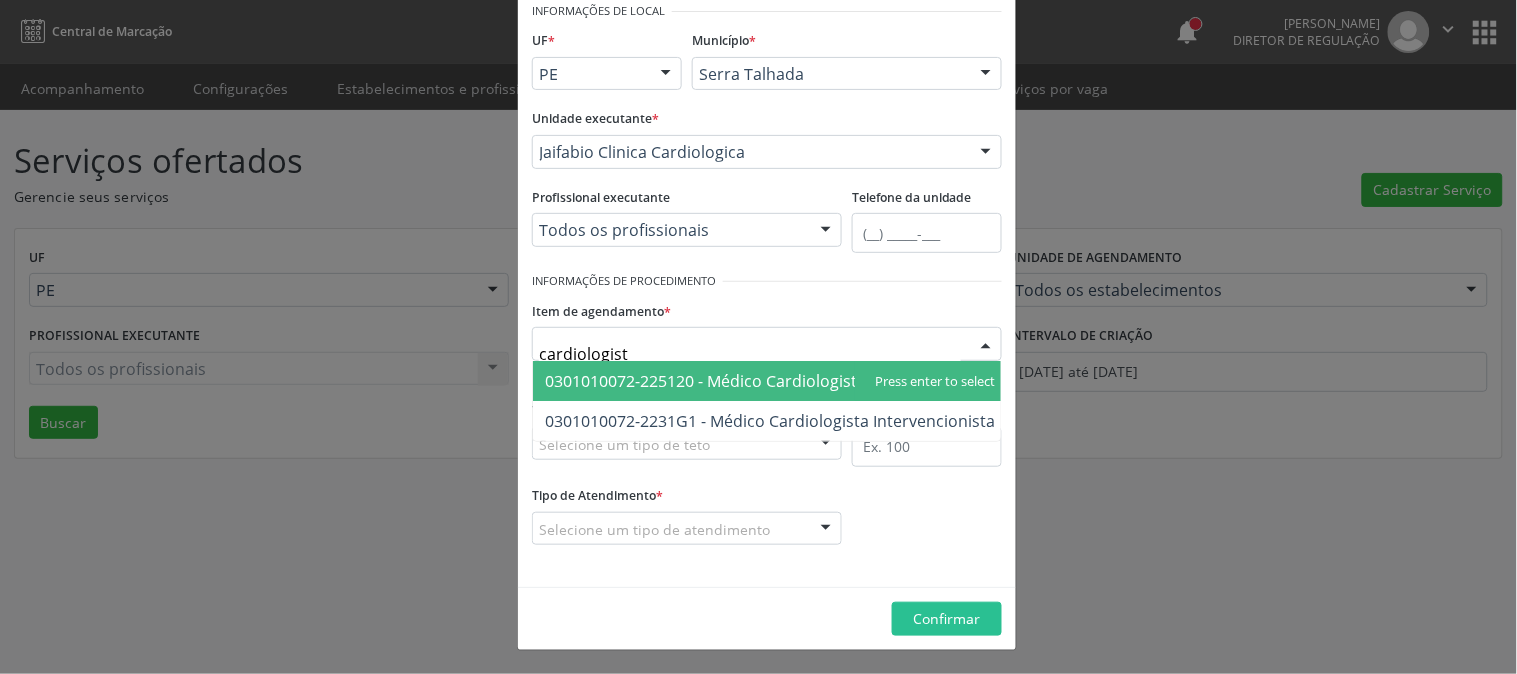 type on "cardiologista" 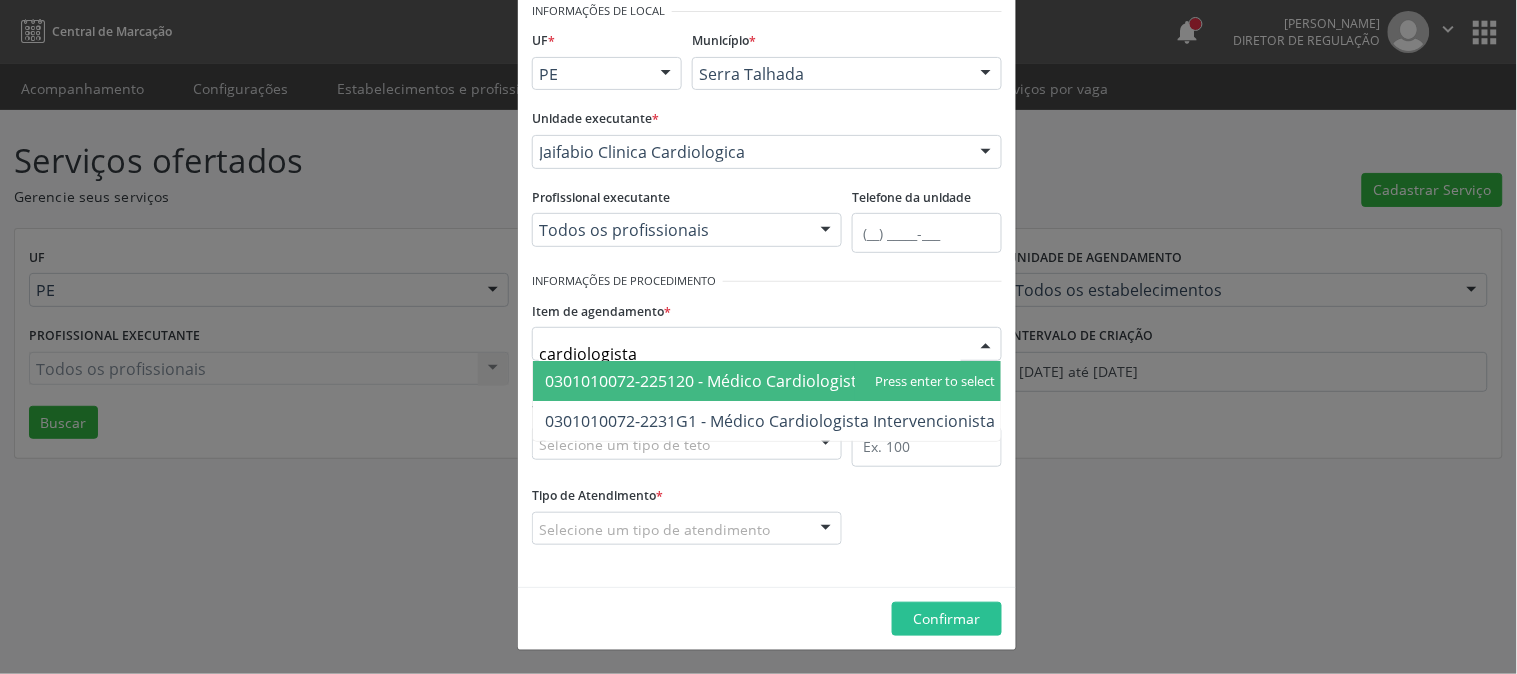 click on "0301010072-225120 - Médico Cardiologista" at bounding box center [705, 381] 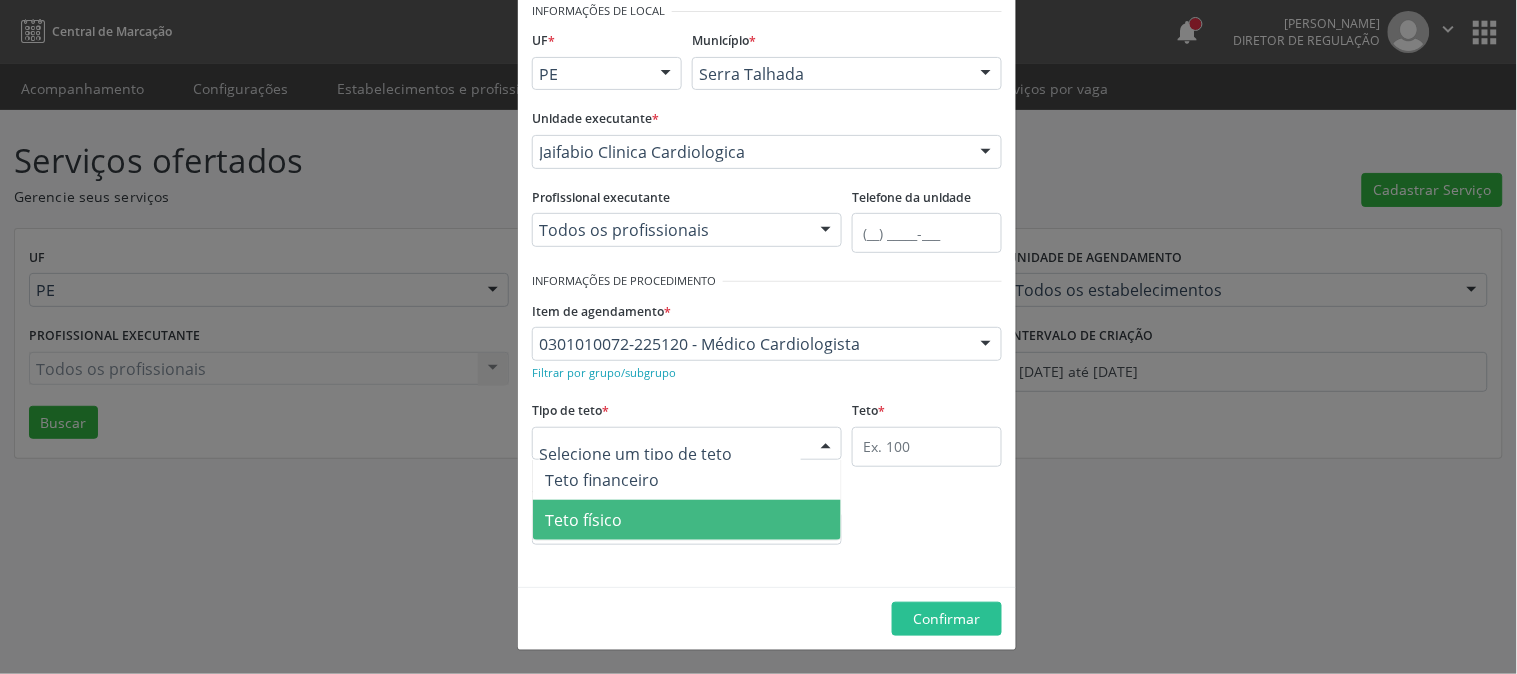 click on "Teto físico" at bounding box center [687, 520] 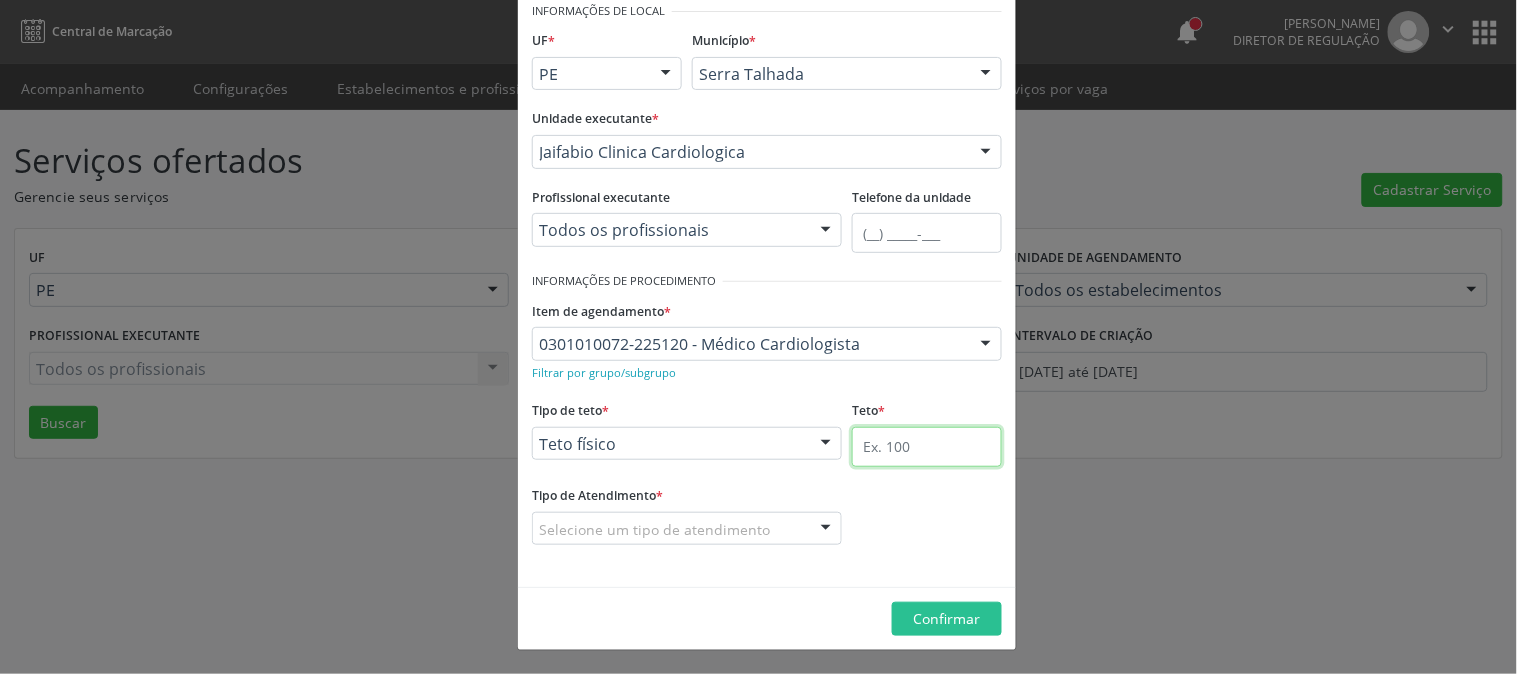 click at bounding box center (927, 447) 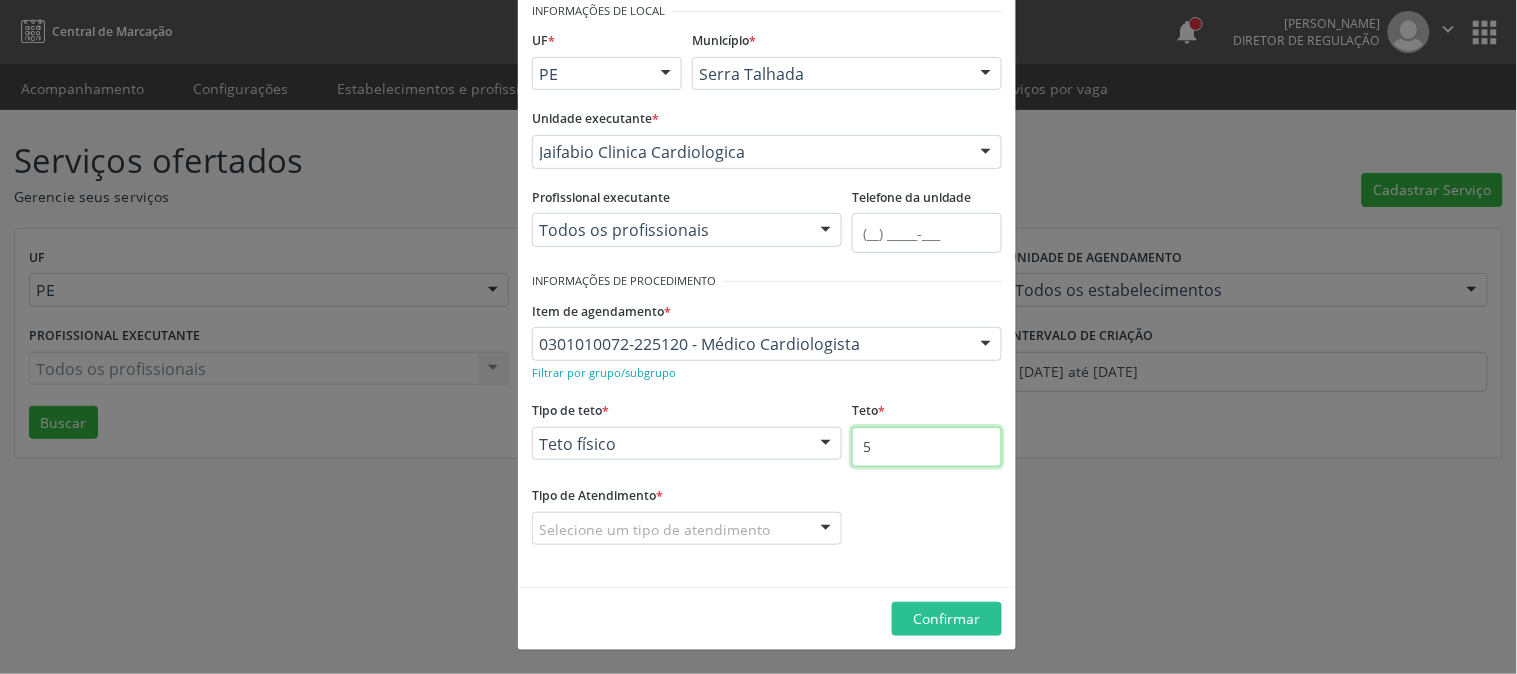 type on "5" 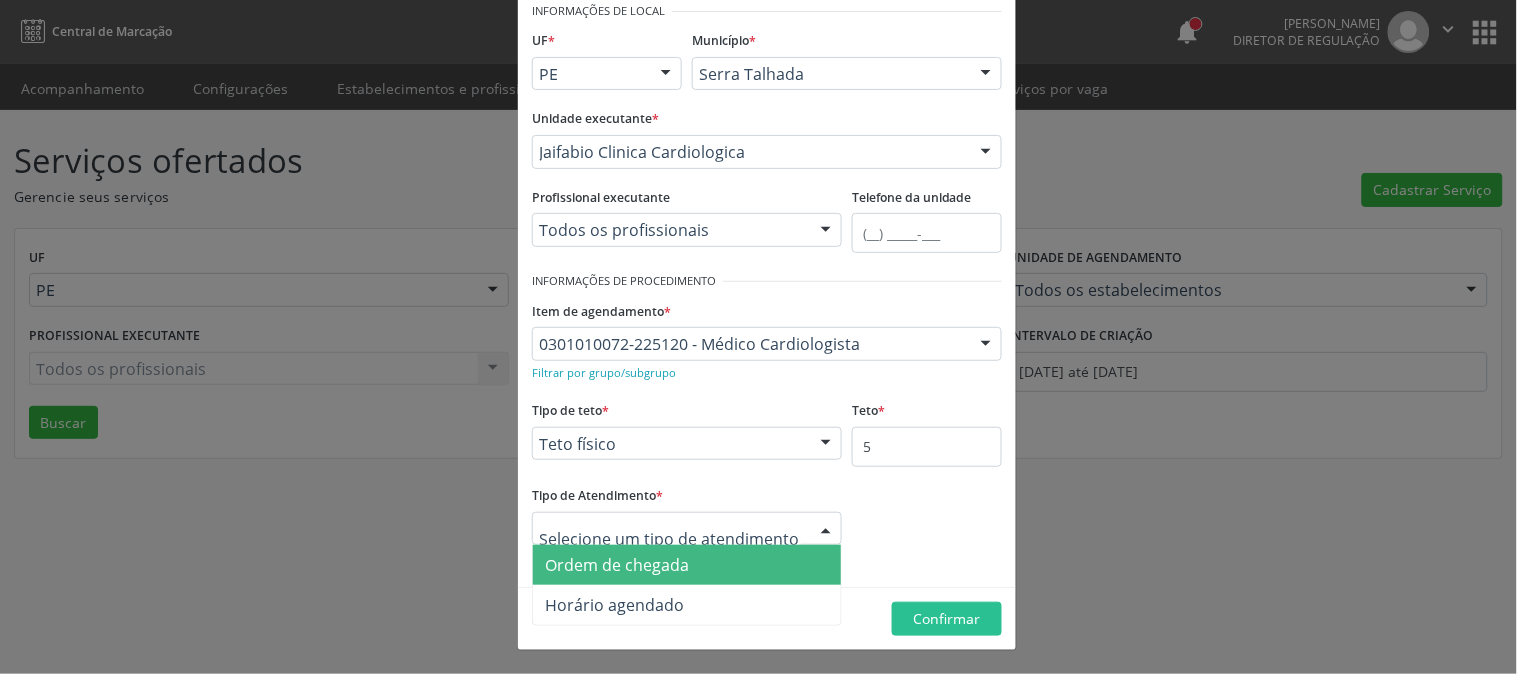 click on "Ordem de chegada" at bounding box center [617, 565] 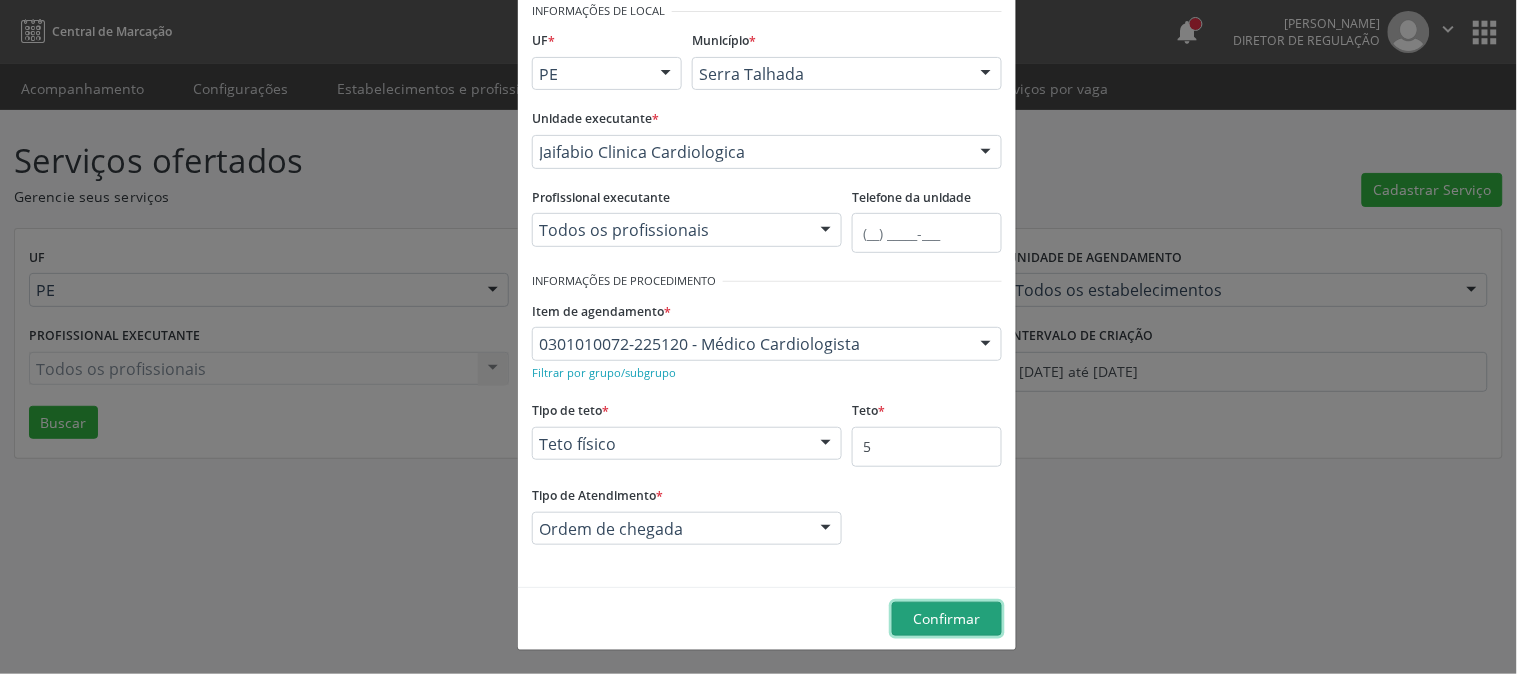 click on "Confirmar" at bounding box center (947, 619) 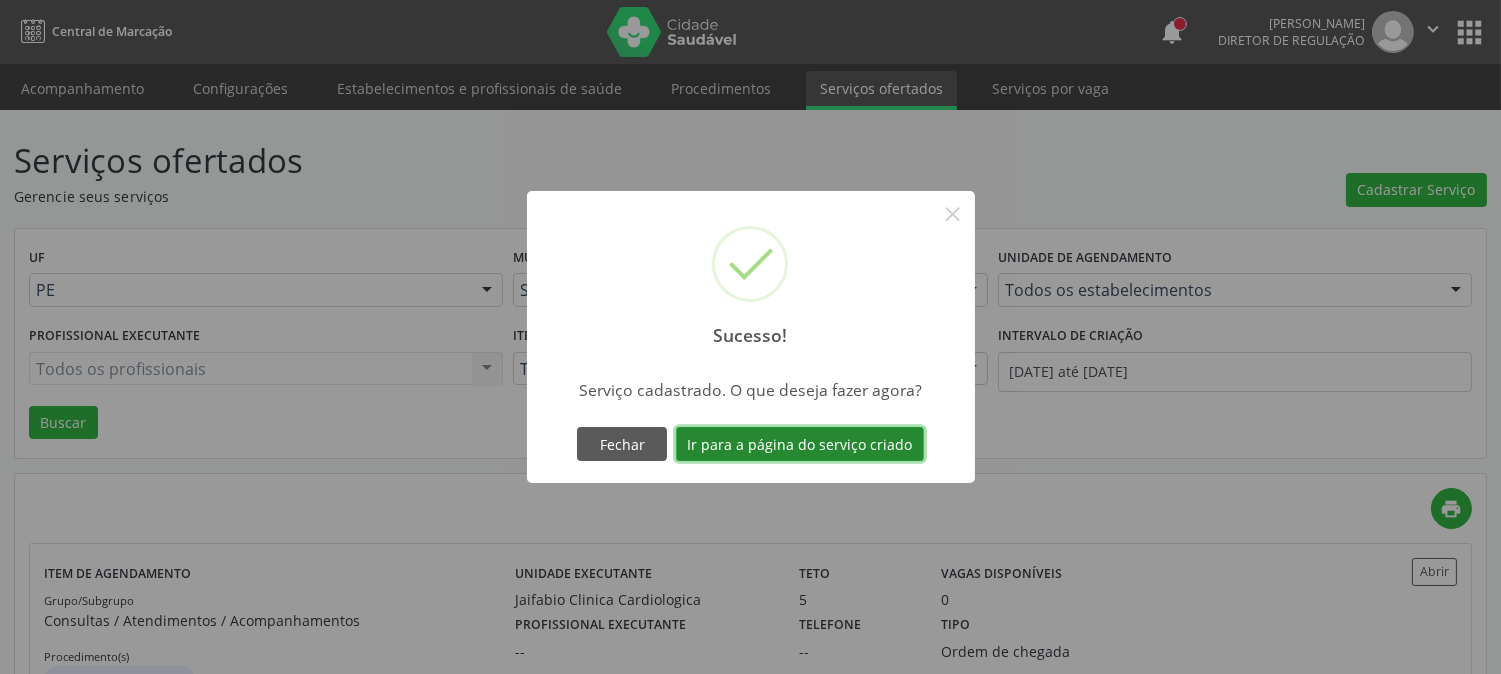 click on "Ir para a página do serviço criado" at bounding box center [800, 444] 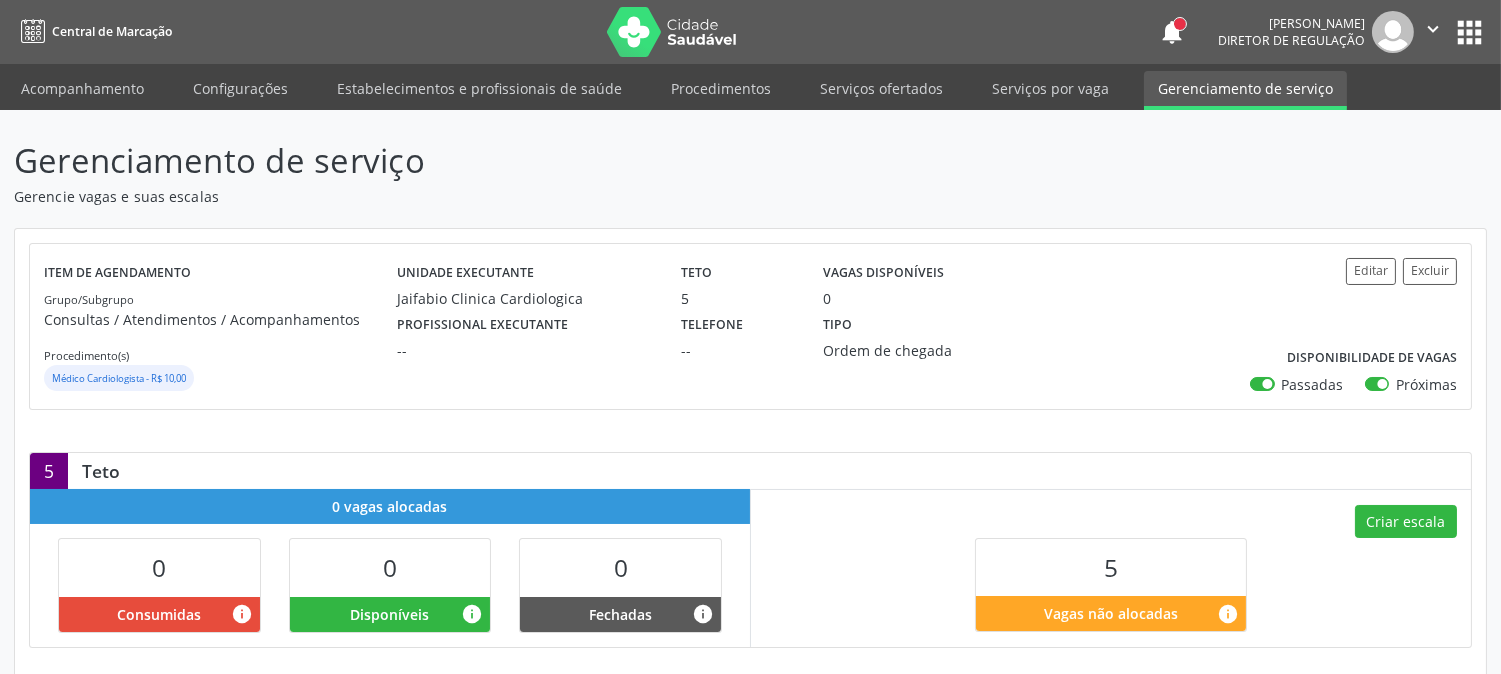 click on "Passadas" at bounding box center (1313, 384) 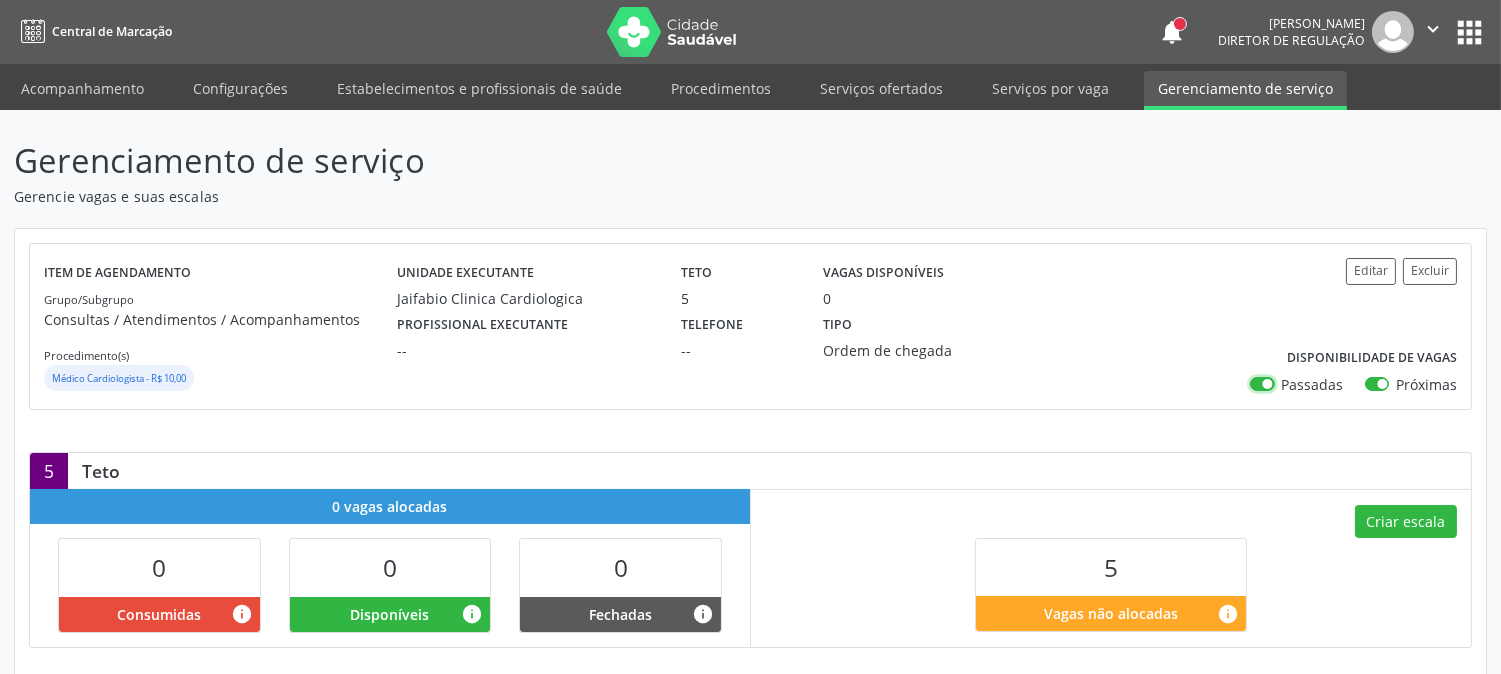 checkbox on "false" 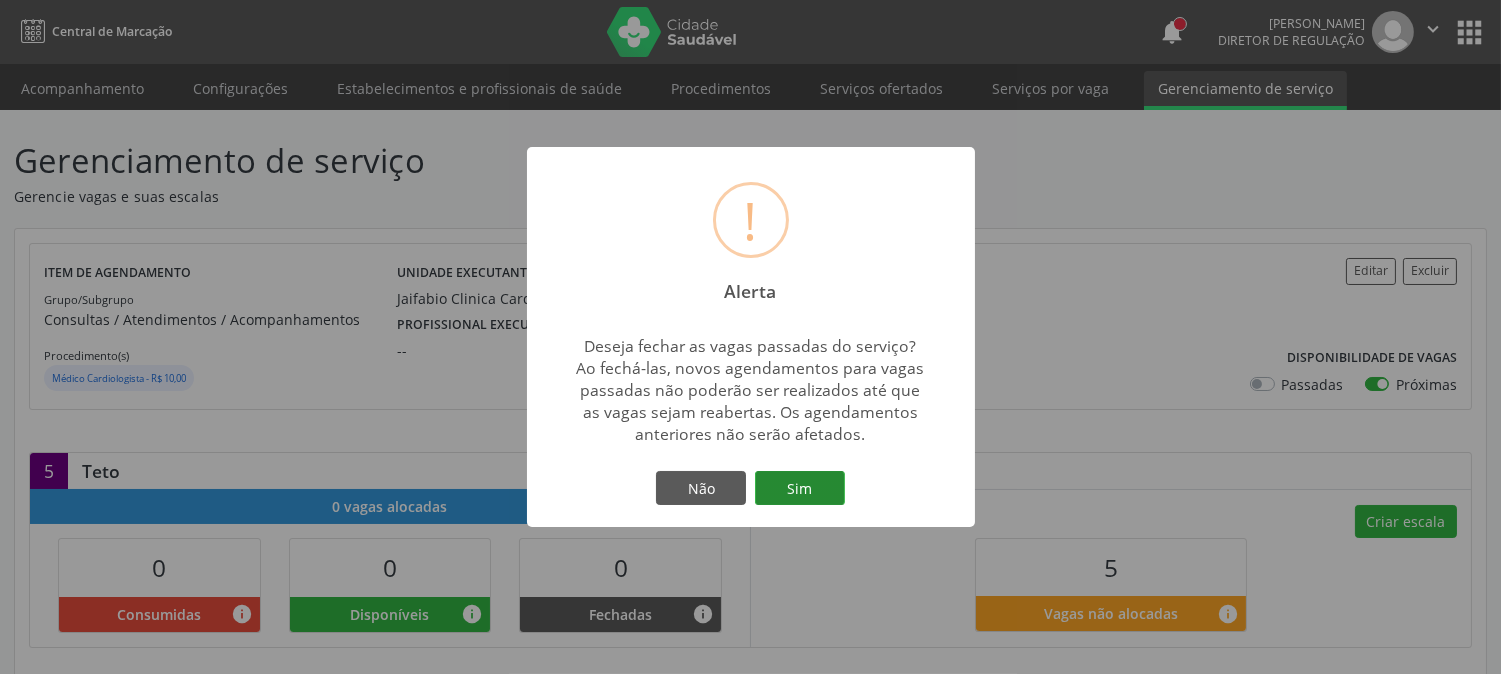 click on "Sim" at bounding box center [800, 488] 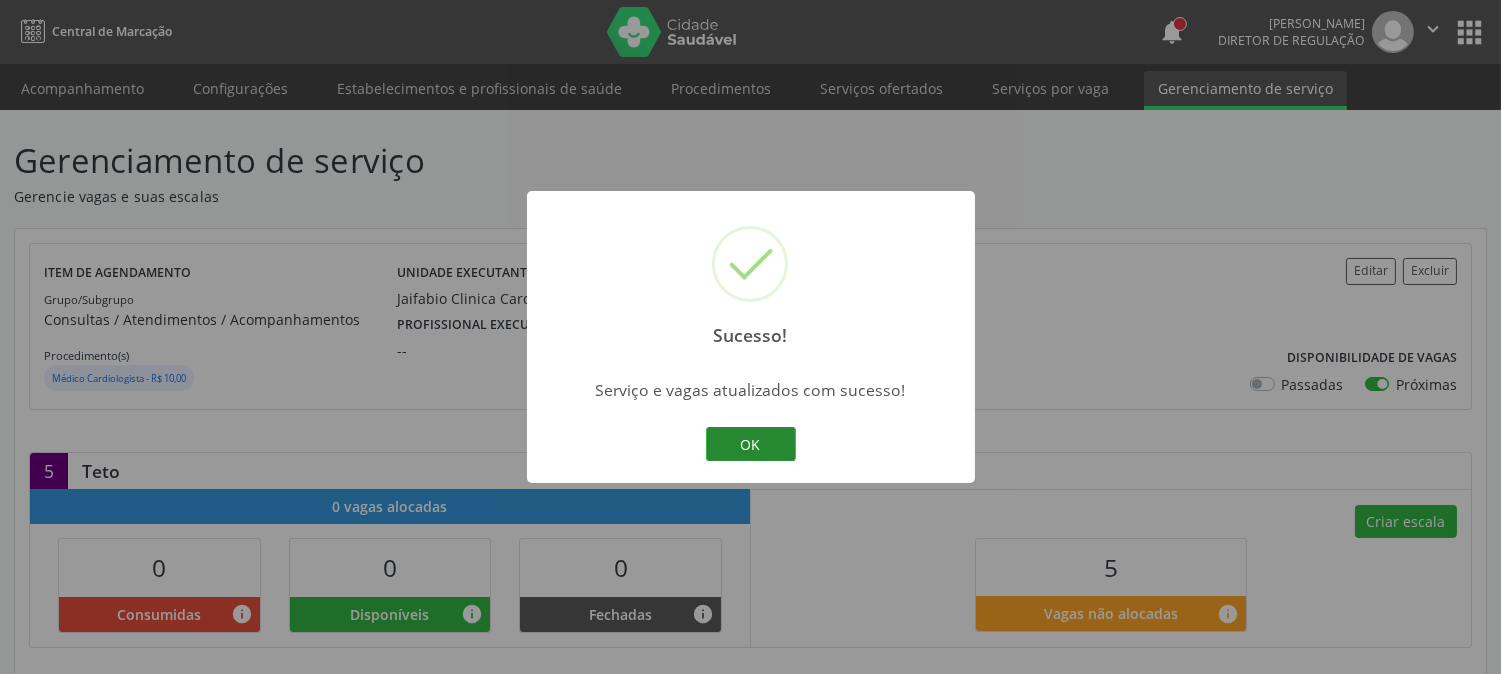 click on "OK" at bounding box center [751, 444] 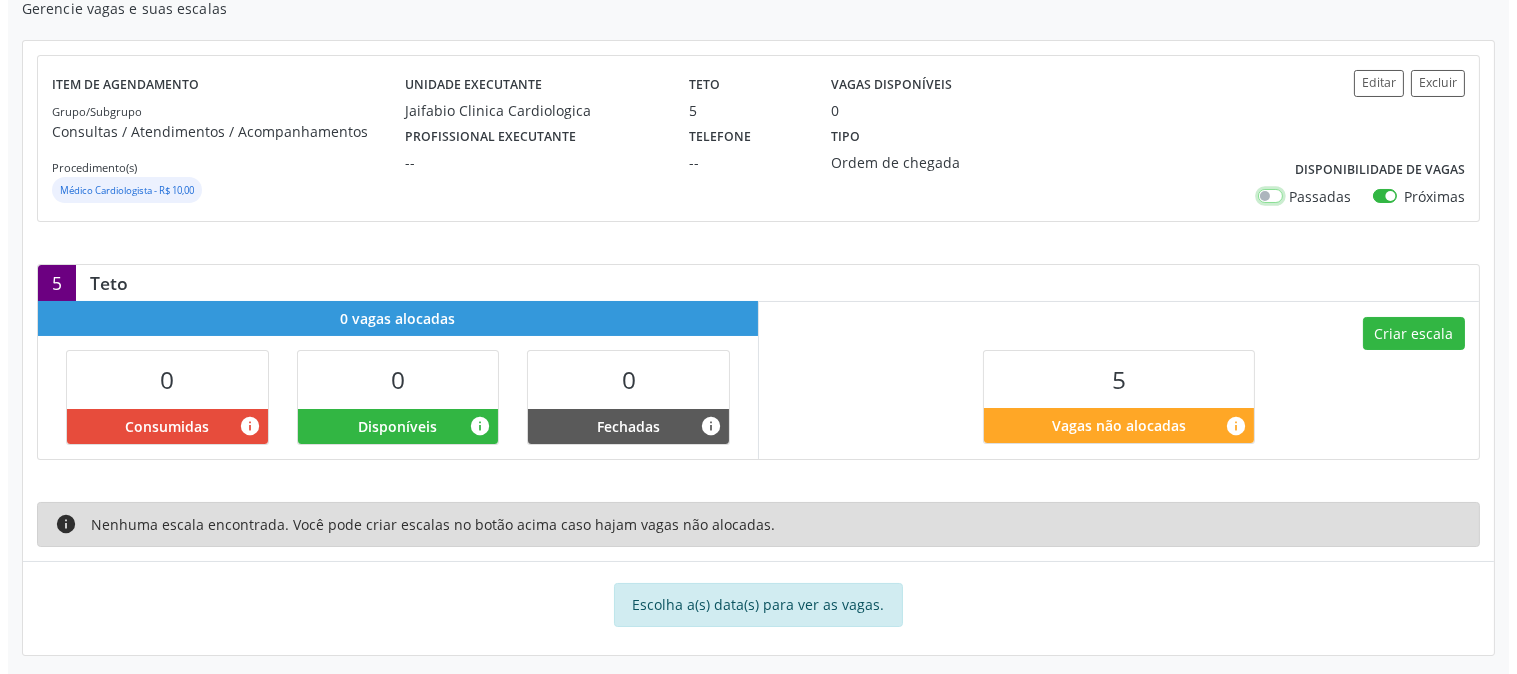 scroll, scrollTop: 198, scrollLeft: 0, axis: vertical 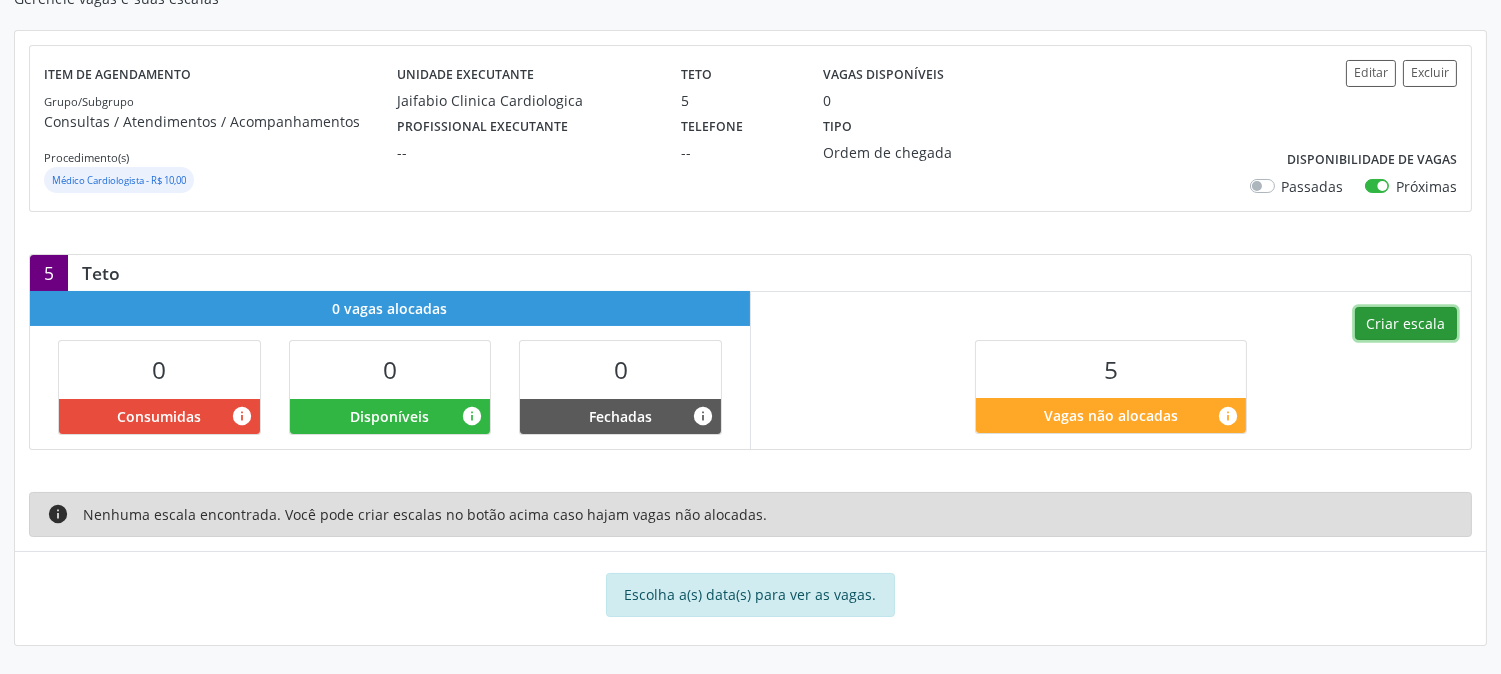 click on "Criar escala" at bounding box center [1406, 324] 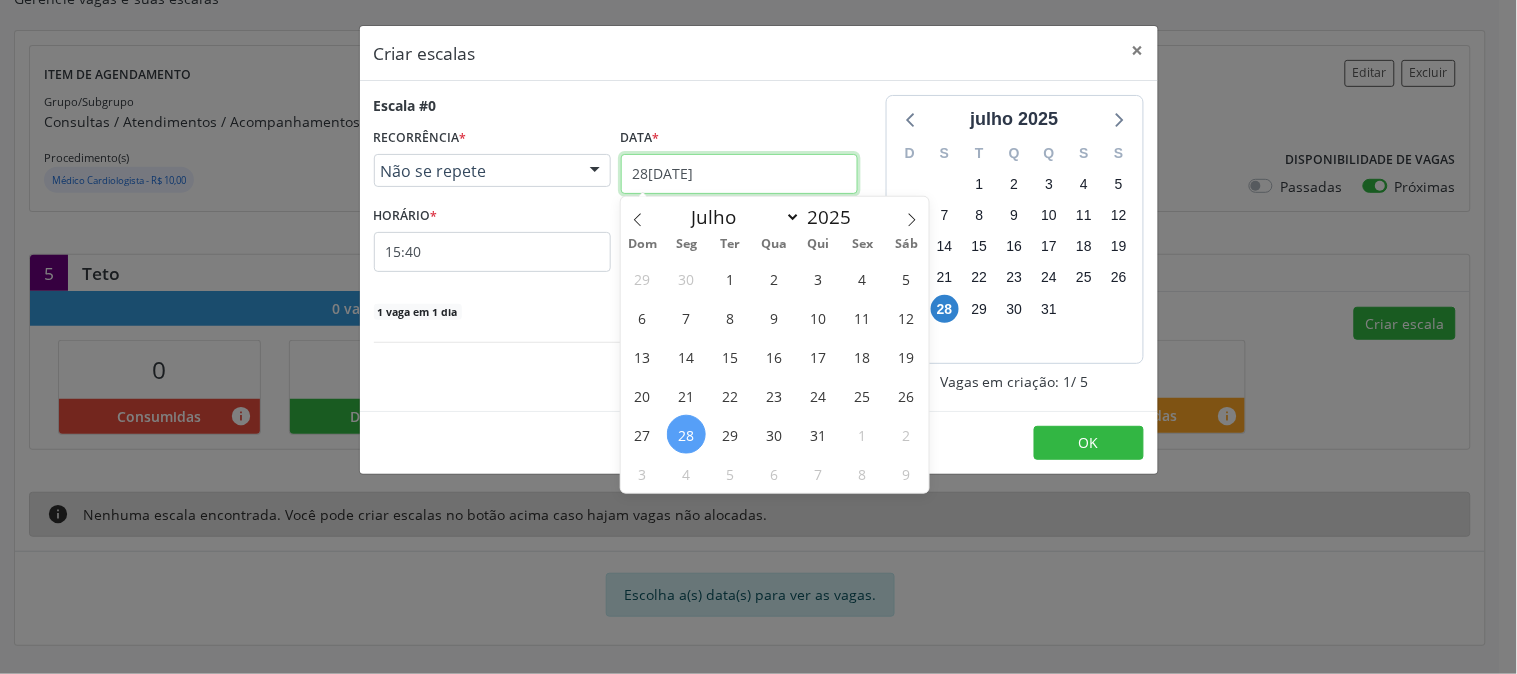 click on "28[DATE]" at bounding box center [739, 174] 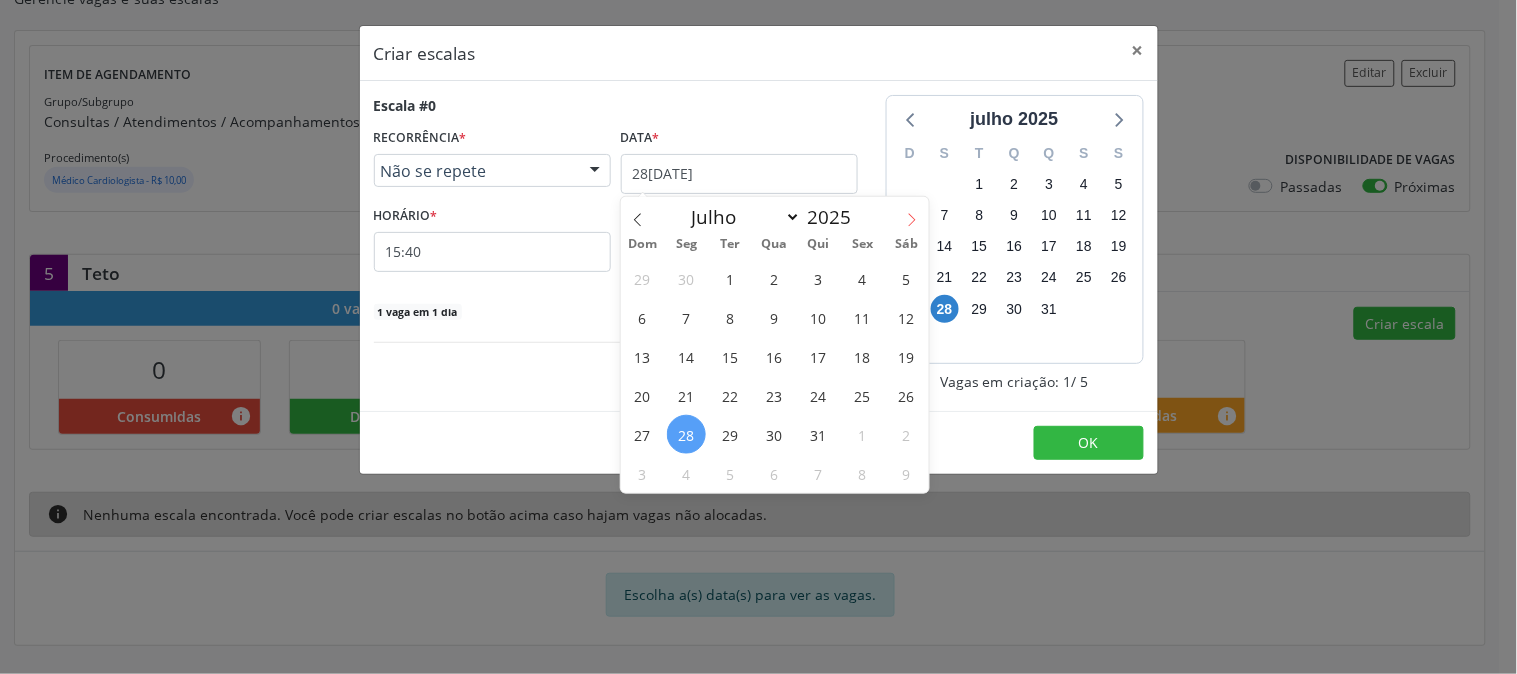 click 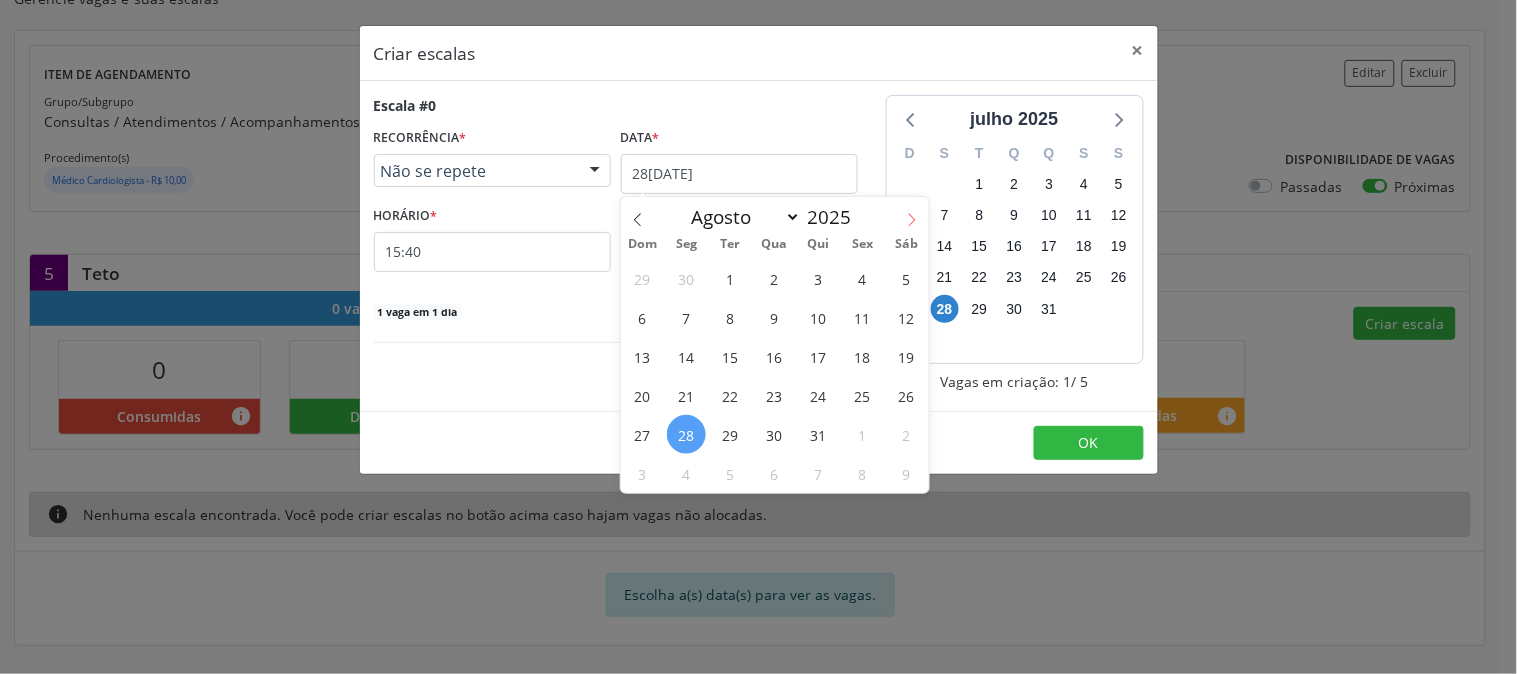 click 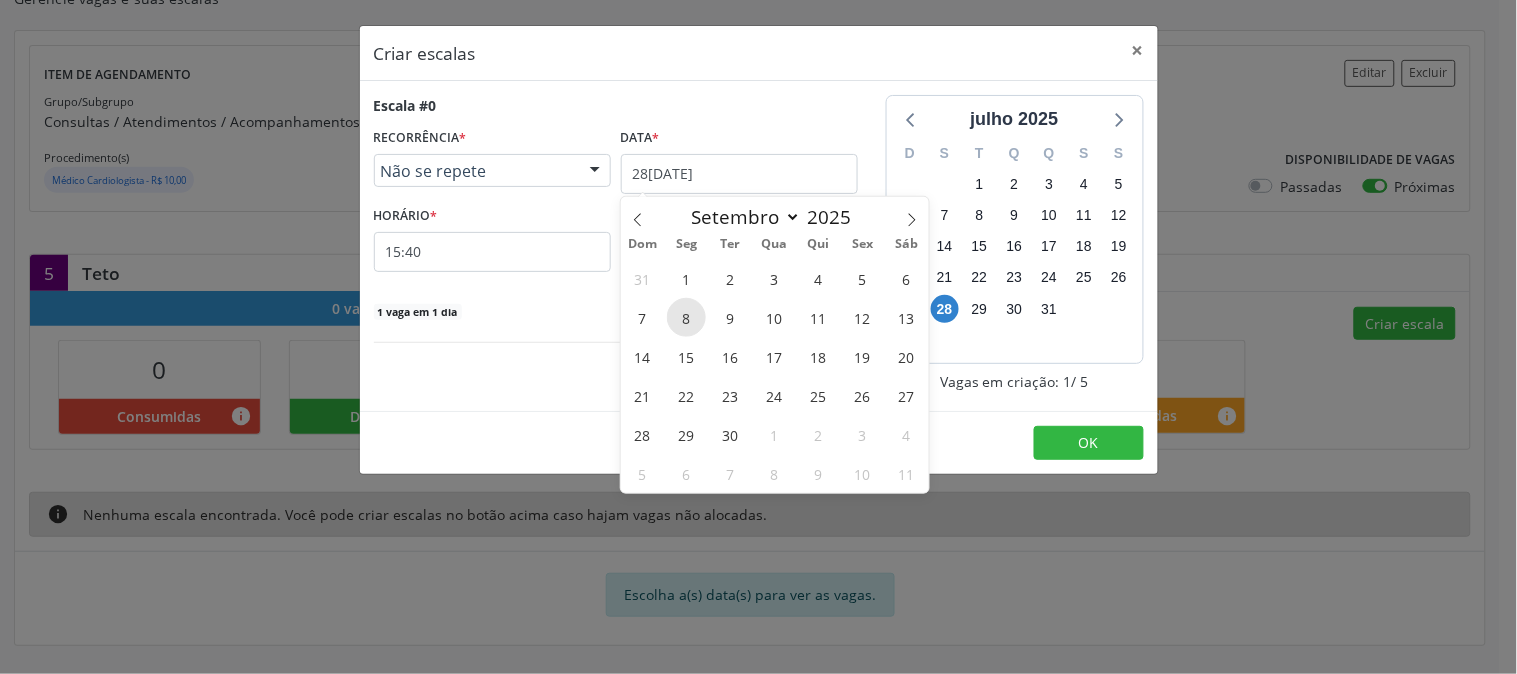 click on "8" at bounding box center (686, 317) 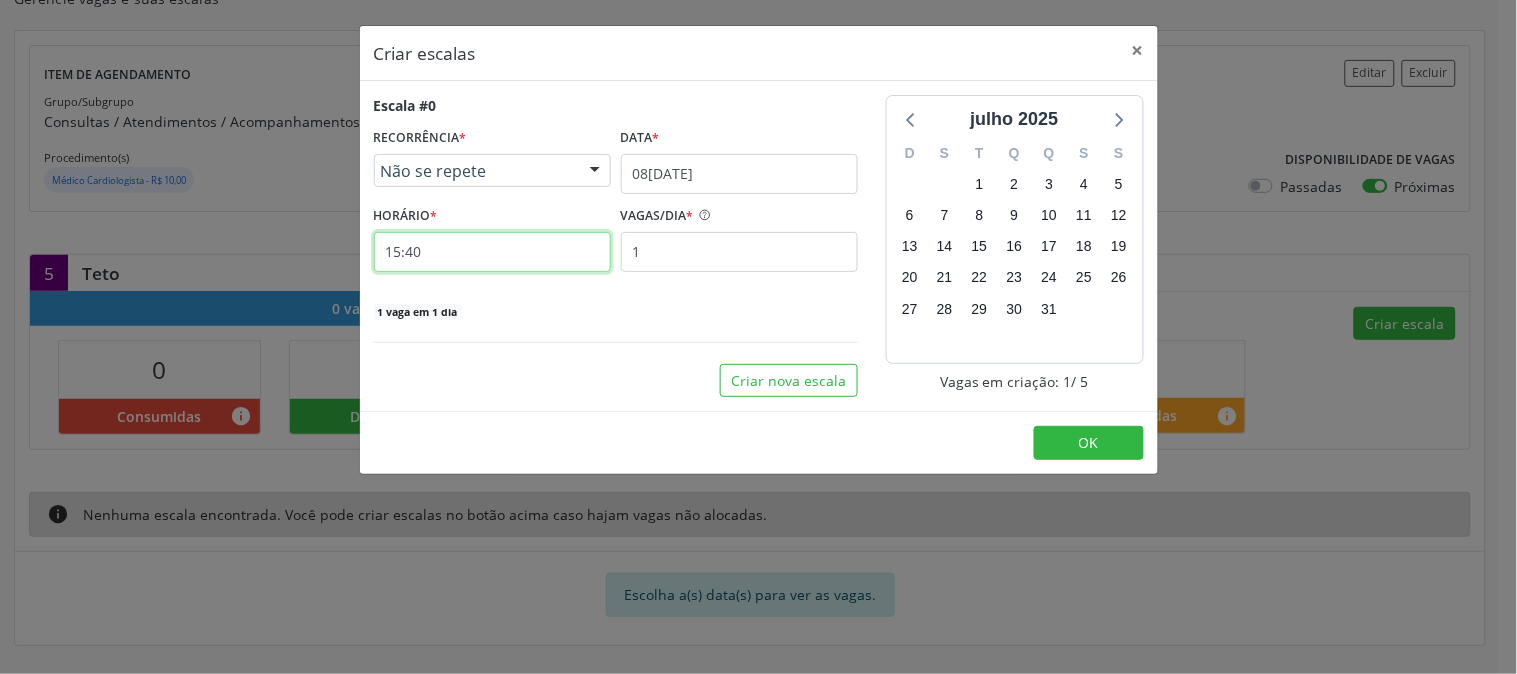 click on "15:40" at bounding box center [492, 252] 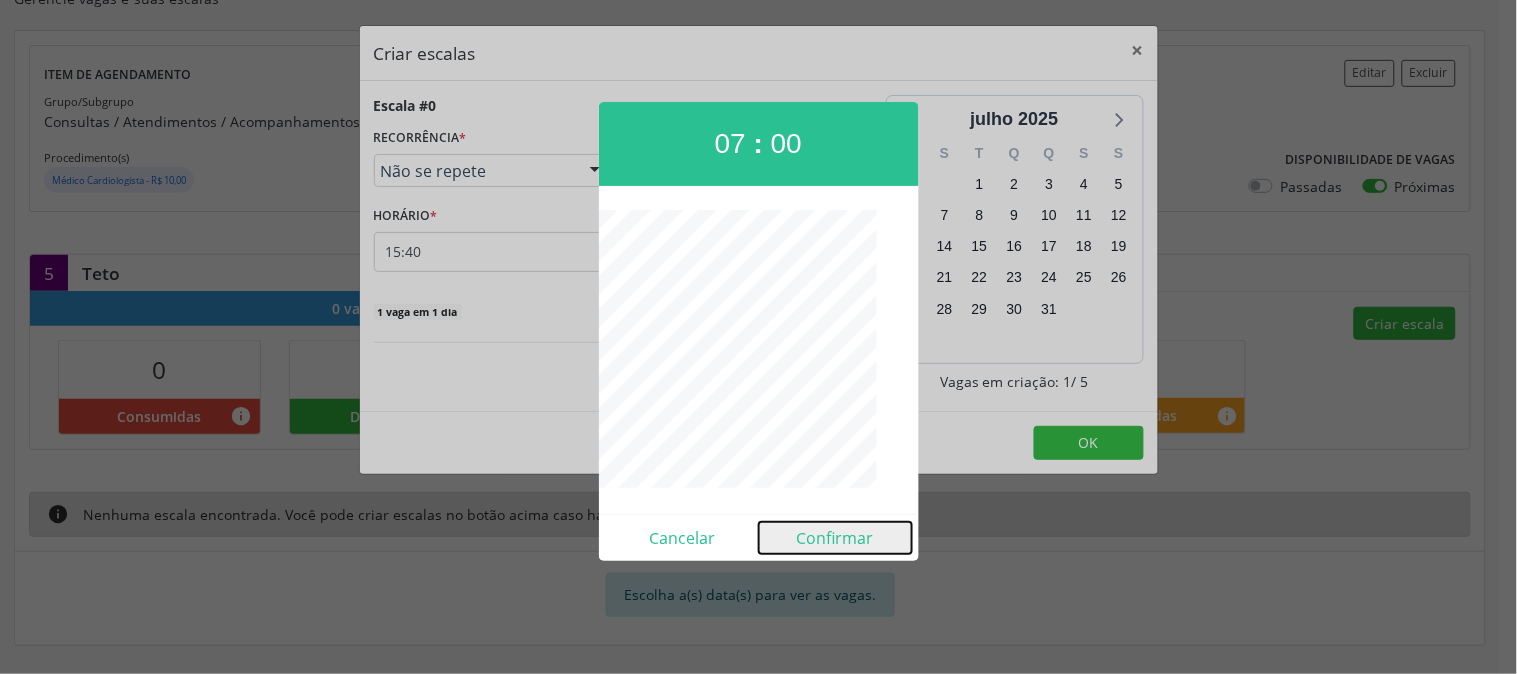 click on "Confirmar" at bounding box center (835, 538) 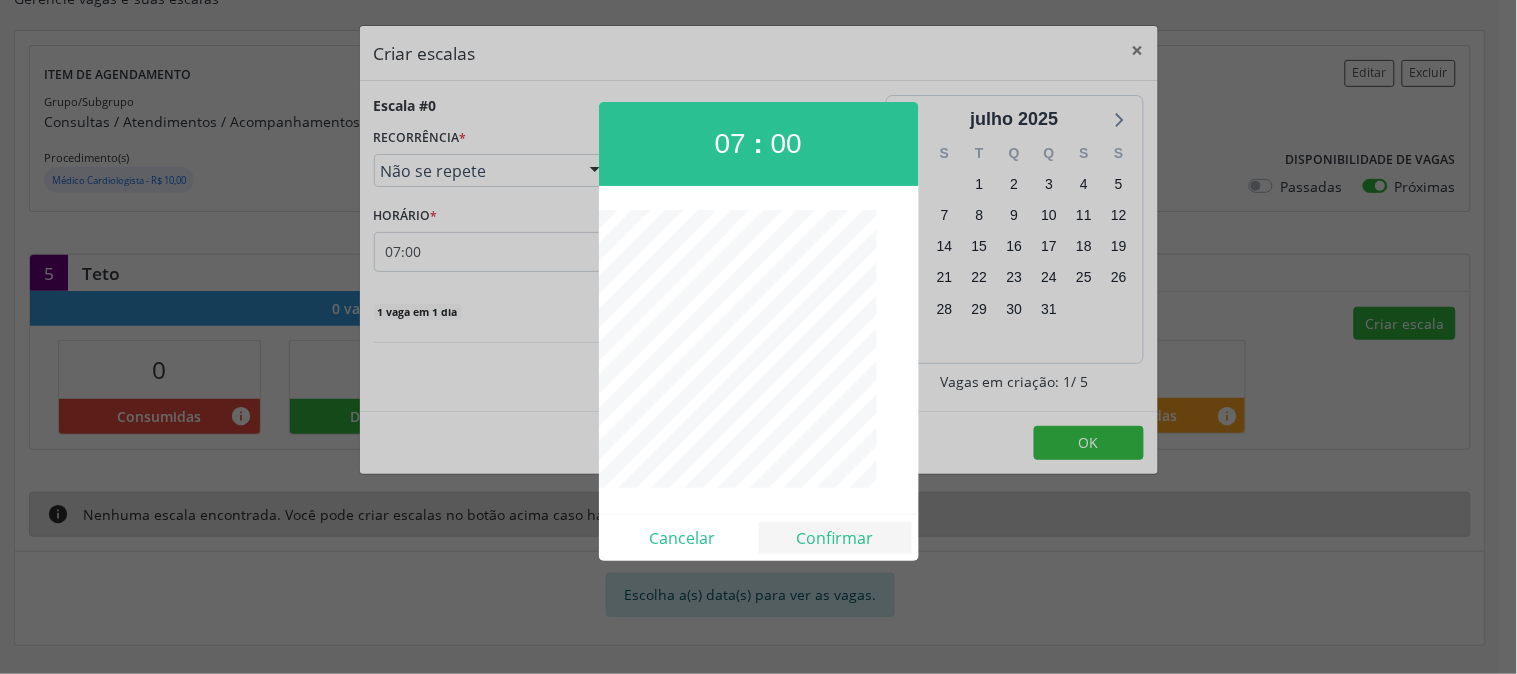 click on "Criar escalas ×
Escala #0
RECORRÊNCIA
*
Não se repete         Não se repete   Diário/Semanal   Mensal
Nenhum resultado encontrado para: "   "
Não há nenhuma opção para ser exibida.
Data
*
08[DATE]
HORÁRIO
*
07:00       07   :   00       Cancelar   Confirmar
VAGAS/DIA
*
1
1 vaga em 1 dia
Criar nova escala
ju[DATE] S T Q Q S S 29 30 1 2 3 4 5 6 7 8 9 10 11 12 13 14 15 16 17 18 19 20 21 22 23 24 25 26 27 28 29 30 31 1 2 3 4 5 6 7 8 9
Vagas em criação: 1
/ 5 OK" at bounding box center [758, 337] 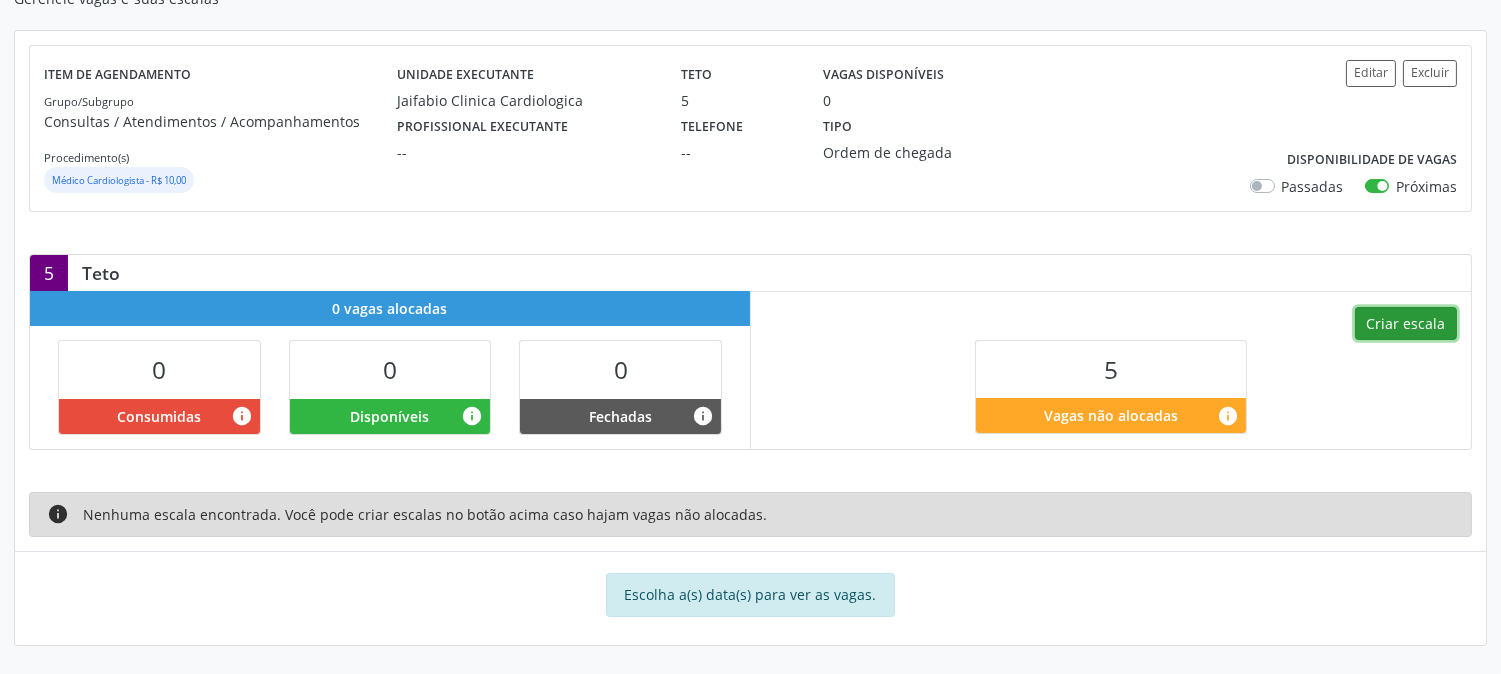 click on "Criar escala" at bounding box center [1406, 324] 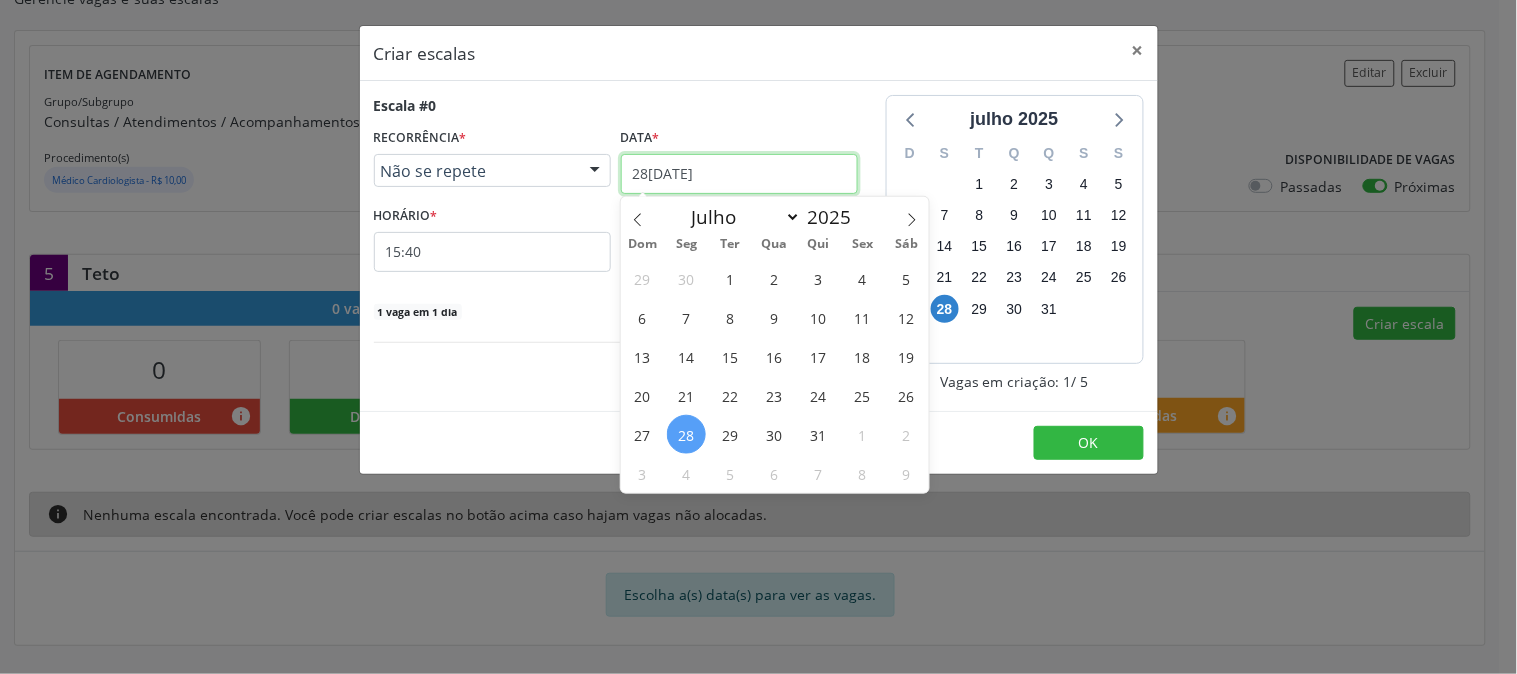 click on "28[DATE]" at bounding box center [739, 174] 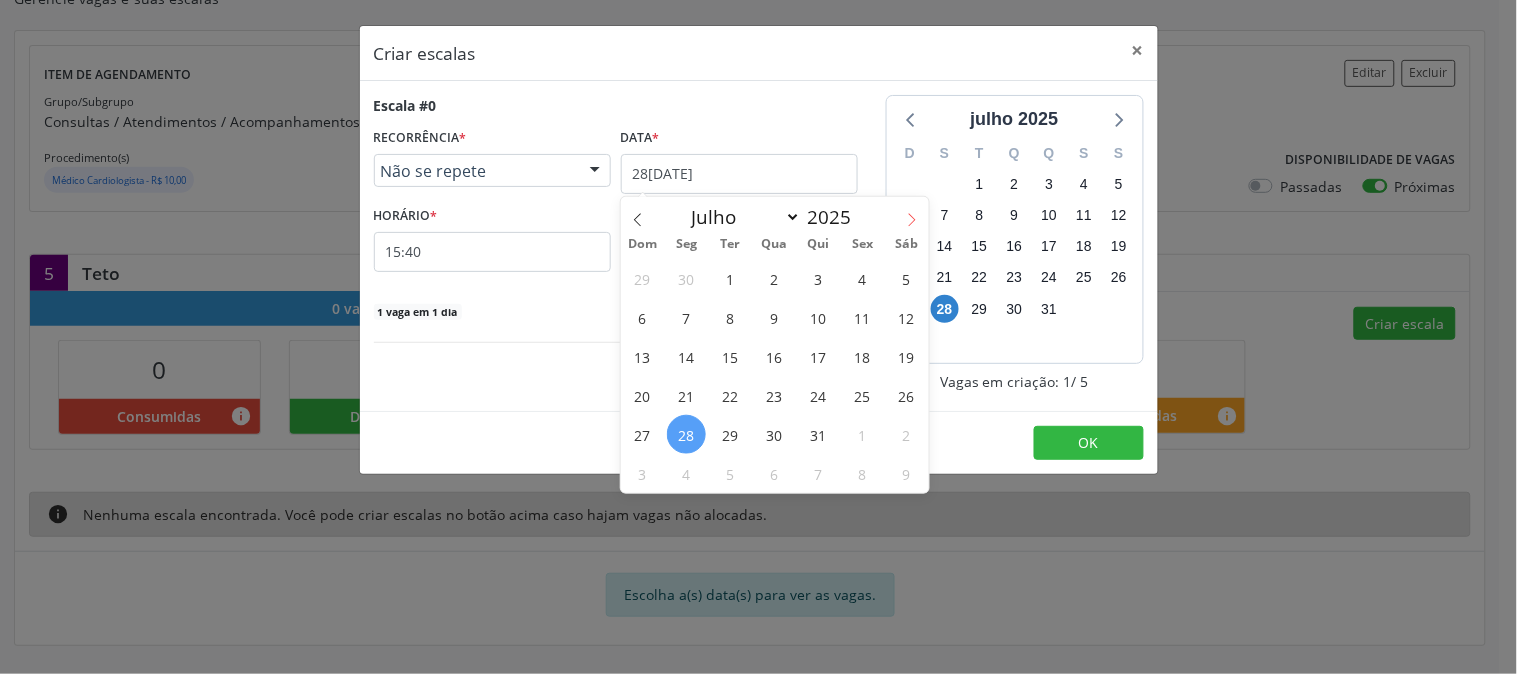 click 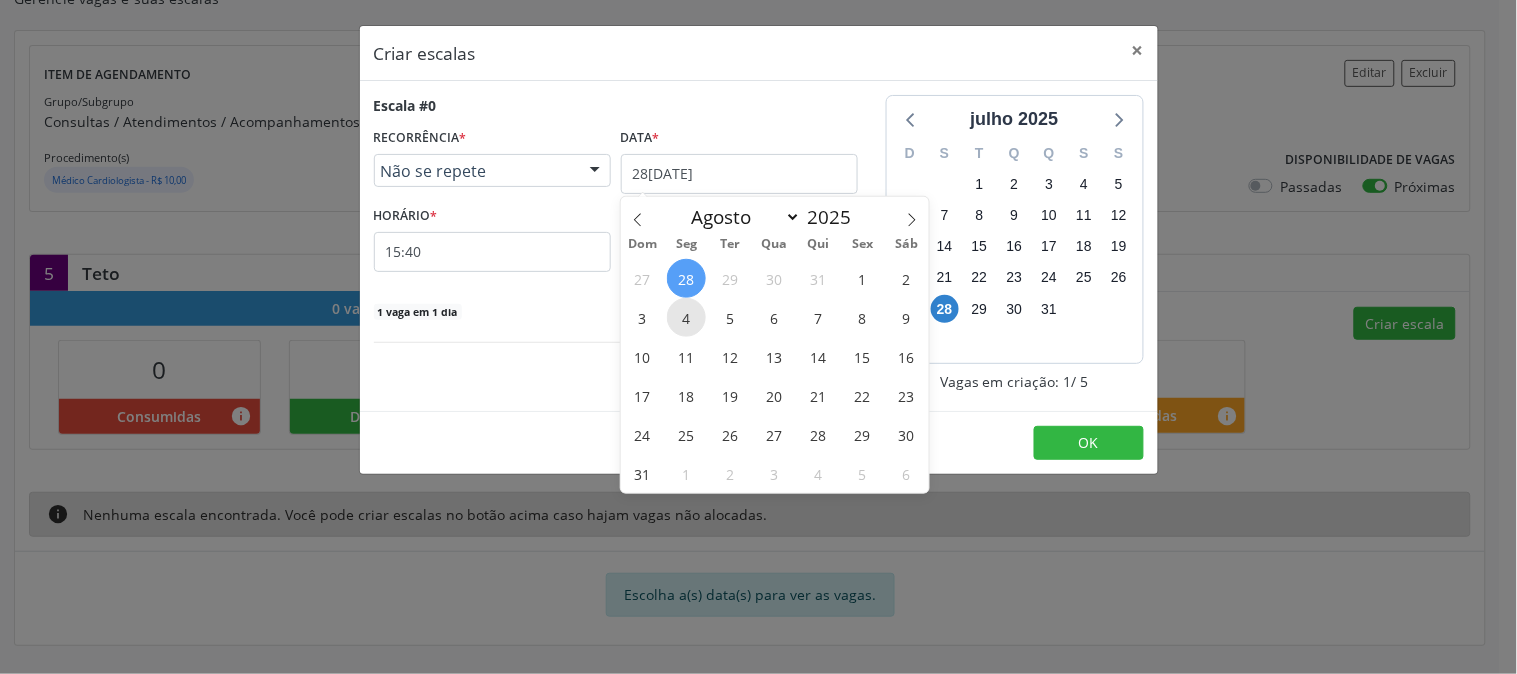 click on "4" at bounding box center (686, 317) 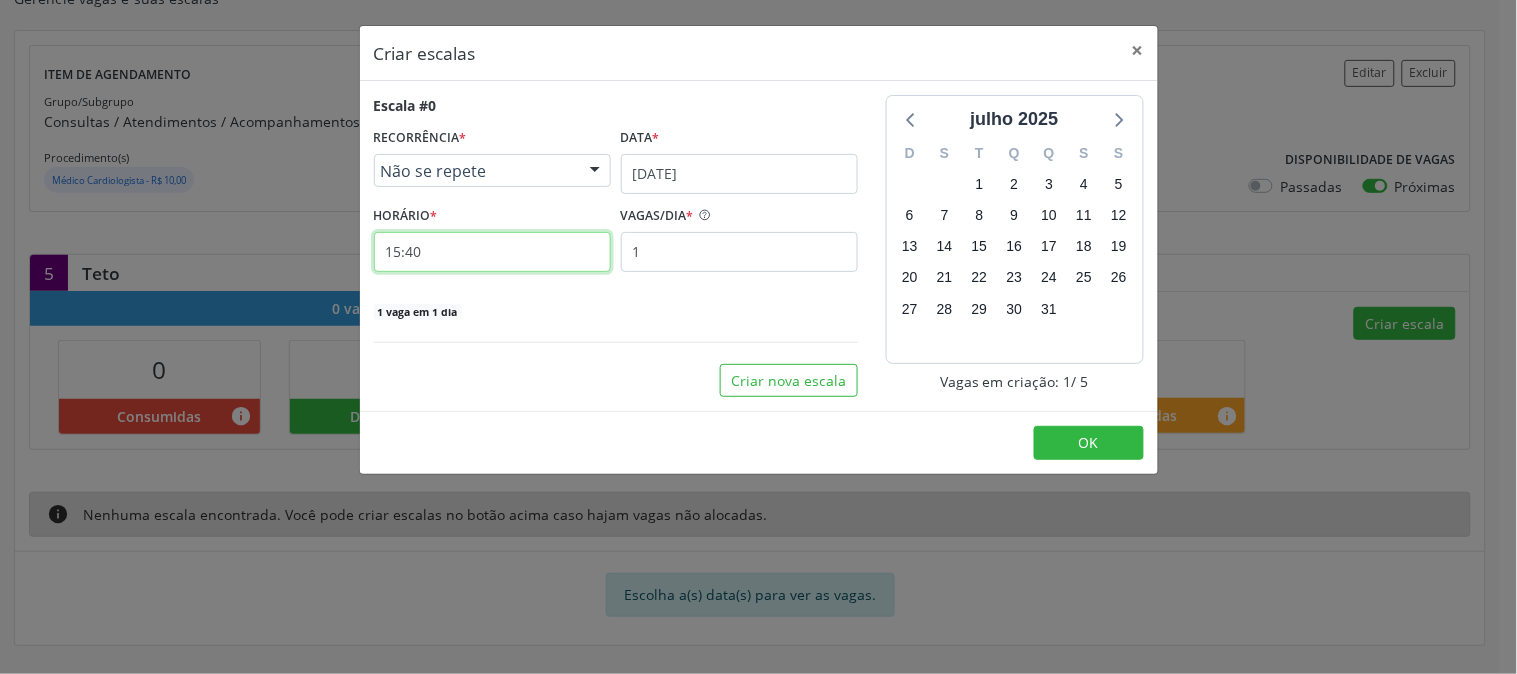 click on "15:40" at bounding box center [492, 252] 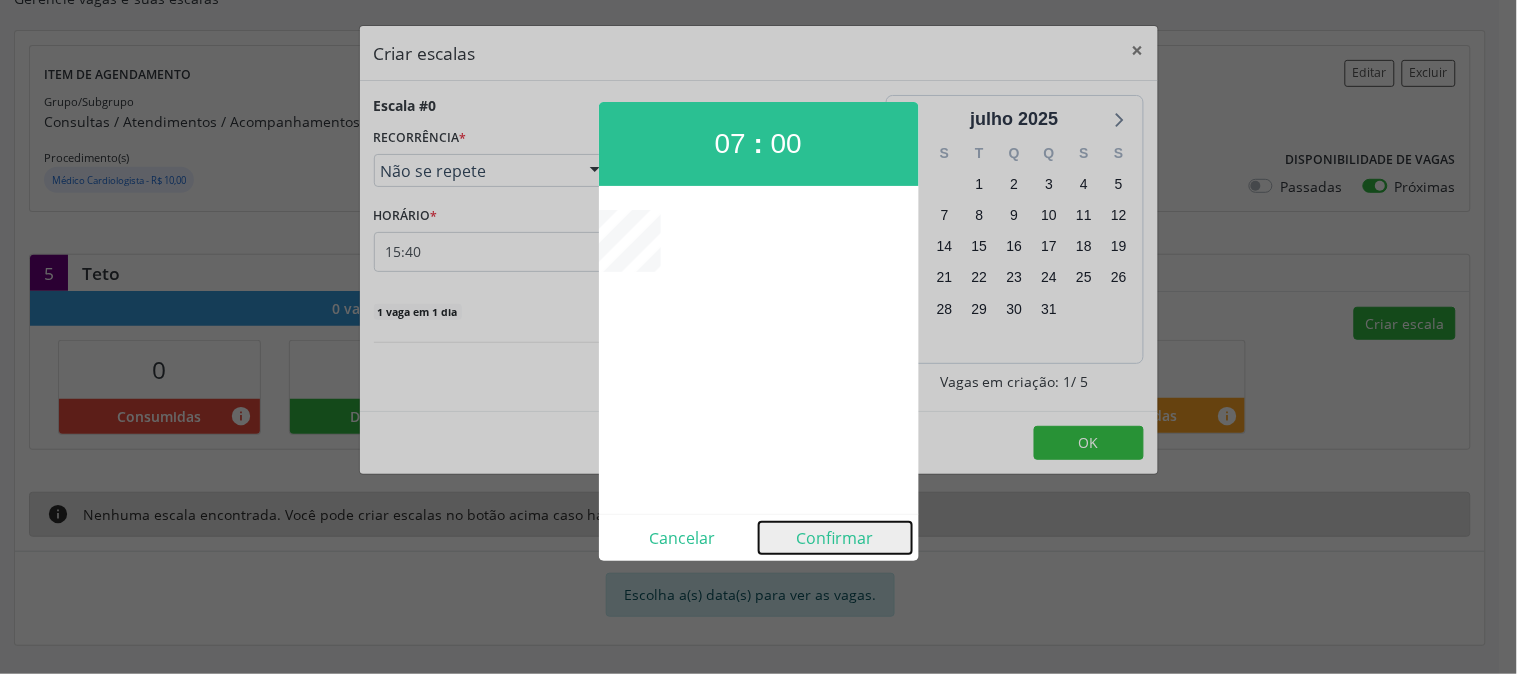click on "Confirmar" at bounding box center (835, 538) 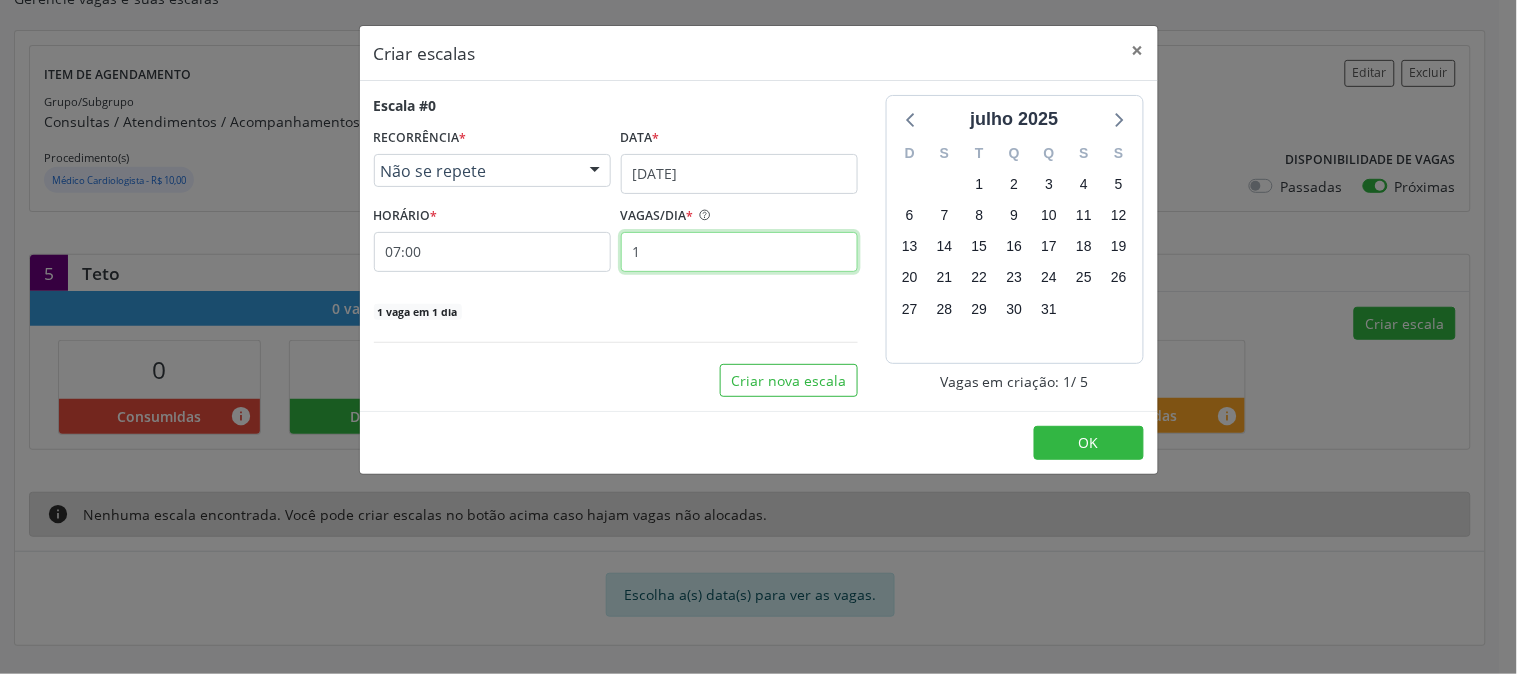 click on "1" at bounding box center [739, 252] 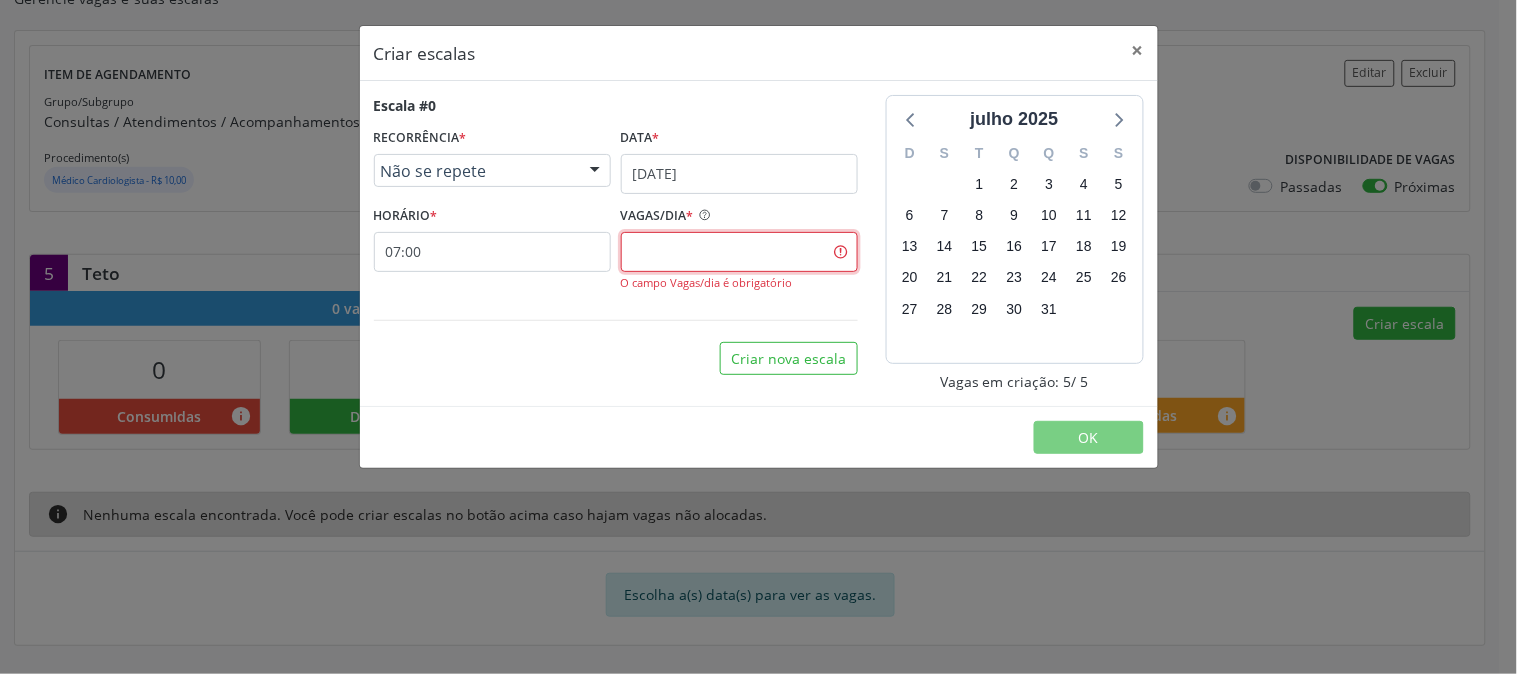type on "1" 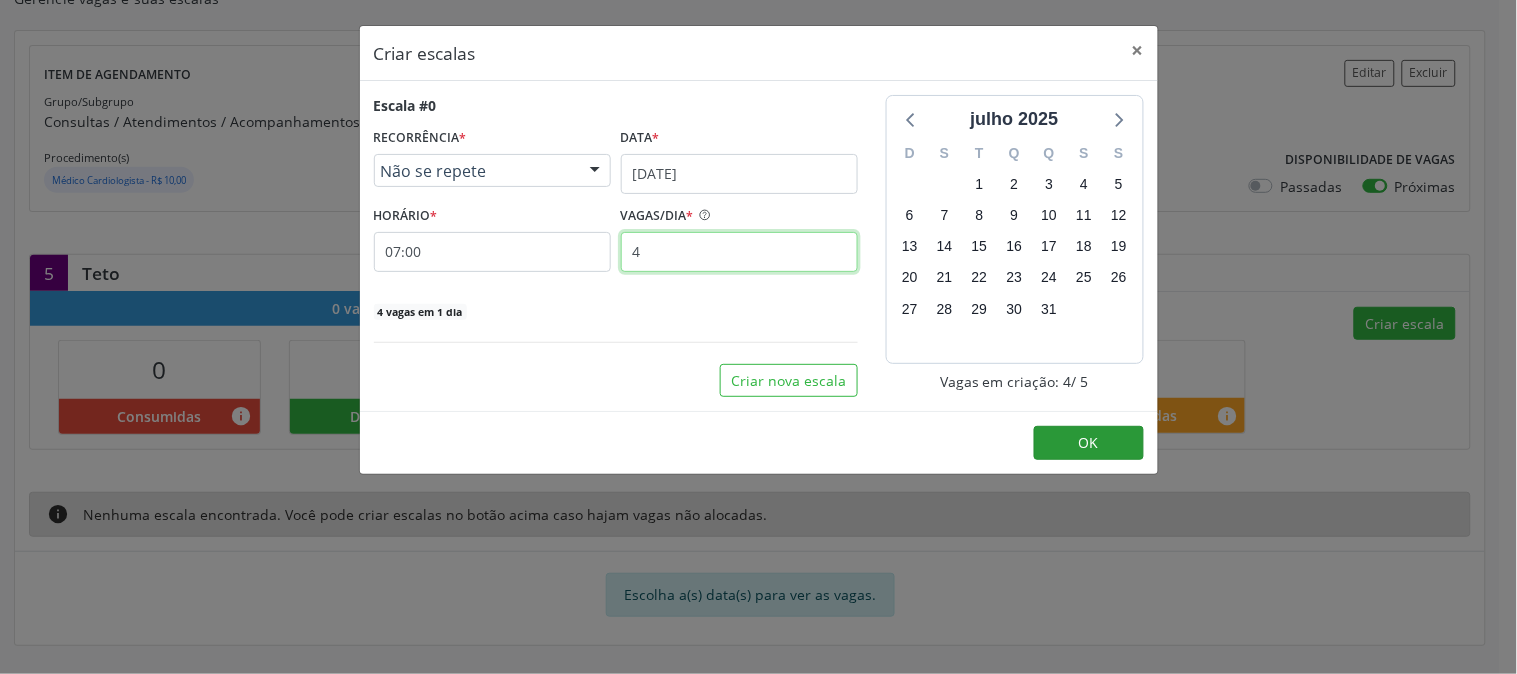 type on "4" 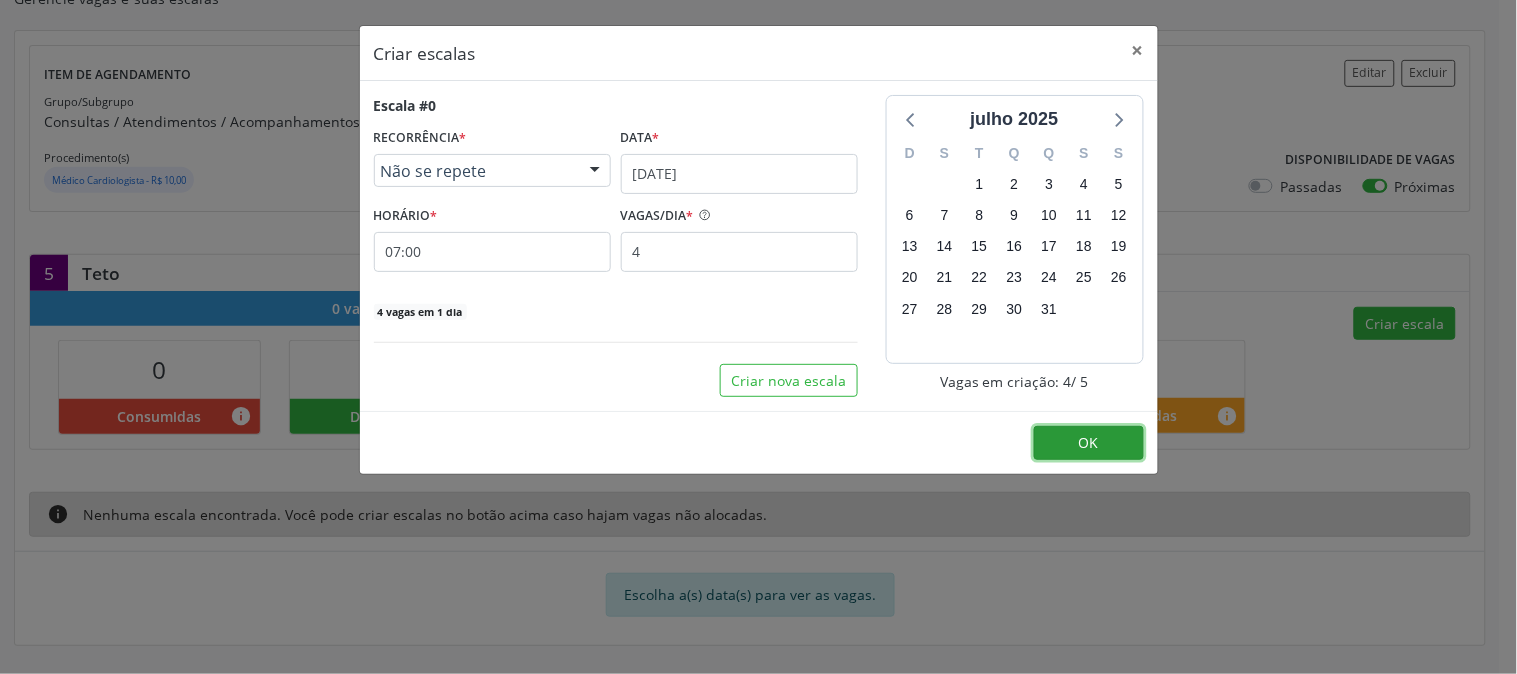click on "OK" at bounding box center [1089, 442] 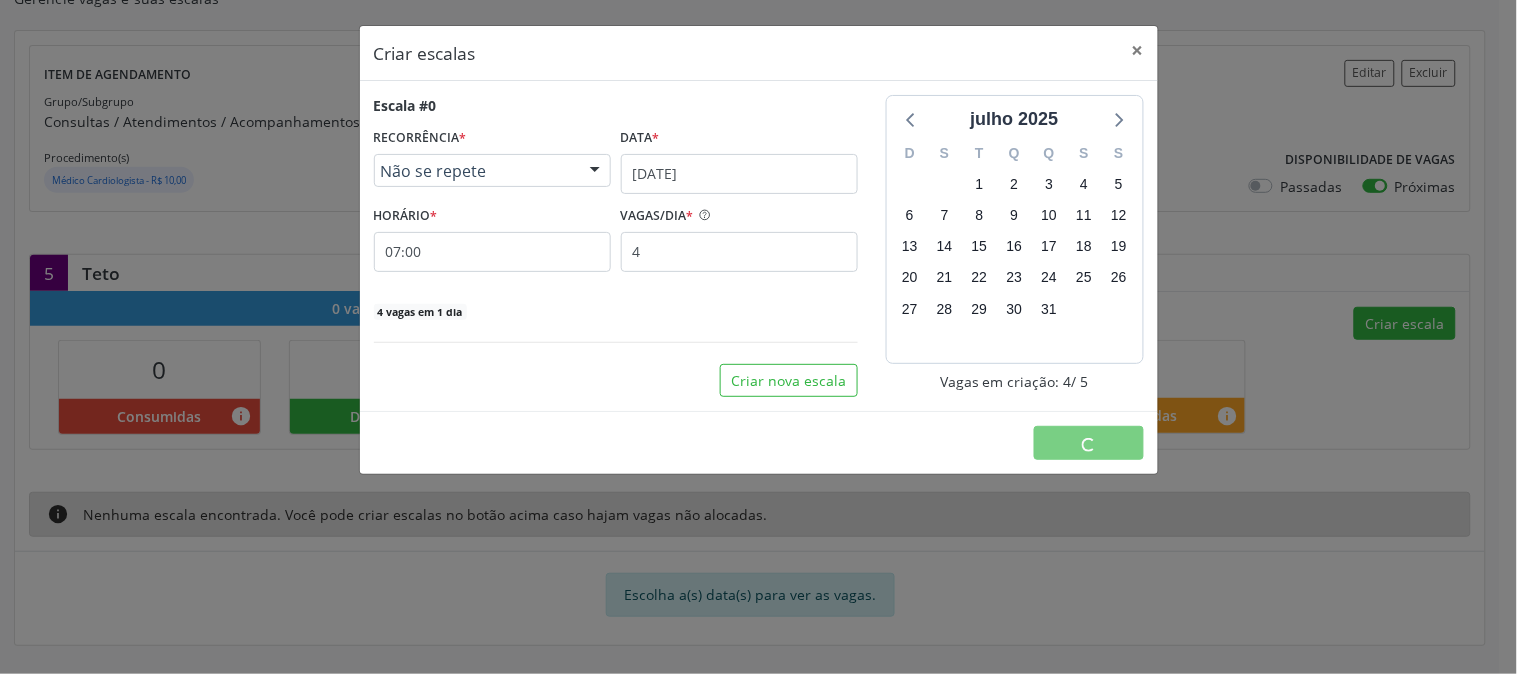 scroll, scrollTop: 0, scrollLeft: 0, axis: both 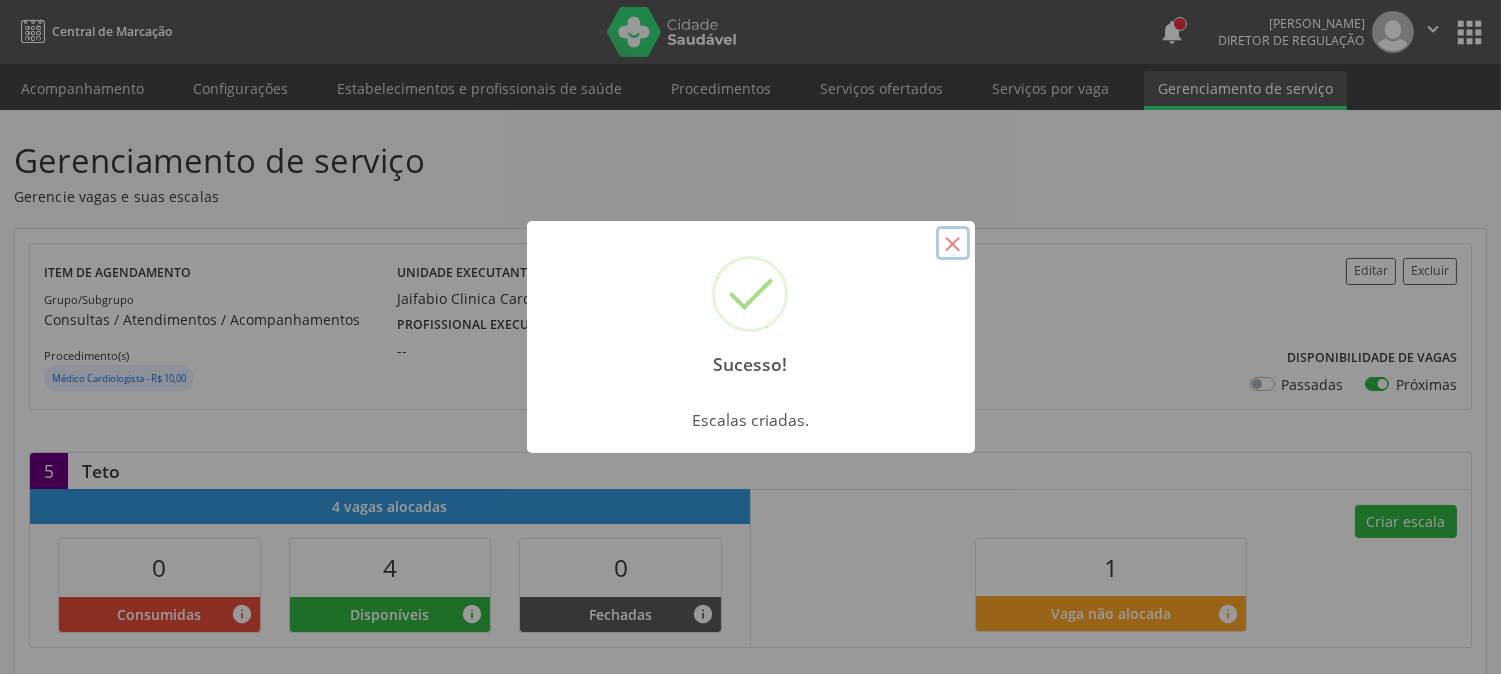 click on "×" at bounding box center (953, 243) 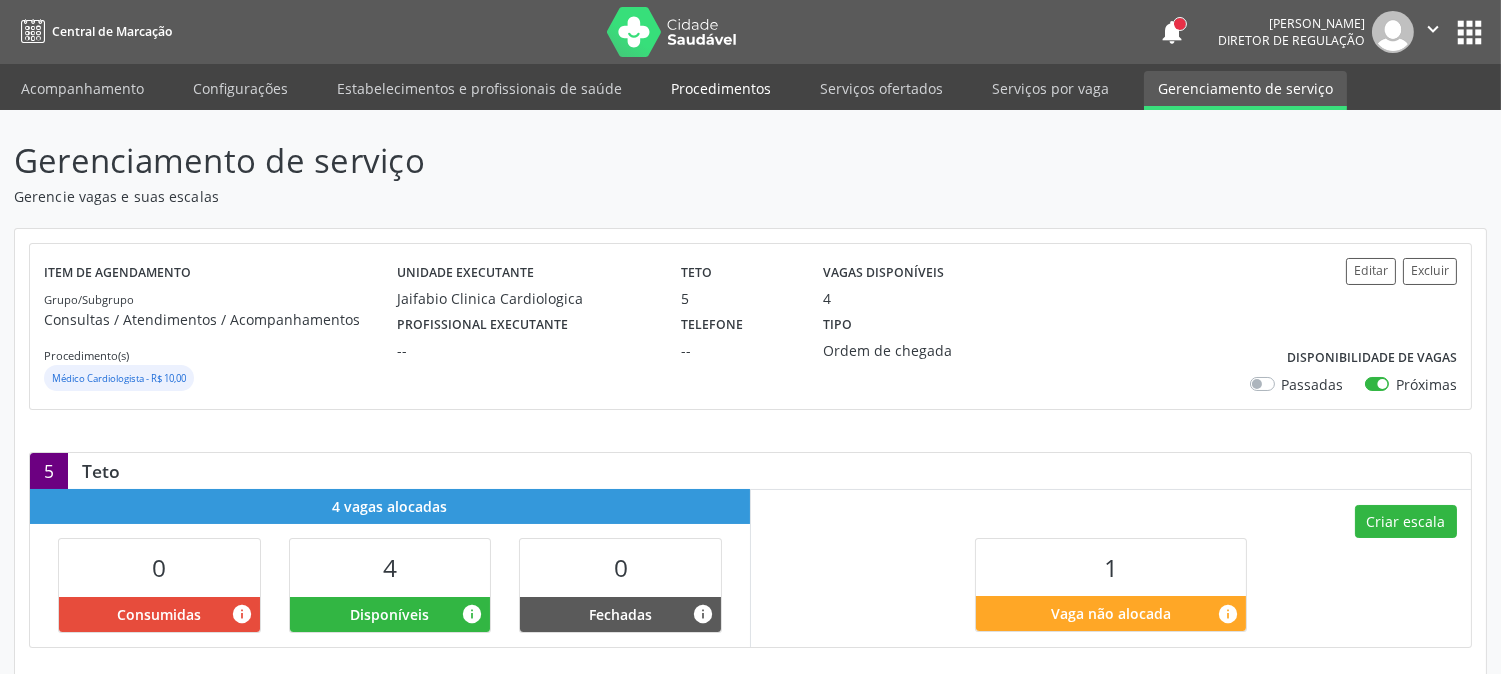 click on "Procedimentos" at bounding box center (721, 88) 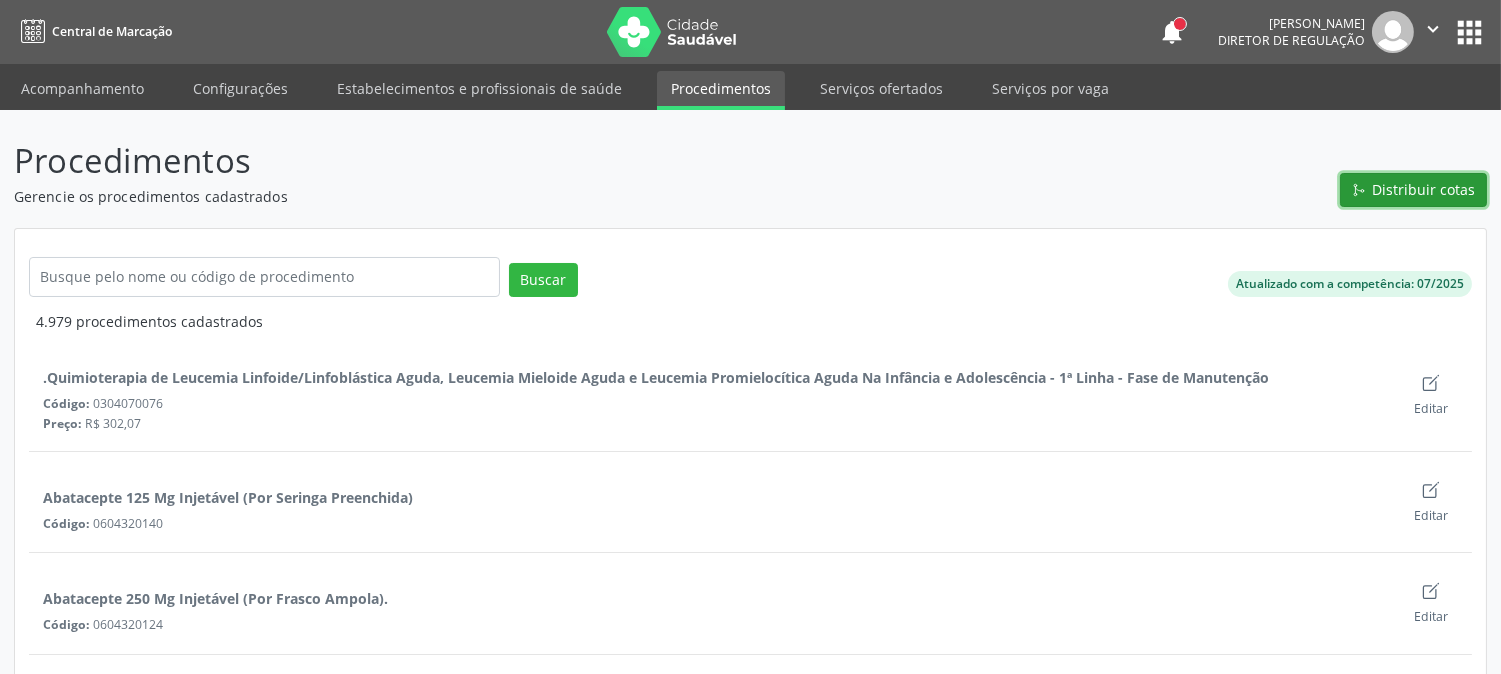 click on "Distribuir cotas" at bounding box center (1424, 189) 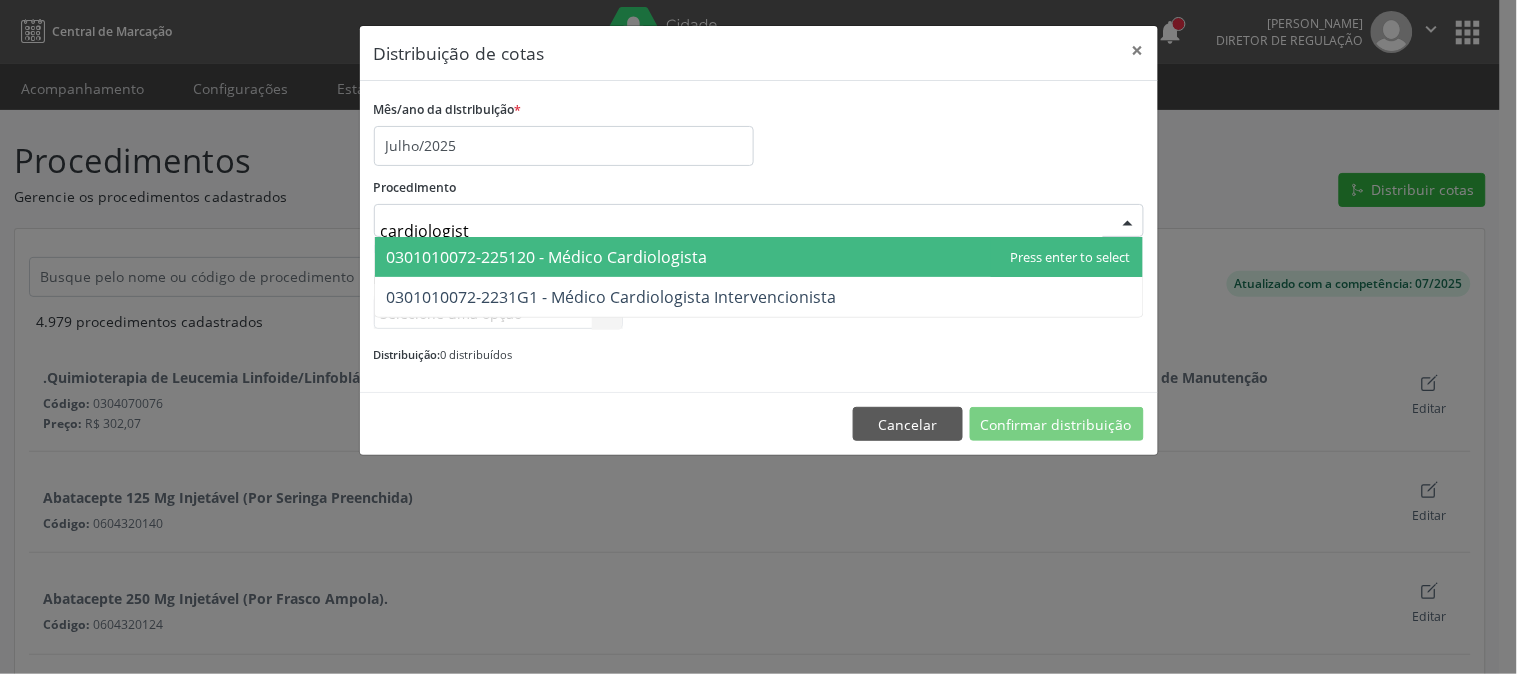 type on "cardiologista" 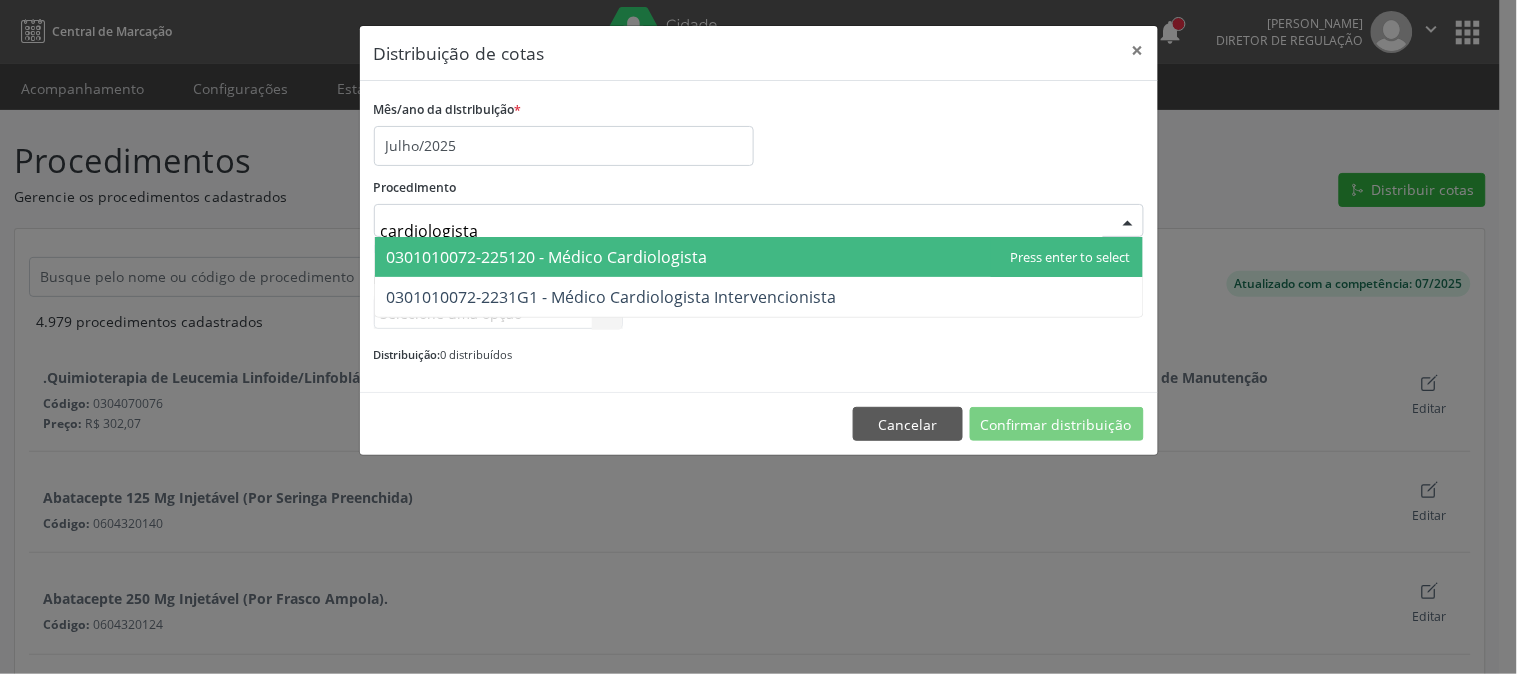 click on "0301010072-225120 - Médico Cardiologista" at bounding box center [547, 257] 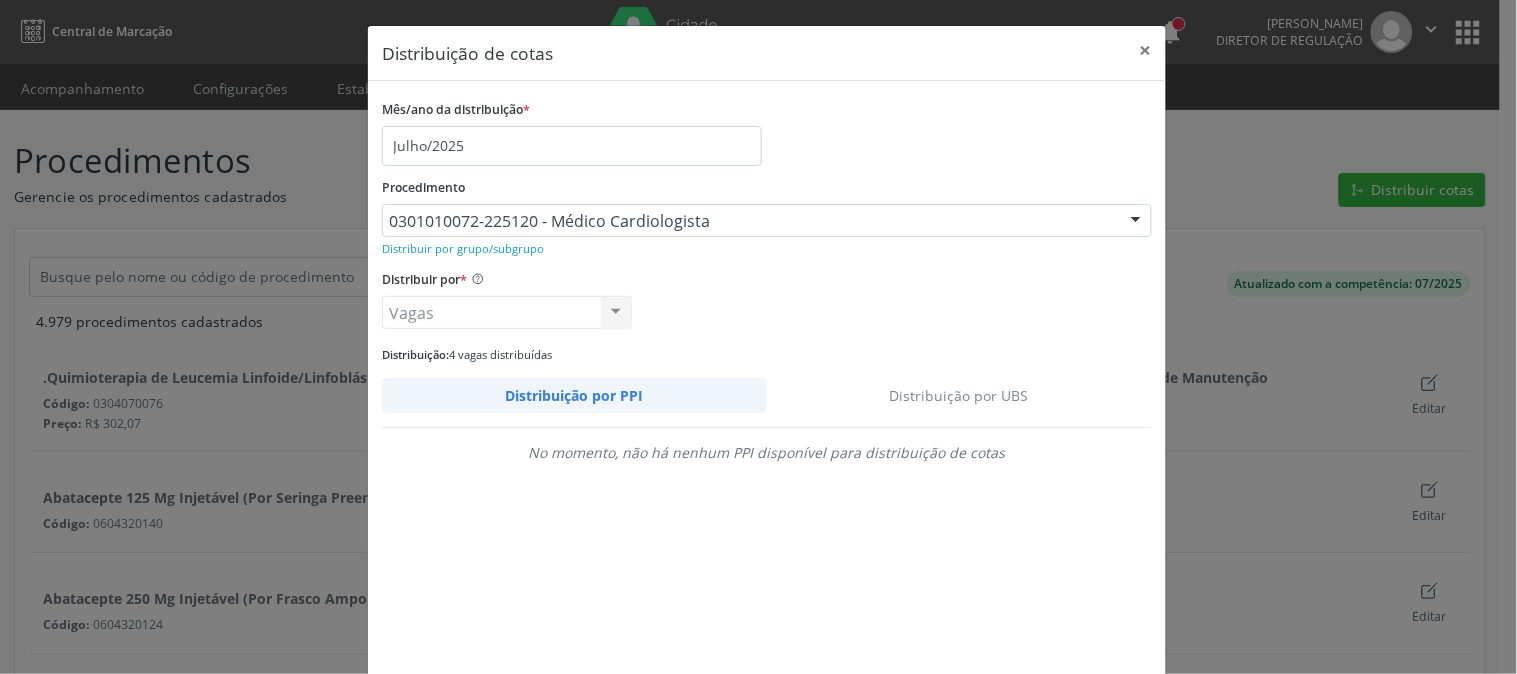 click on "Distribuição por UBS" at bounding box center [960, 395] 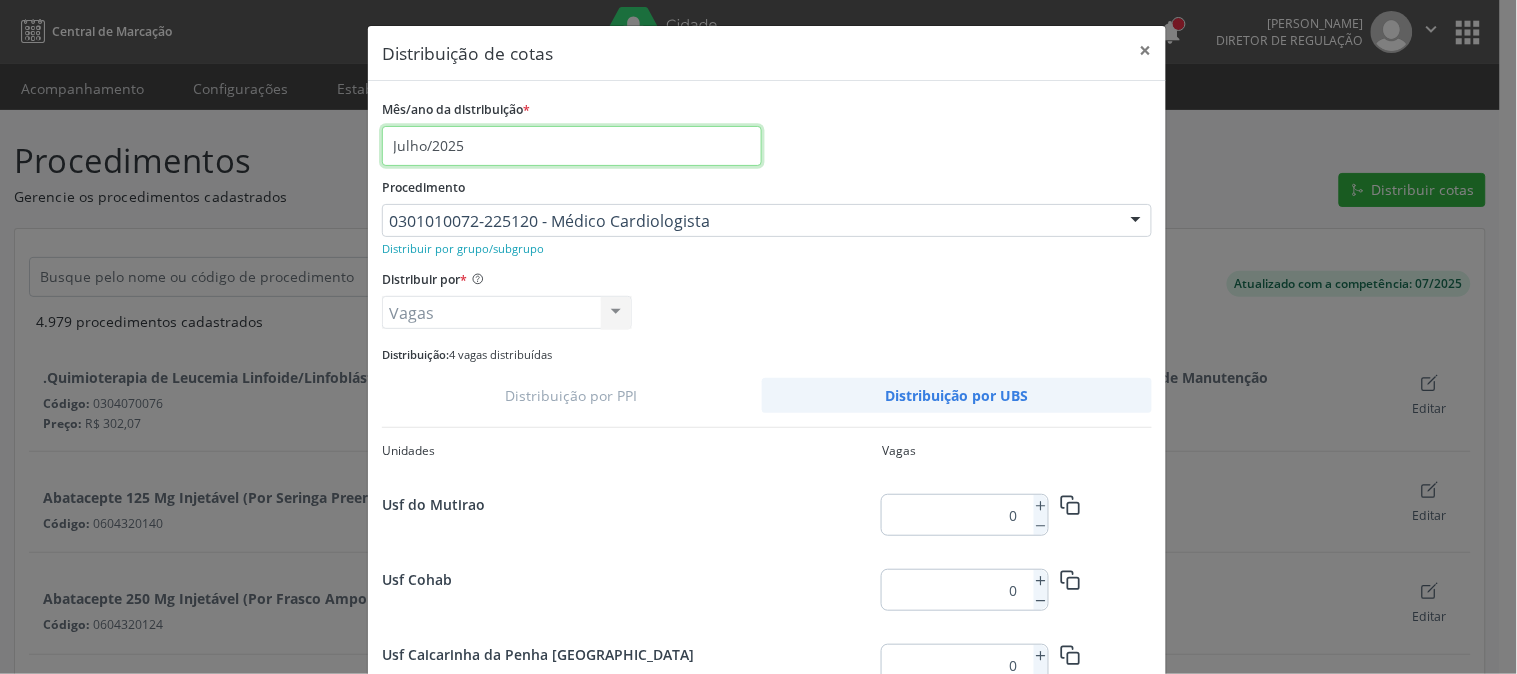 click on "Julho/2025" at bounding box center (572, 146) 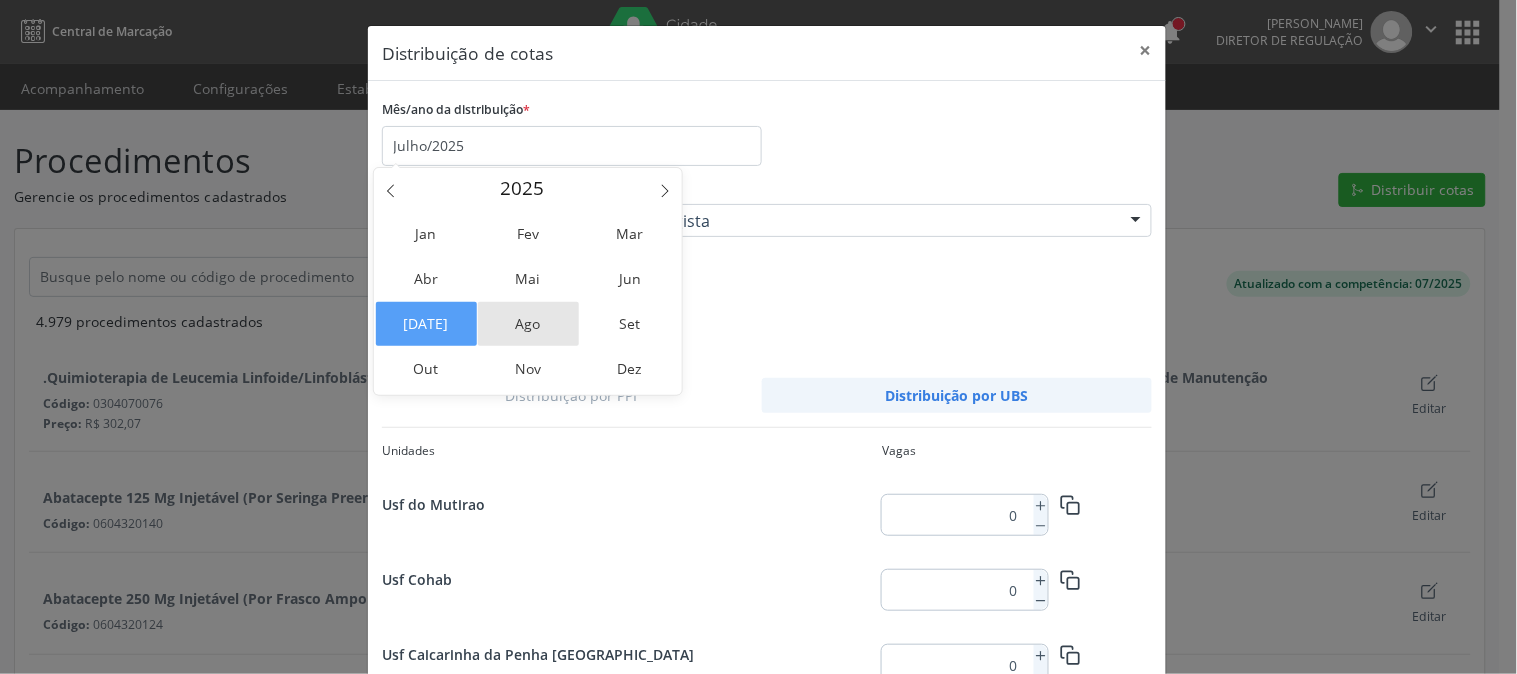 click on "Ago" at bounding box center (528, 324) 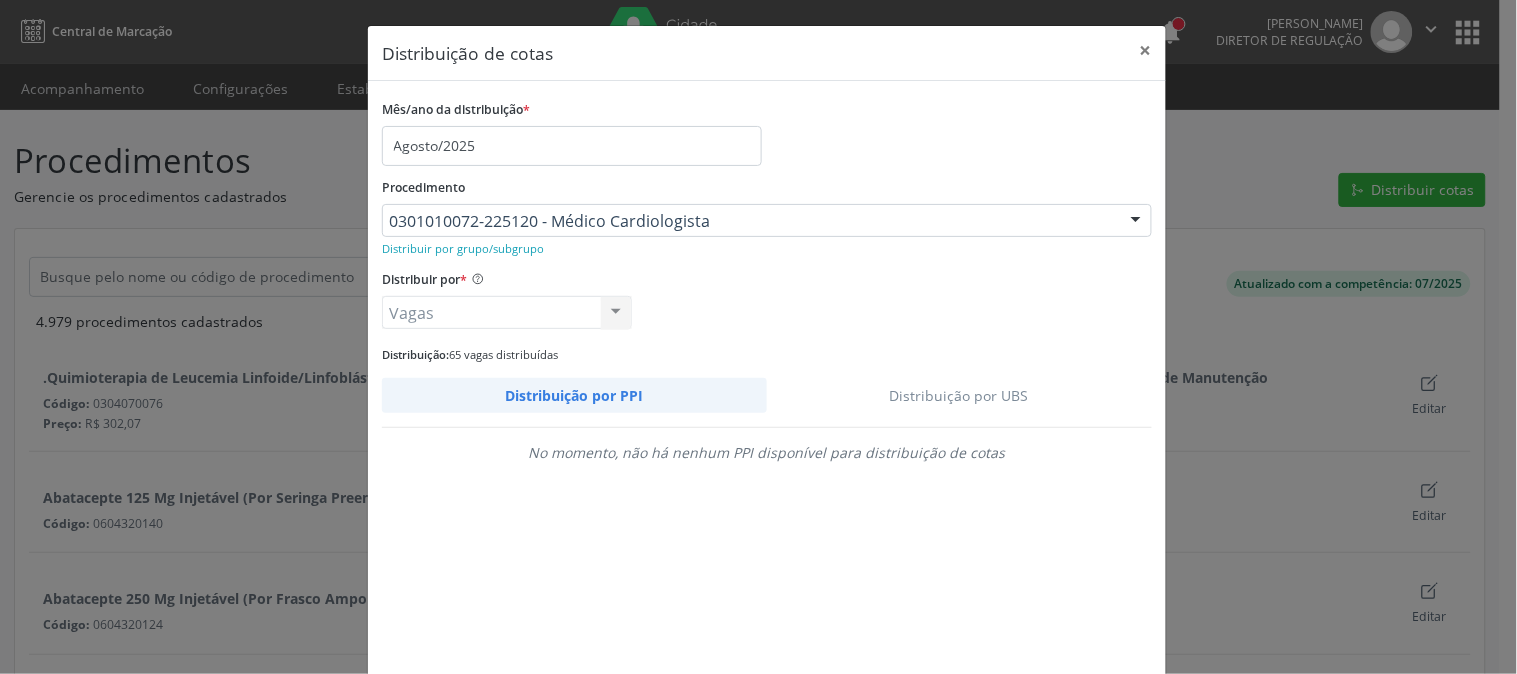 click on "Distribuição por UBS" at bounding box center (960, 395) 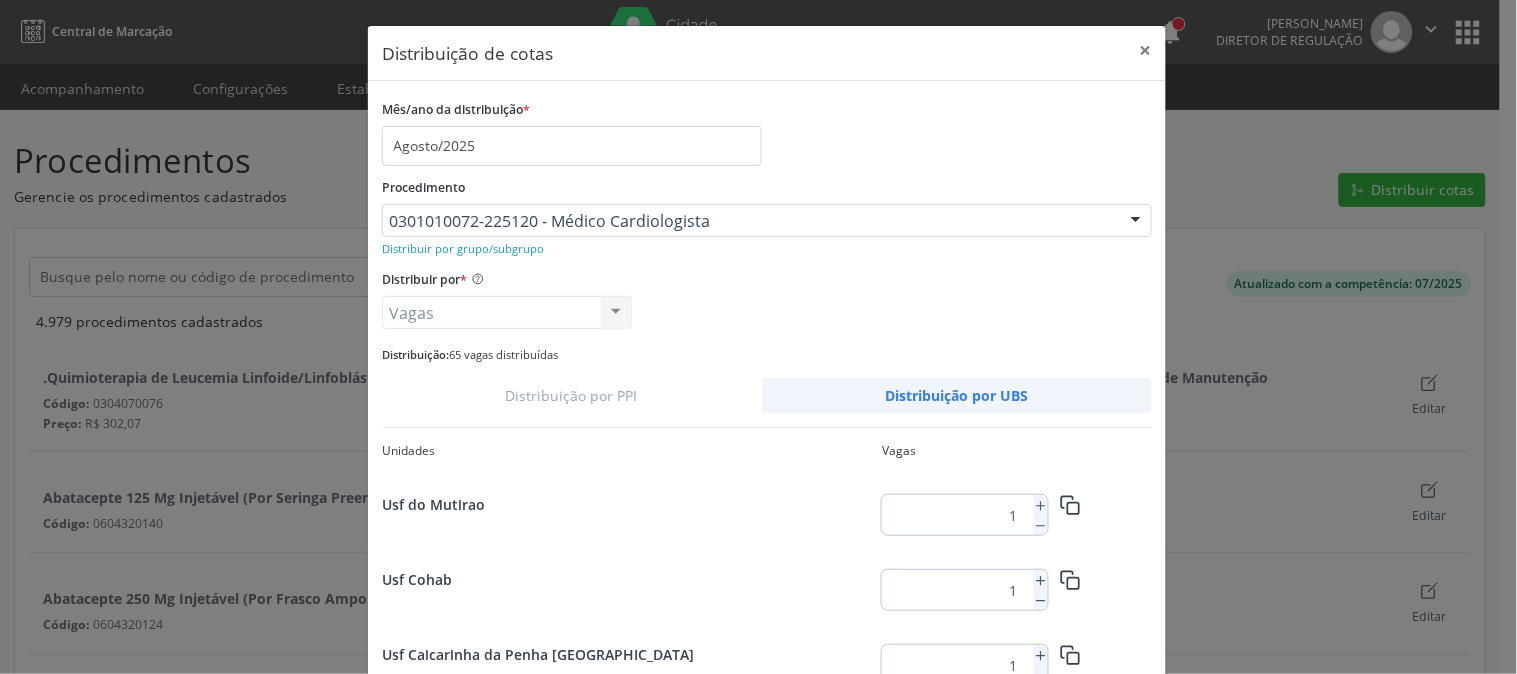 scroll, scrollTop: 2607, scrollLeft: 0, axis: vertical 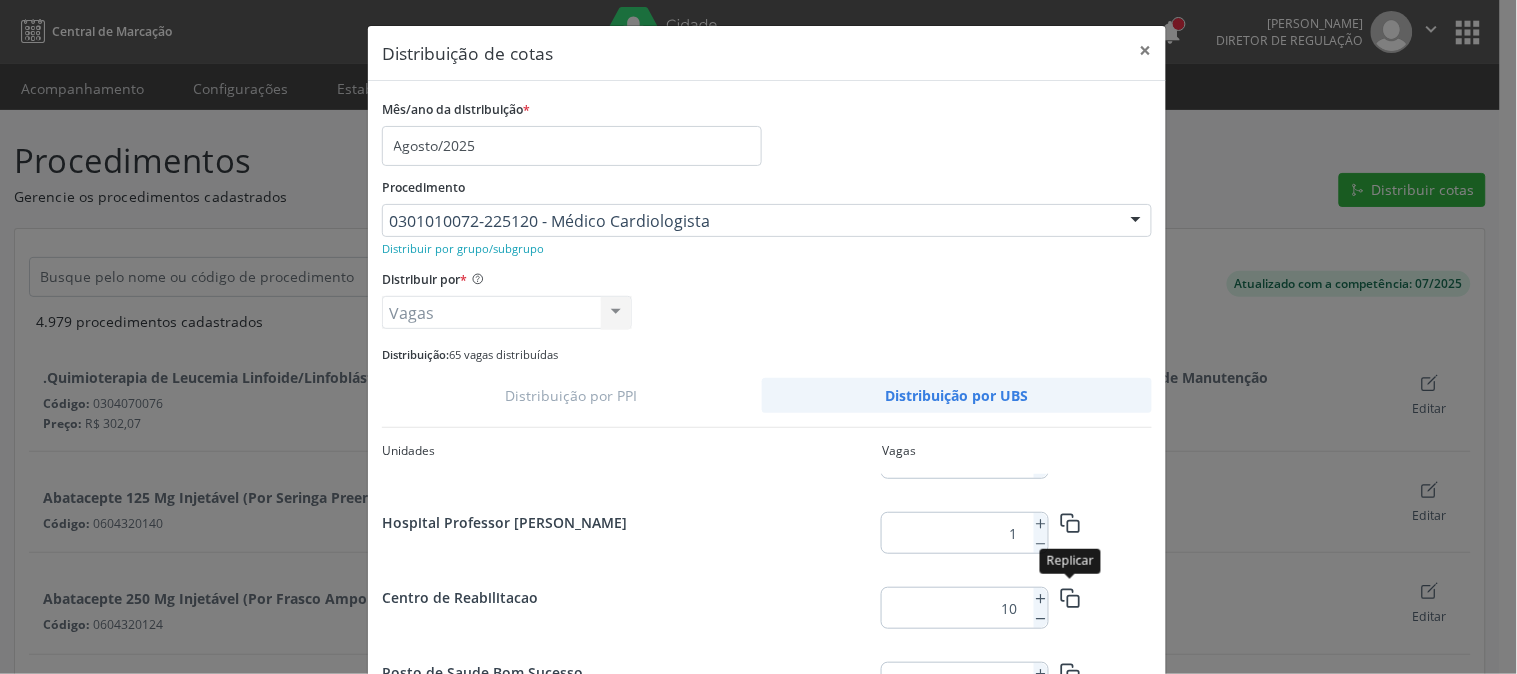 click at bounding box center [1070, 597] 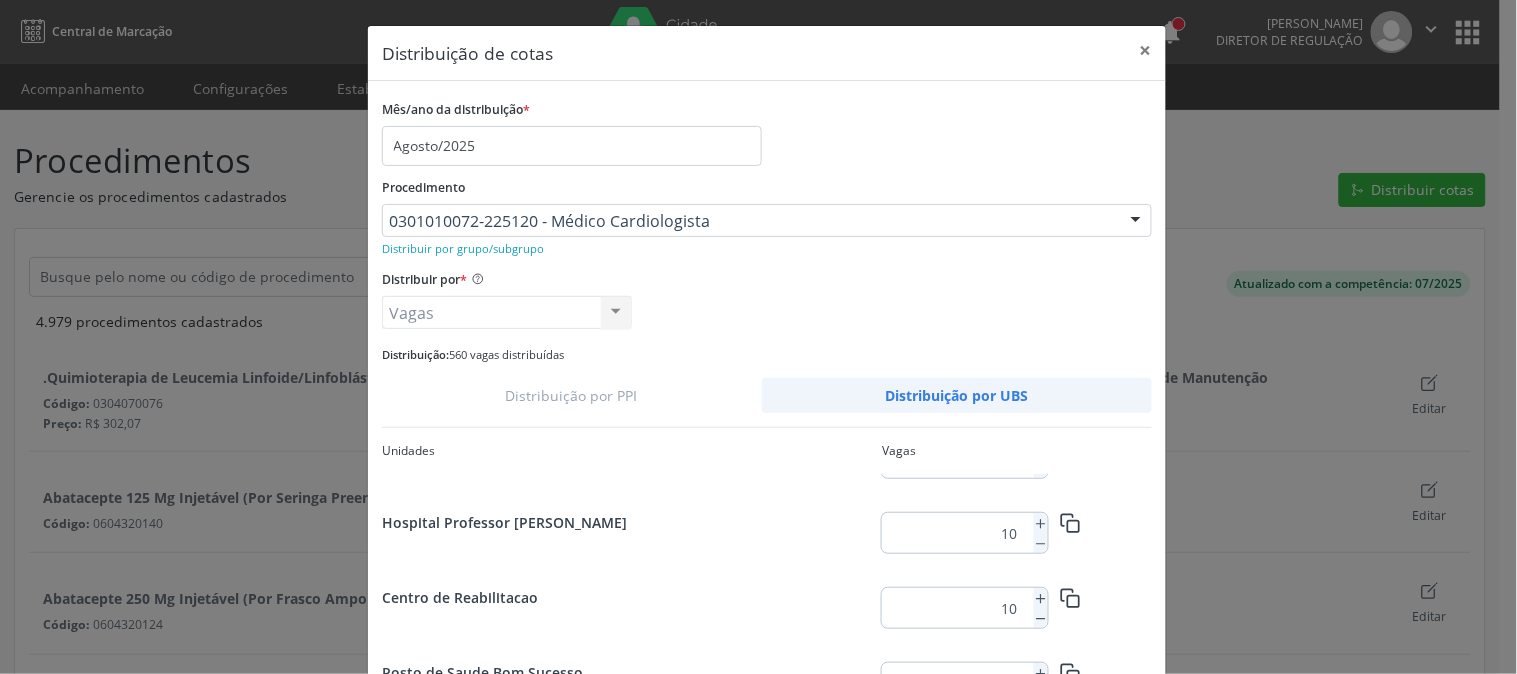 scroll, scrollTop: 3955, scrollLeft: 0, axis: vertical 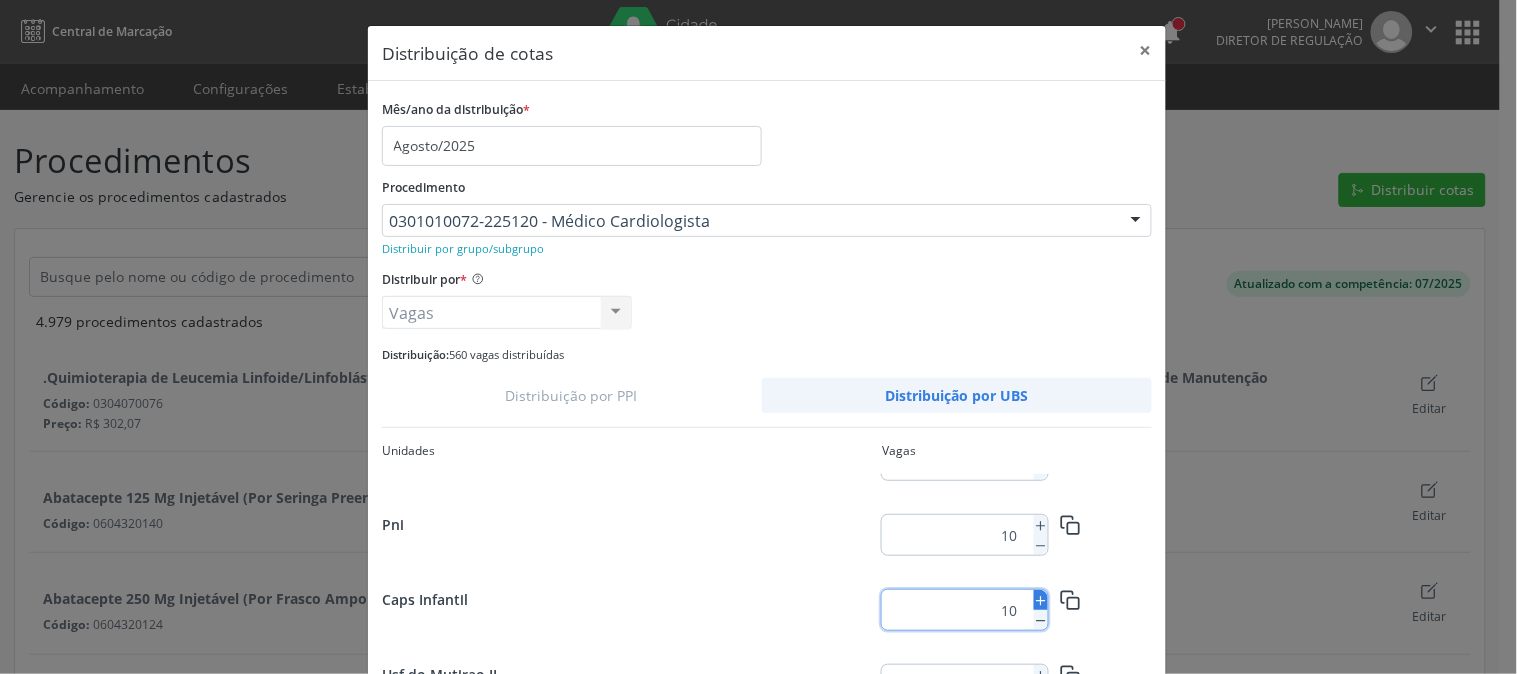 click 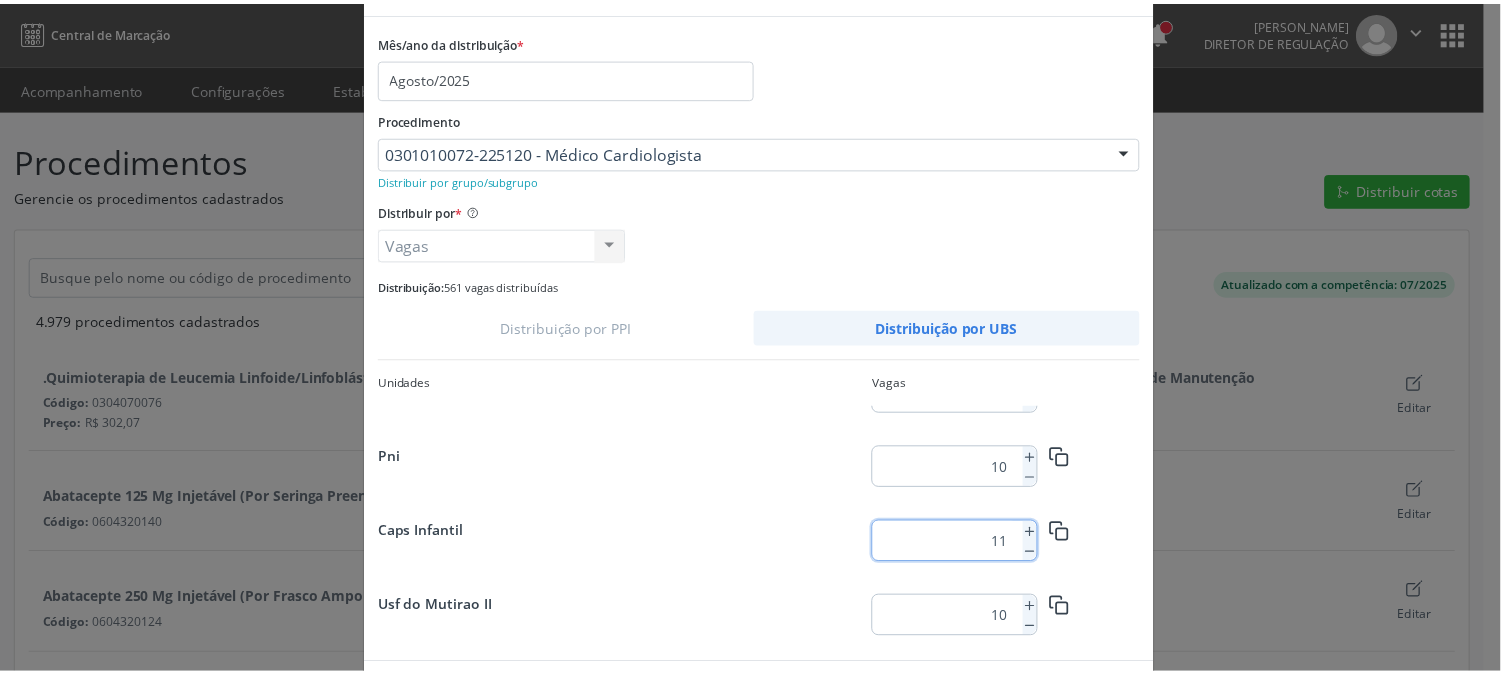 scroll, scrollTop: 145, scrollLeft: 0, axis: vertical 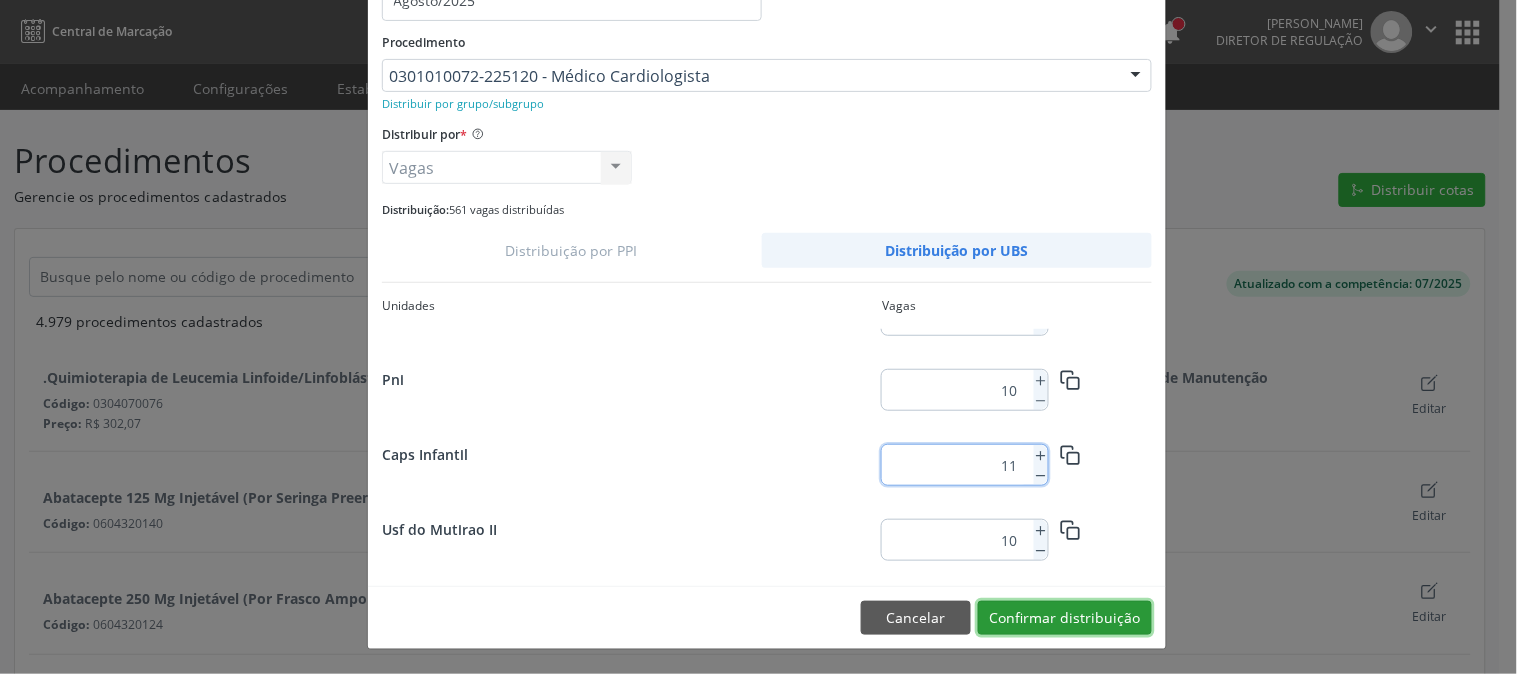 click on "Confirmar distribuição" at bounding box center (1065, 618) 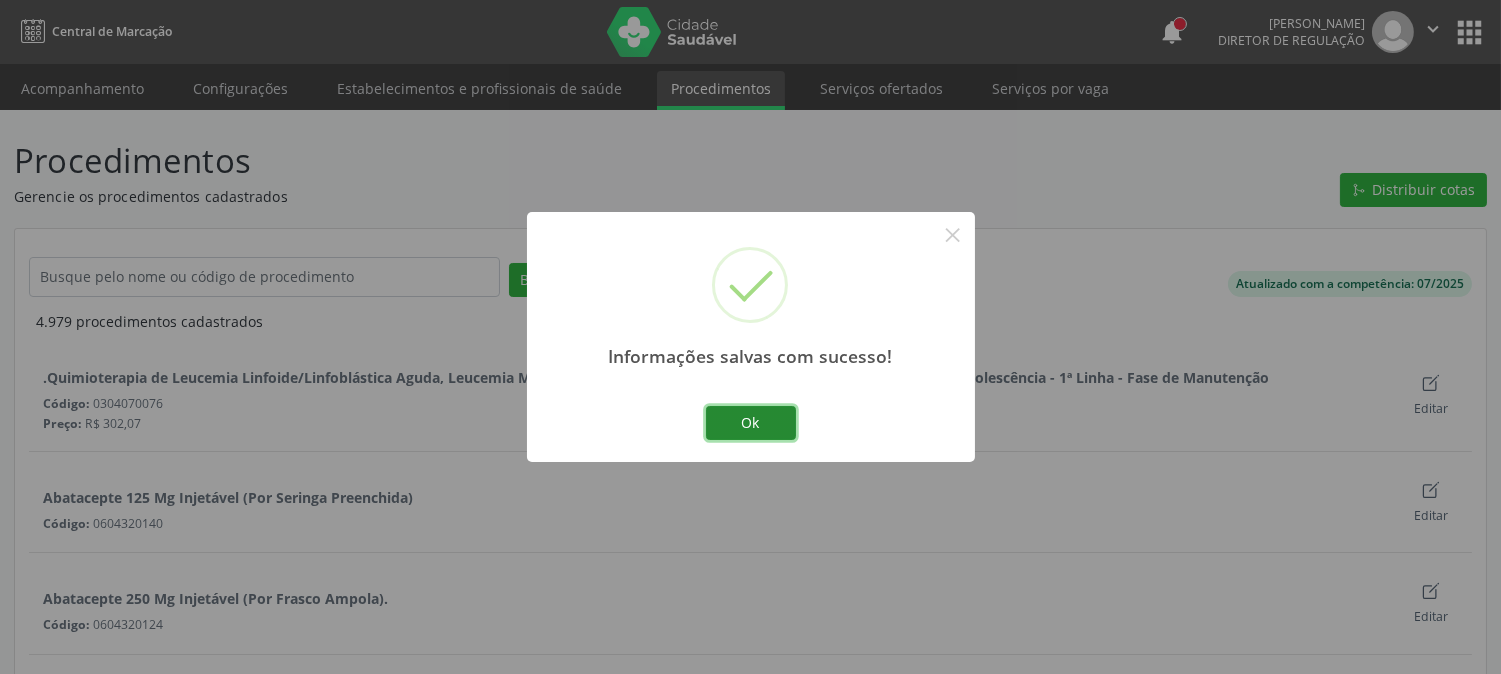 click on "Ok" at bounding box center (751, 423) 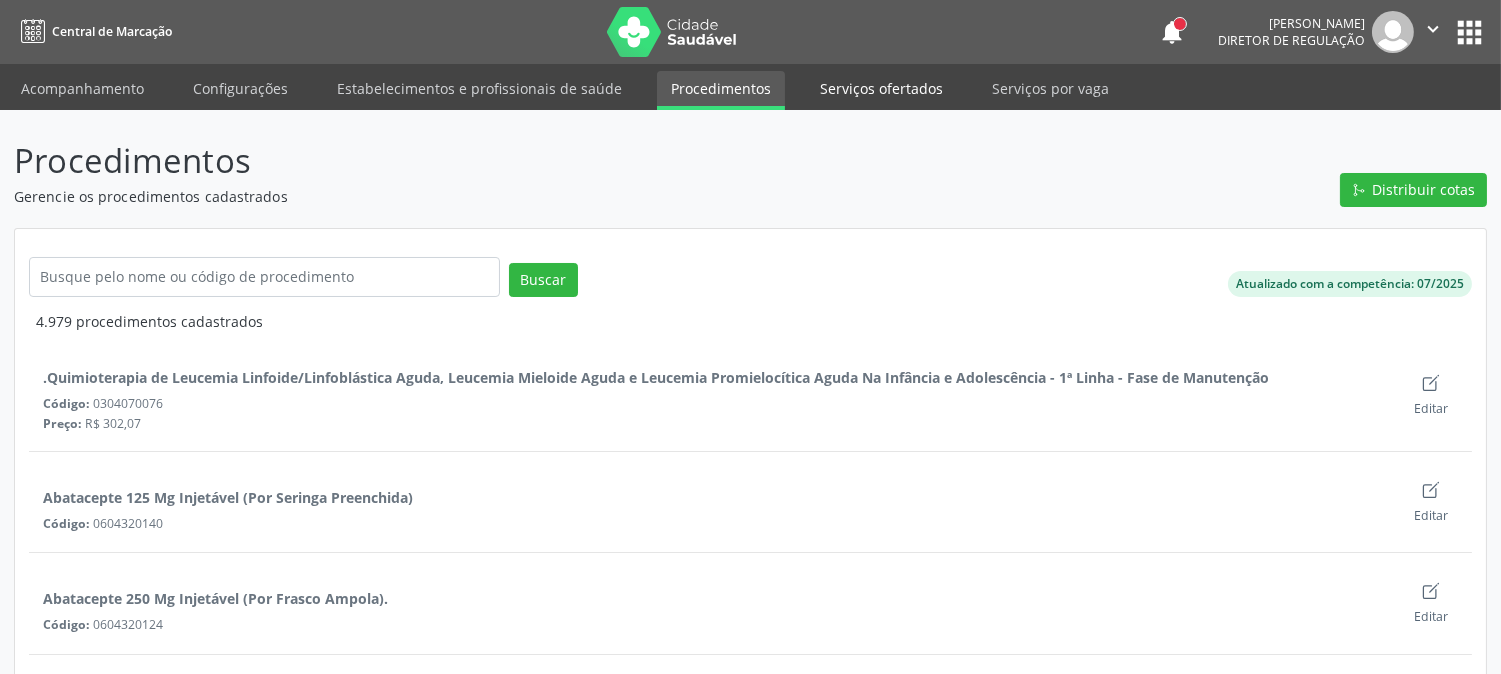 click on "Serviços ofertados" at bounding box center (881, 88) 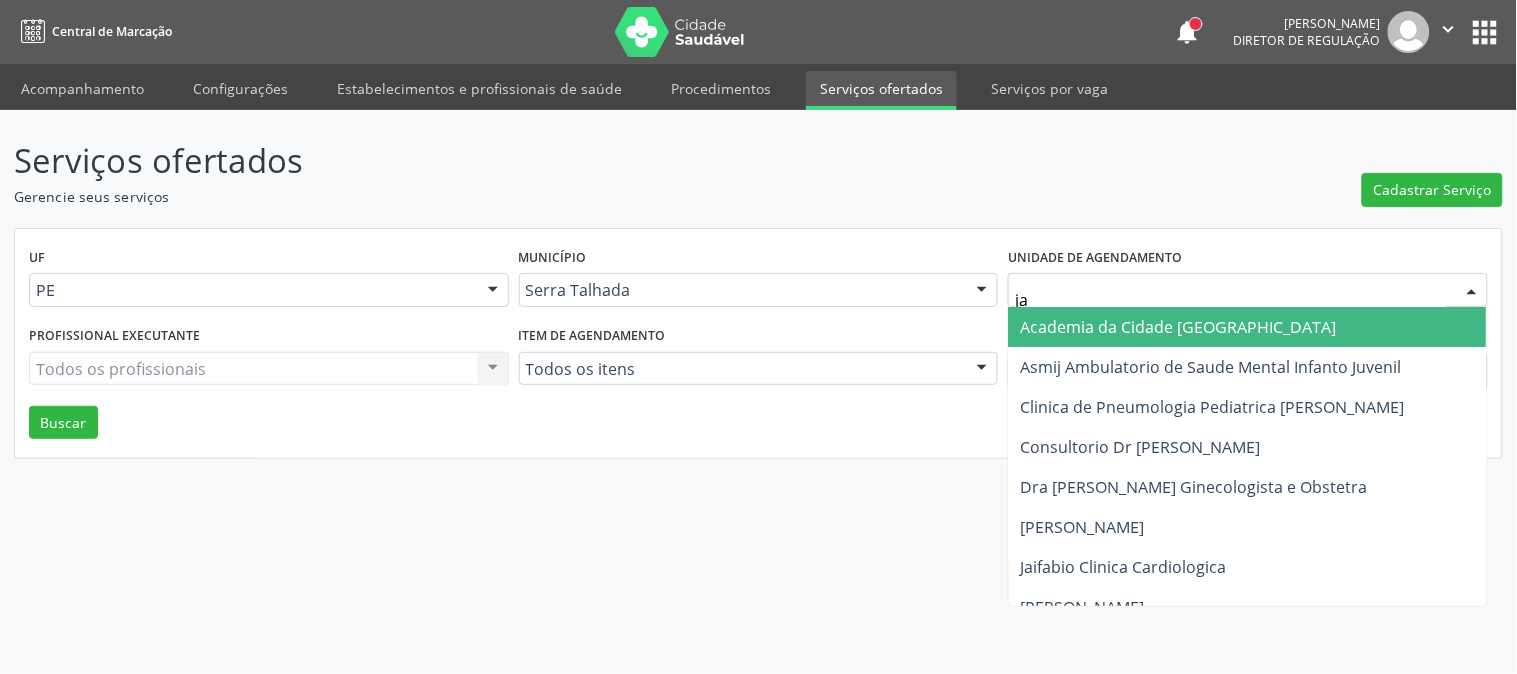 type on "jai" 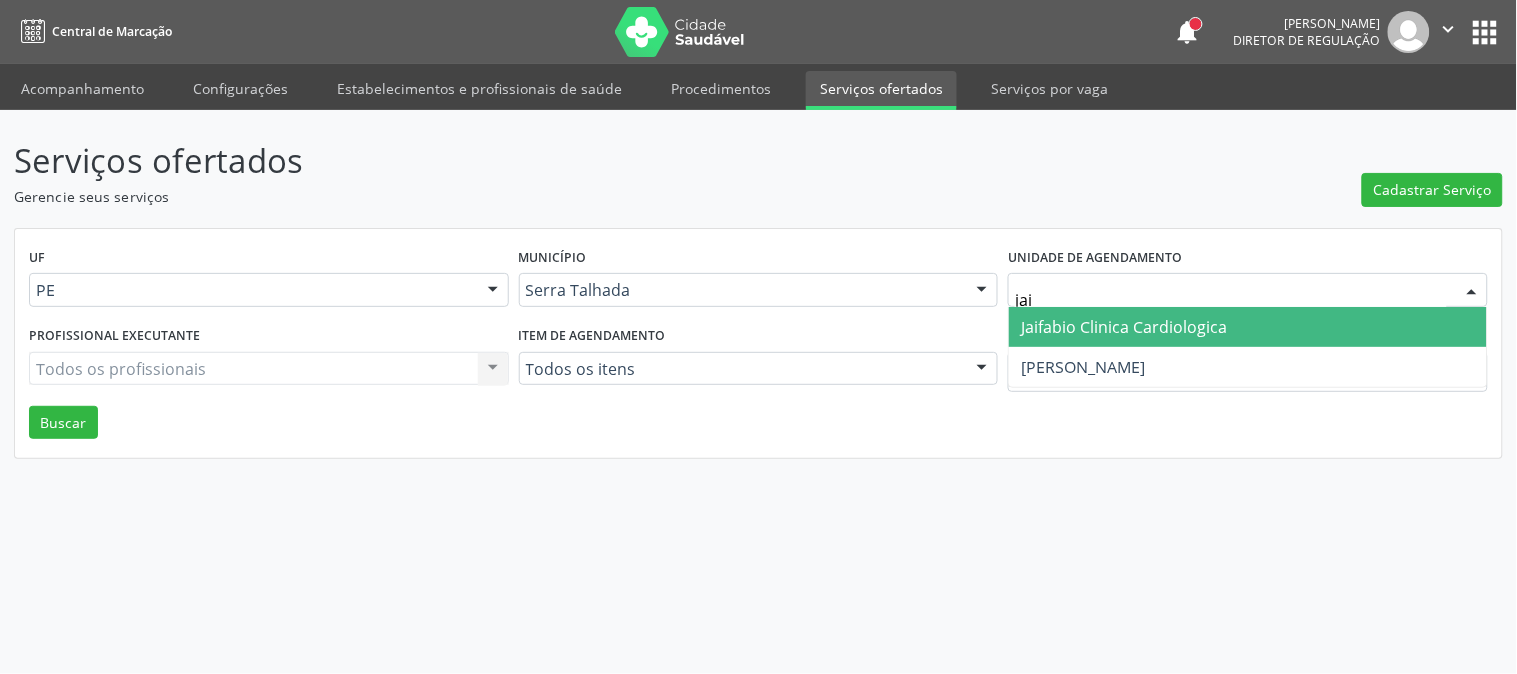 click on "Jaifabio Clinica Cardiologica" at bounding box center (1124, 327) 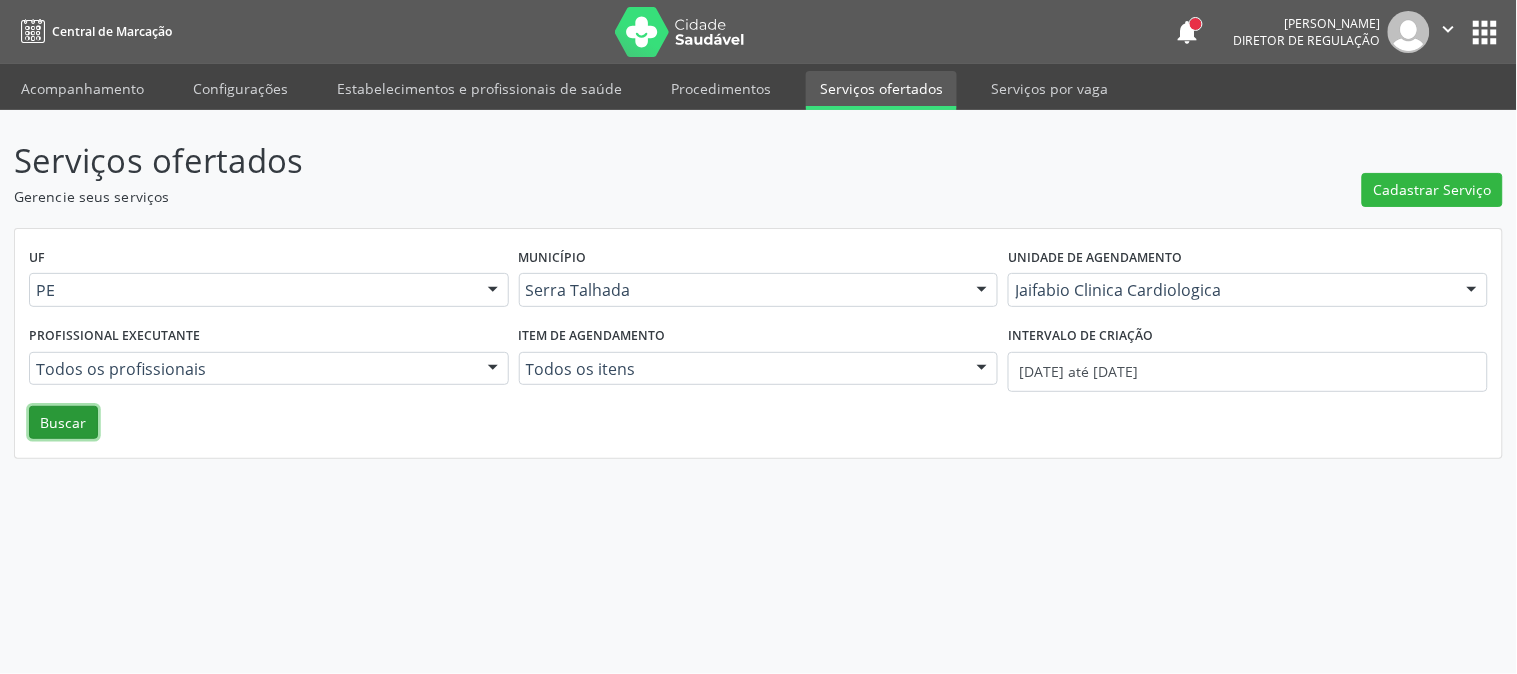 click on "Buscar" at bounding box center [63, 423] 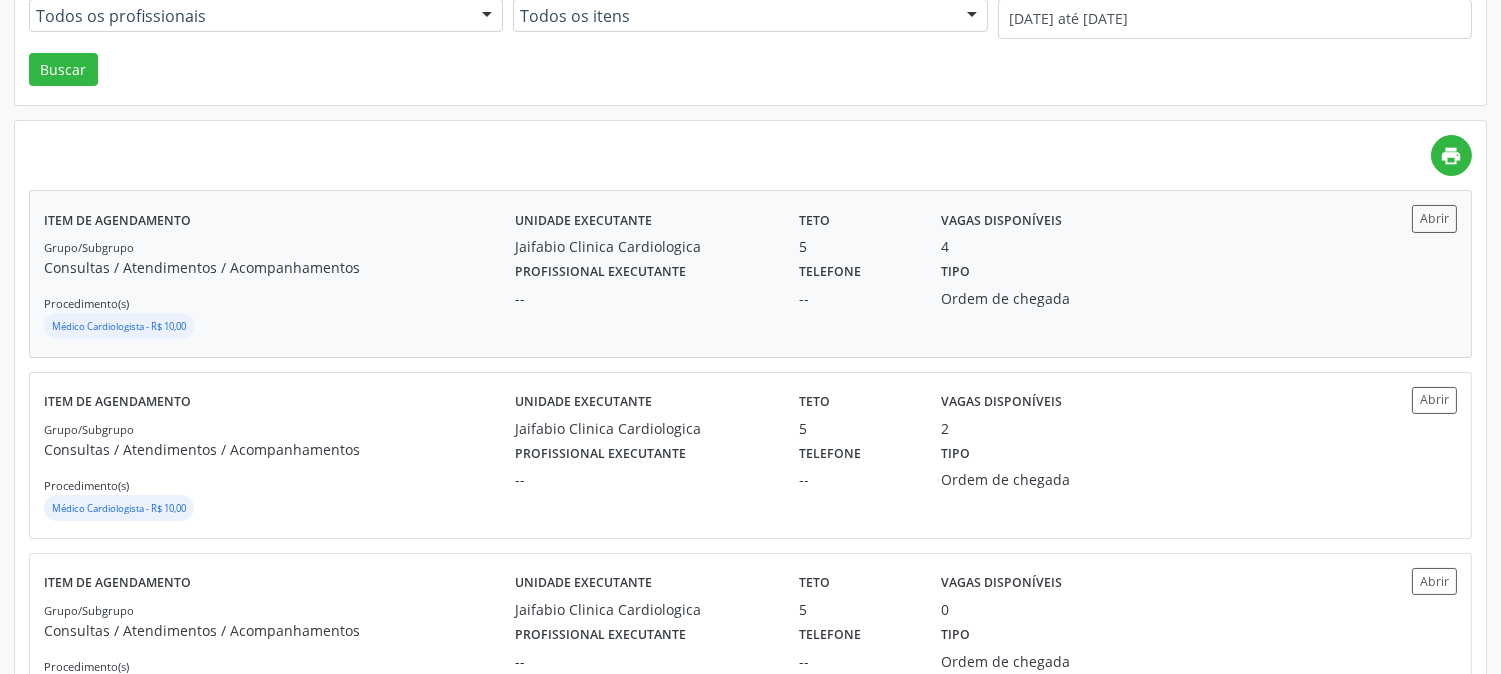 scroll, scrollTop: 320, scrollLeft: 0, axis: vertical 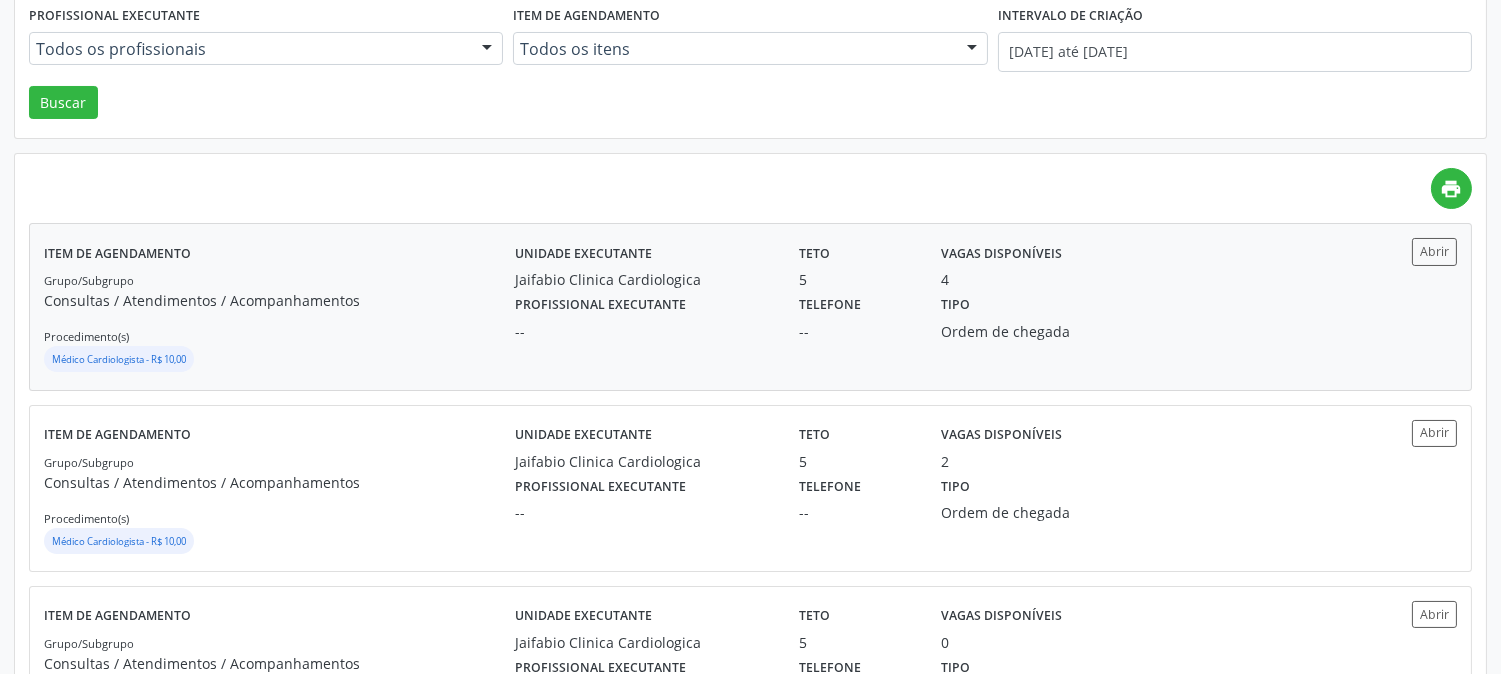 click on "Vagas disponíveis" at bounding box center (1001, 253) 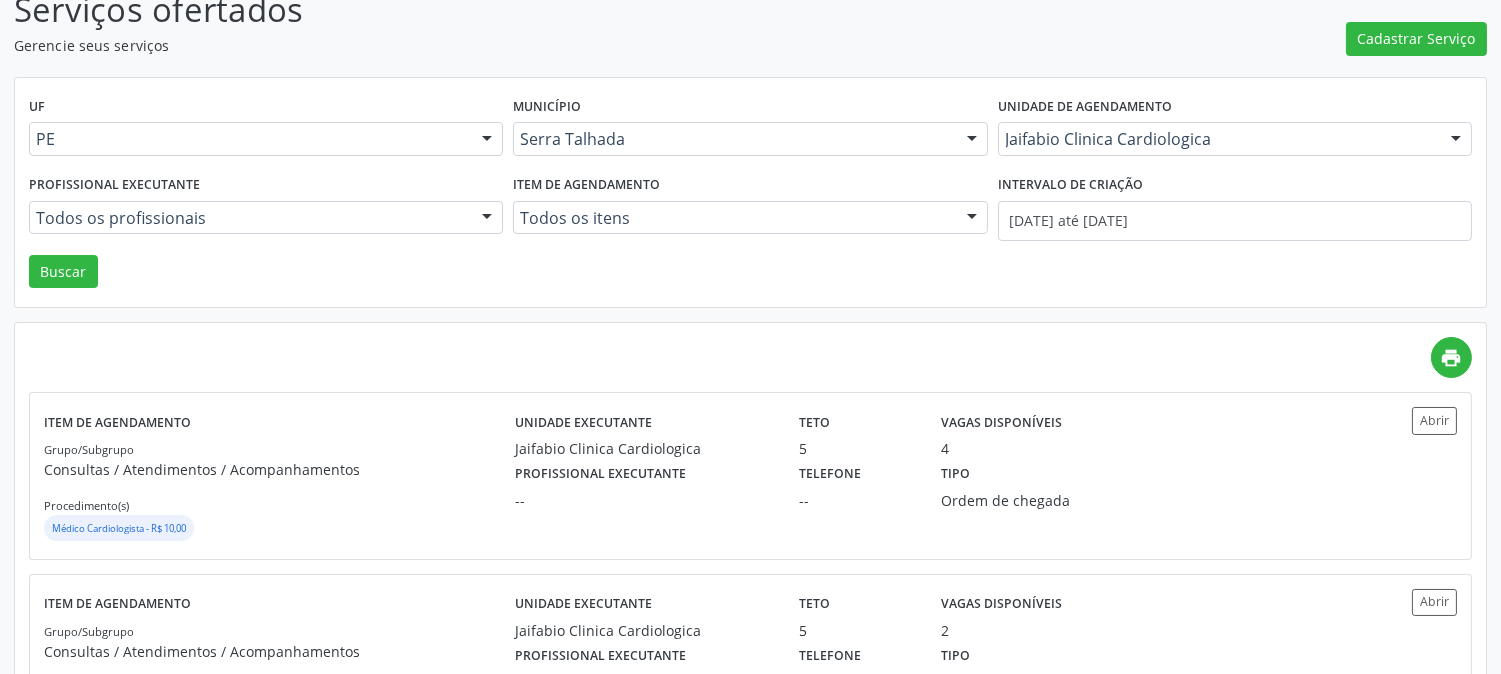 scroll, scrollTop: 21, scrollLeft: 0, axis: vertical 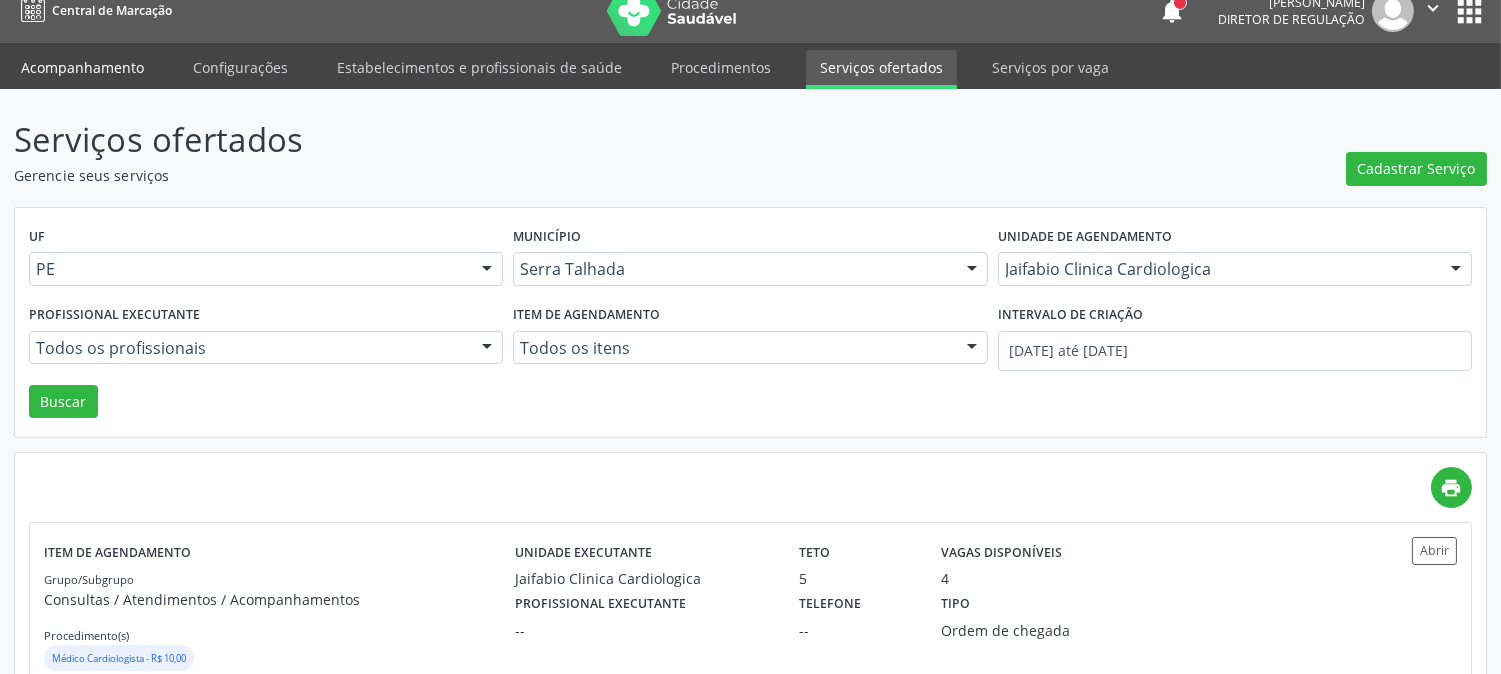 click on "Acompanhamento" at bounding box center [82, 67] 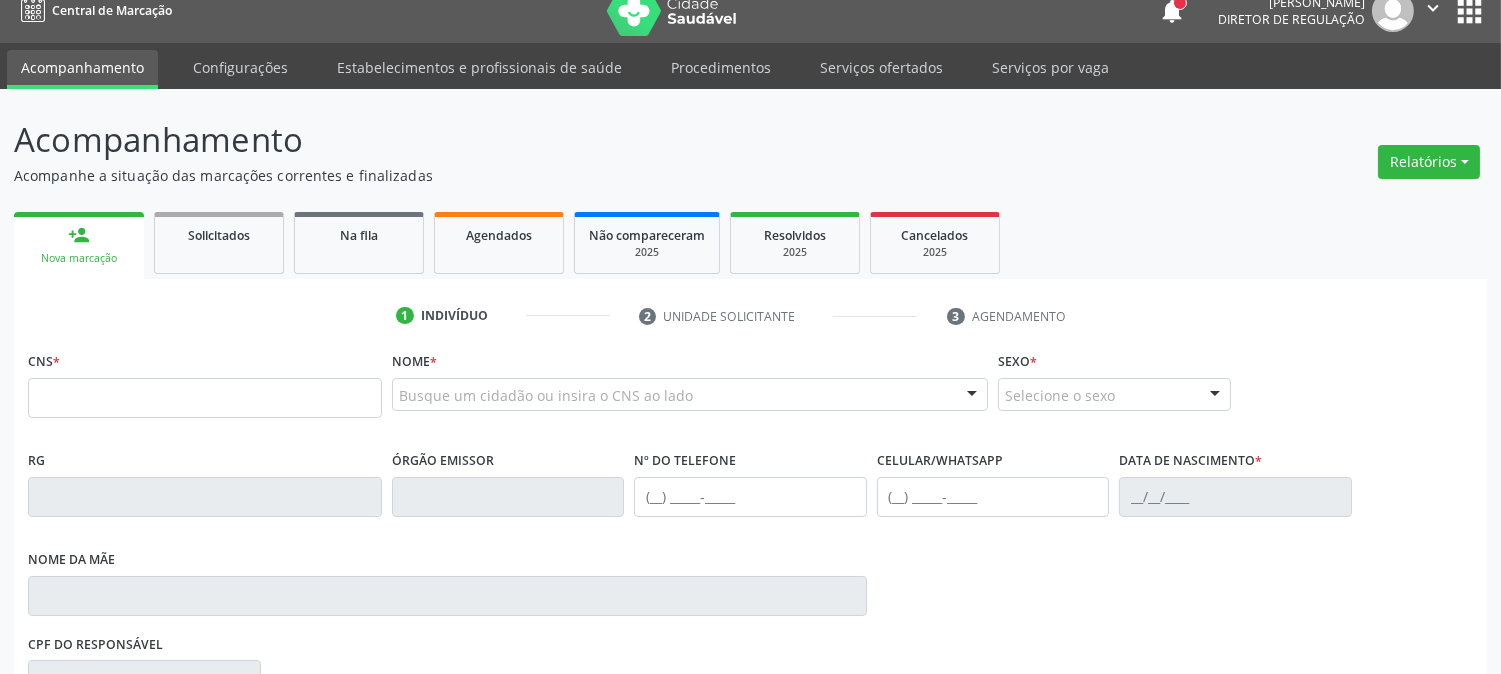 scroll, scrollTop: 0, scrollLeft: 0, axis: both 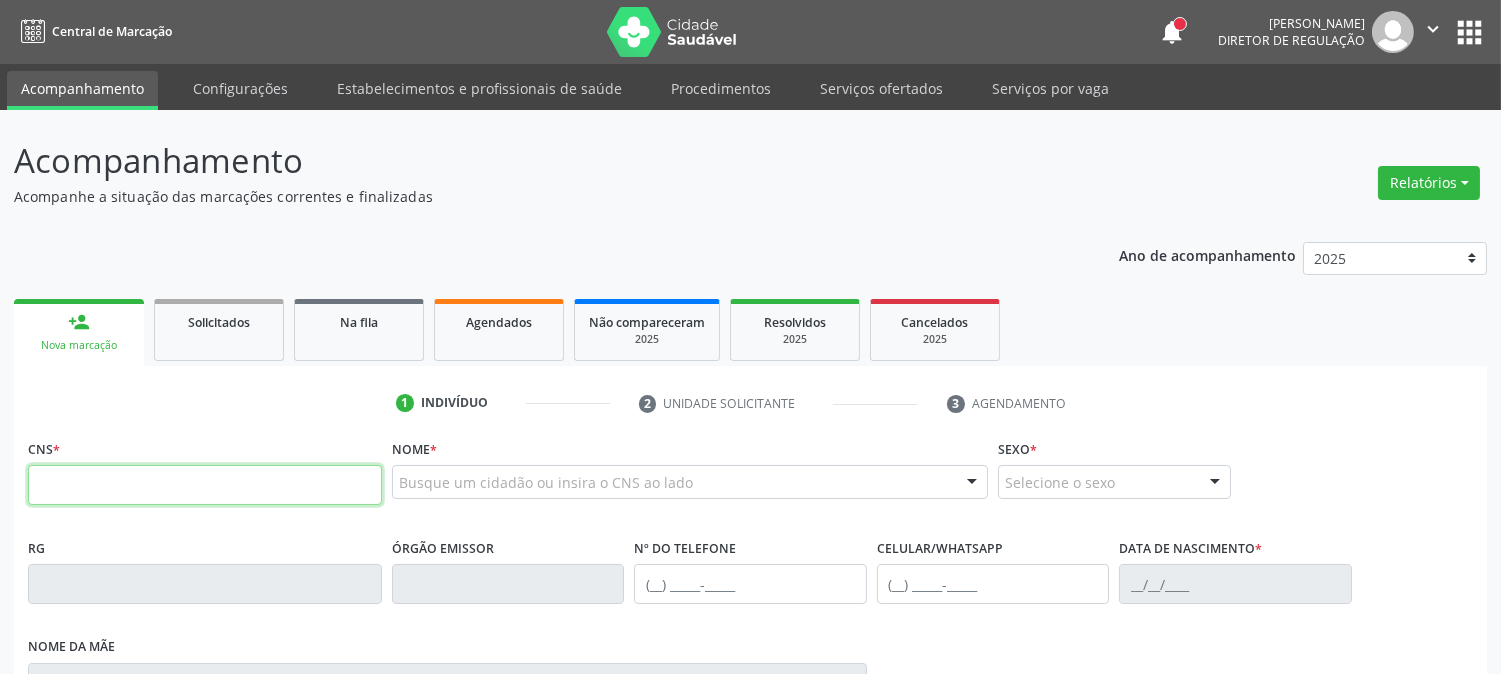 click at bounding box center (205, 485) 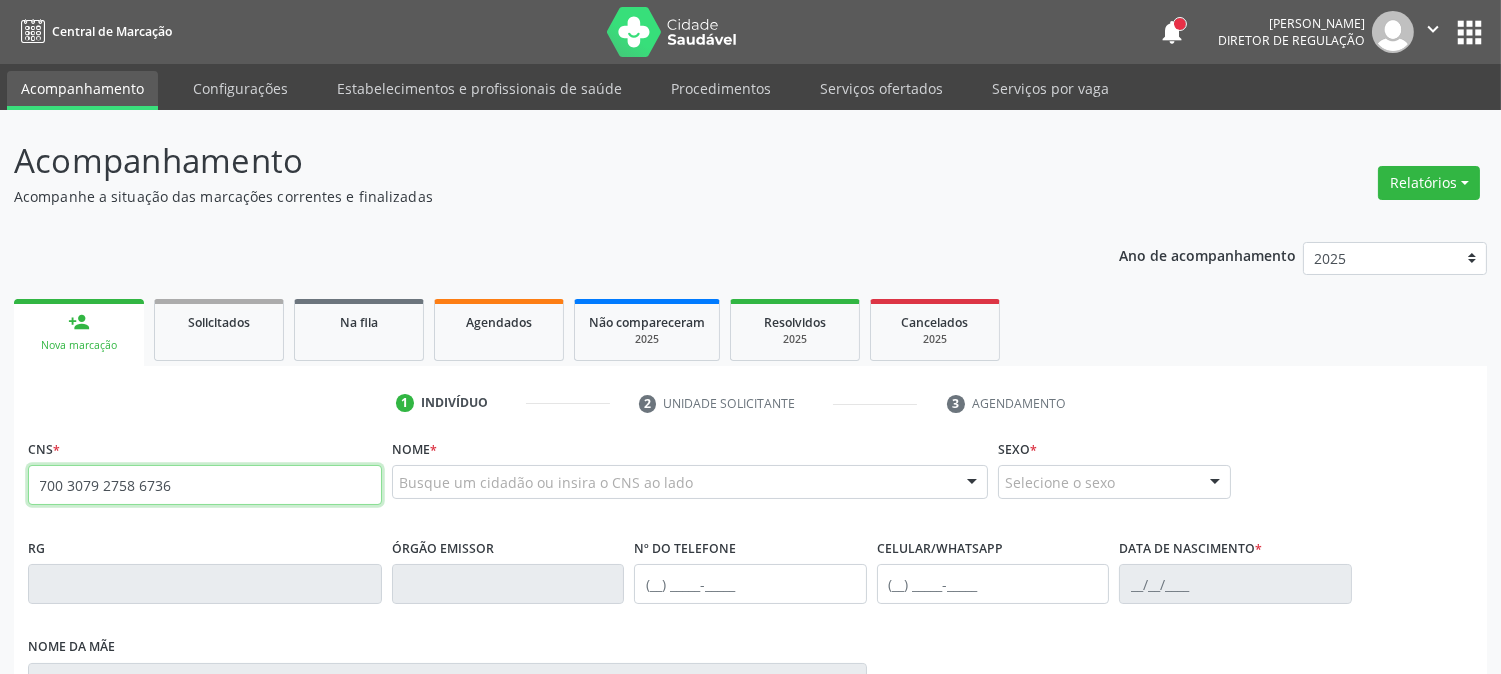 click on "700 3079 2758 6736" at bounding box center (205, 485) 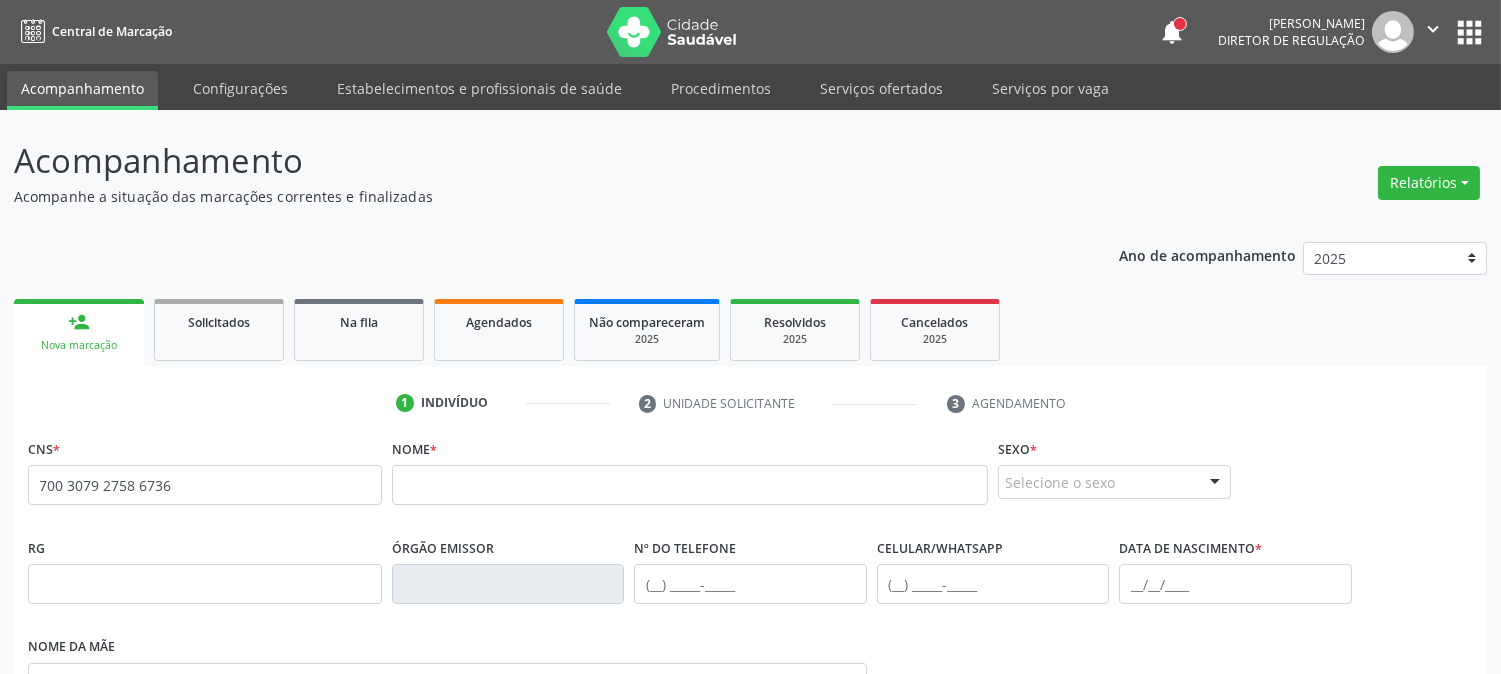 scroll, scrollTop: 111, scrollLeft: 0, axis: vertical 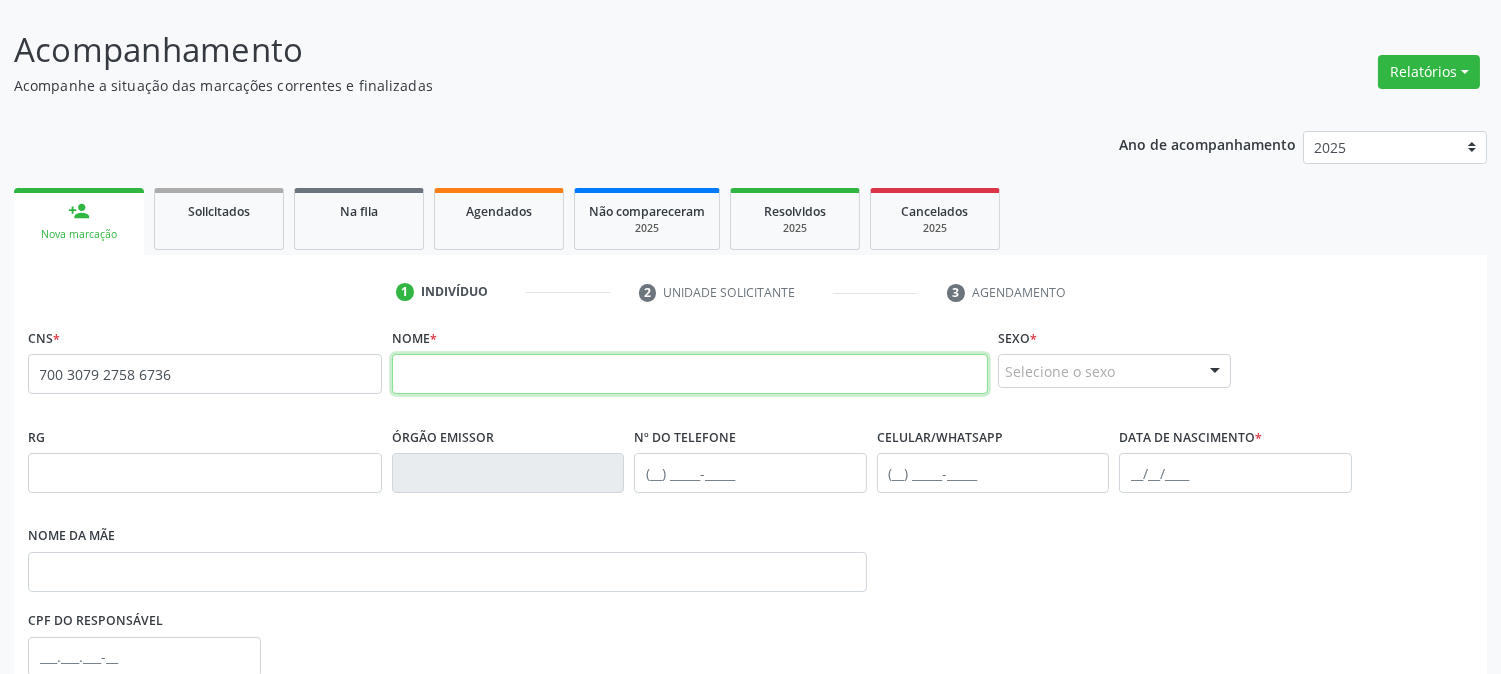 click at bounding box center [690, 374] 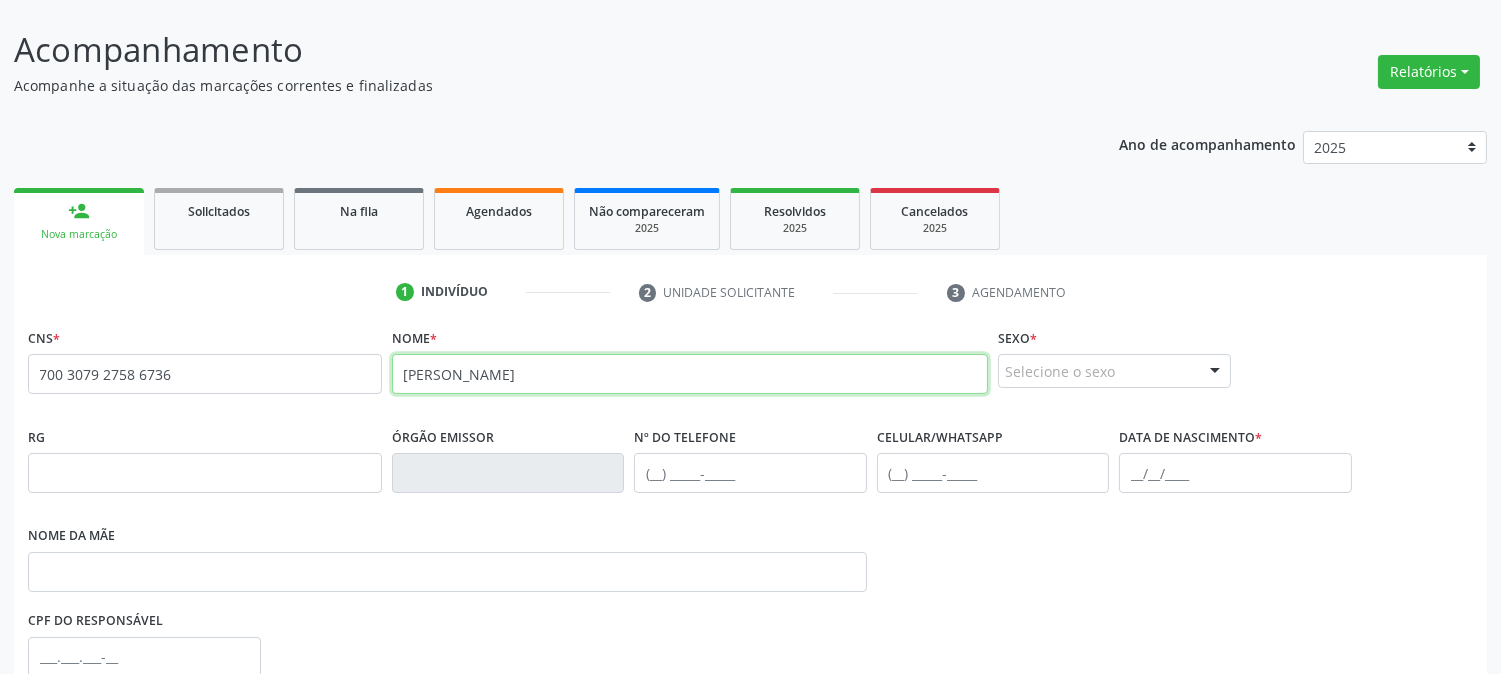 type on "[PERSON_NAME]" 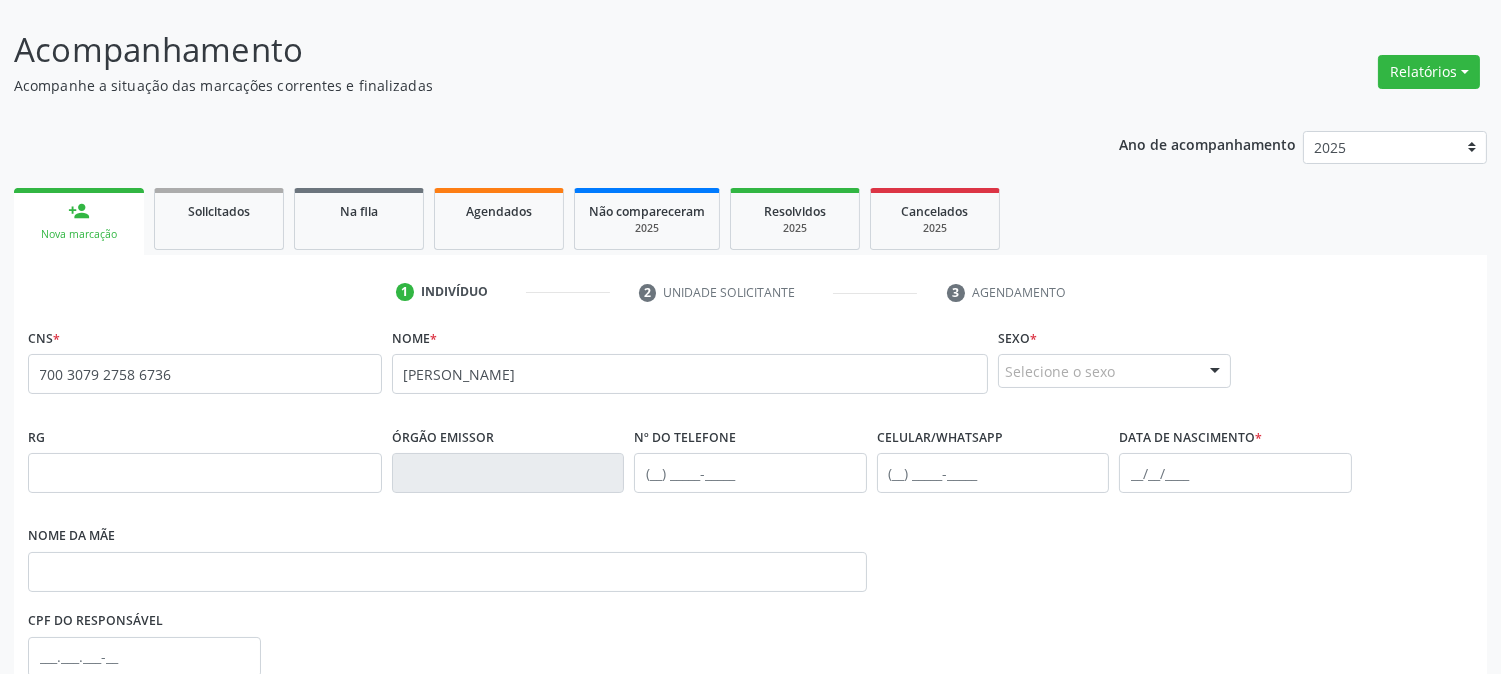 click on "Selecione o sexo" at bounding box center (1114, 371) 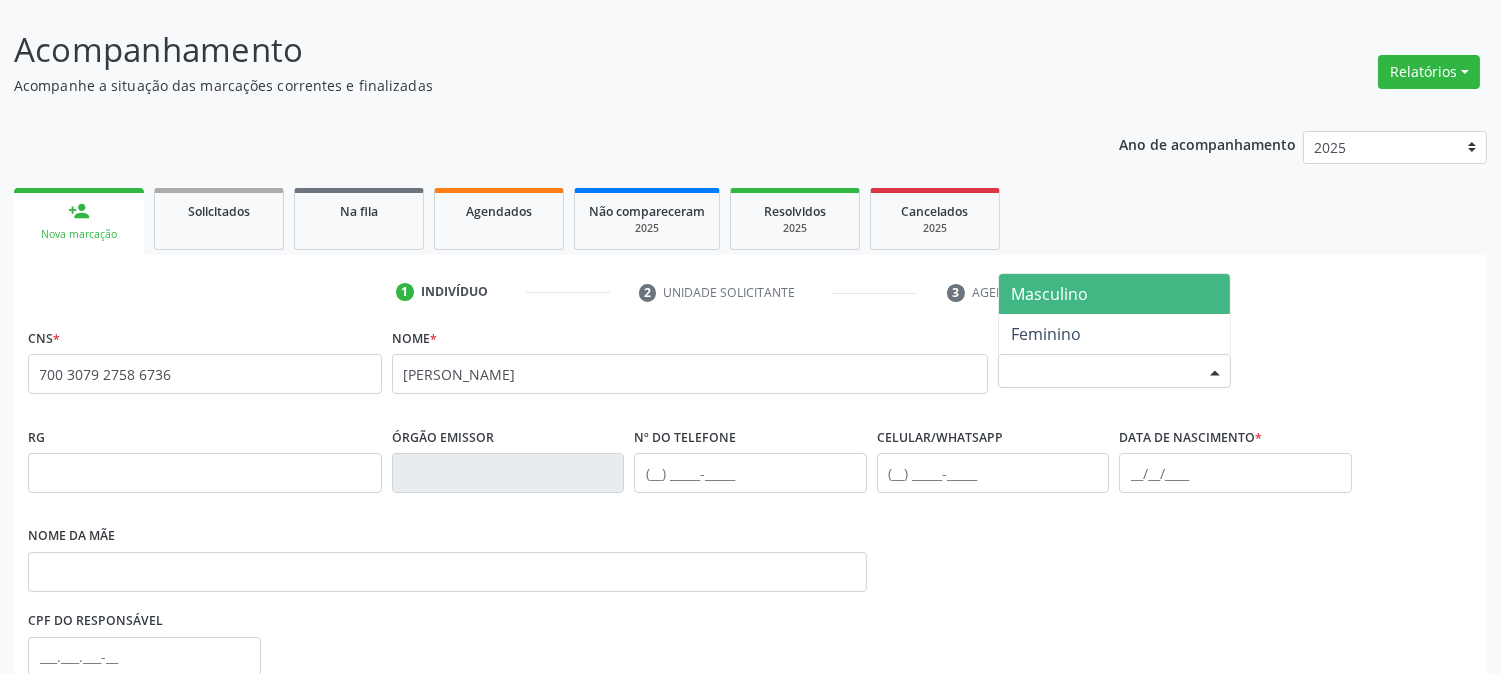 click on "Masculino" at bounding box center [1049, 294] 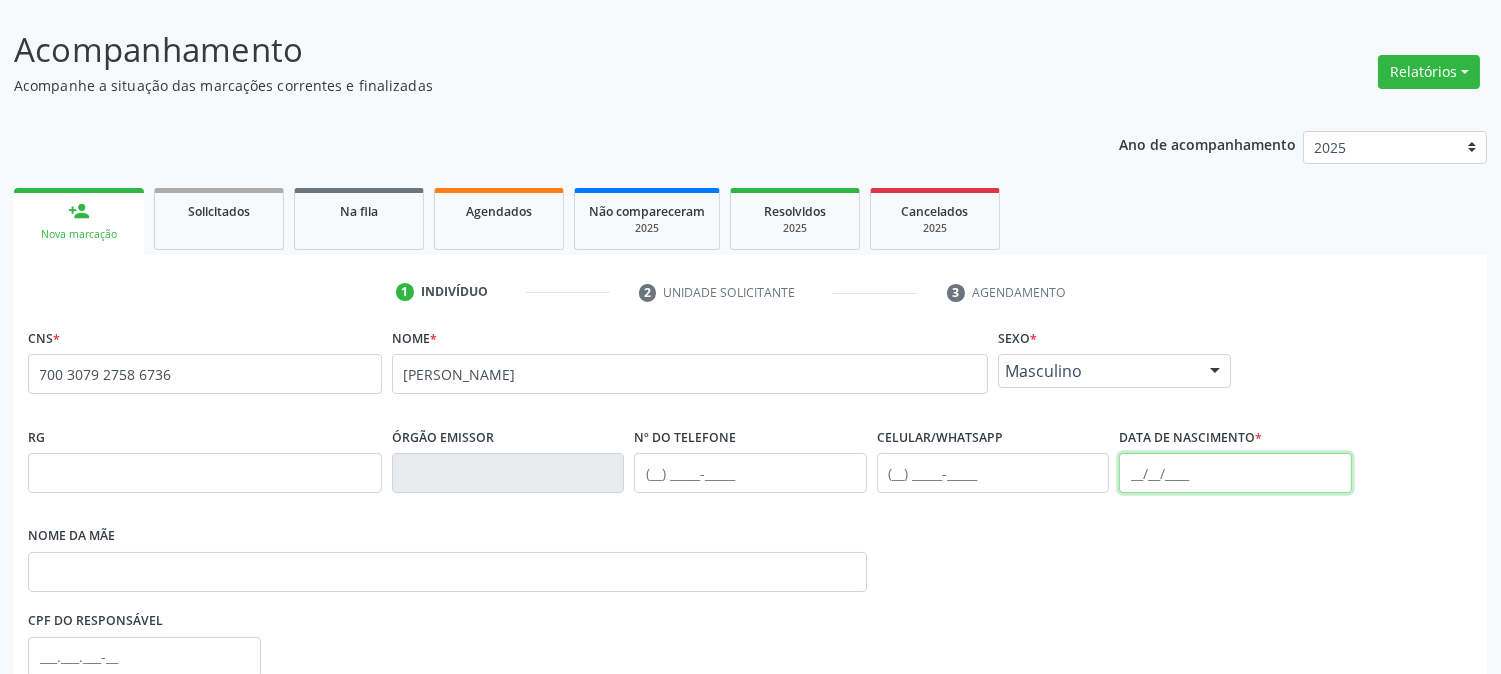 click at bounding box center (1235, 473) 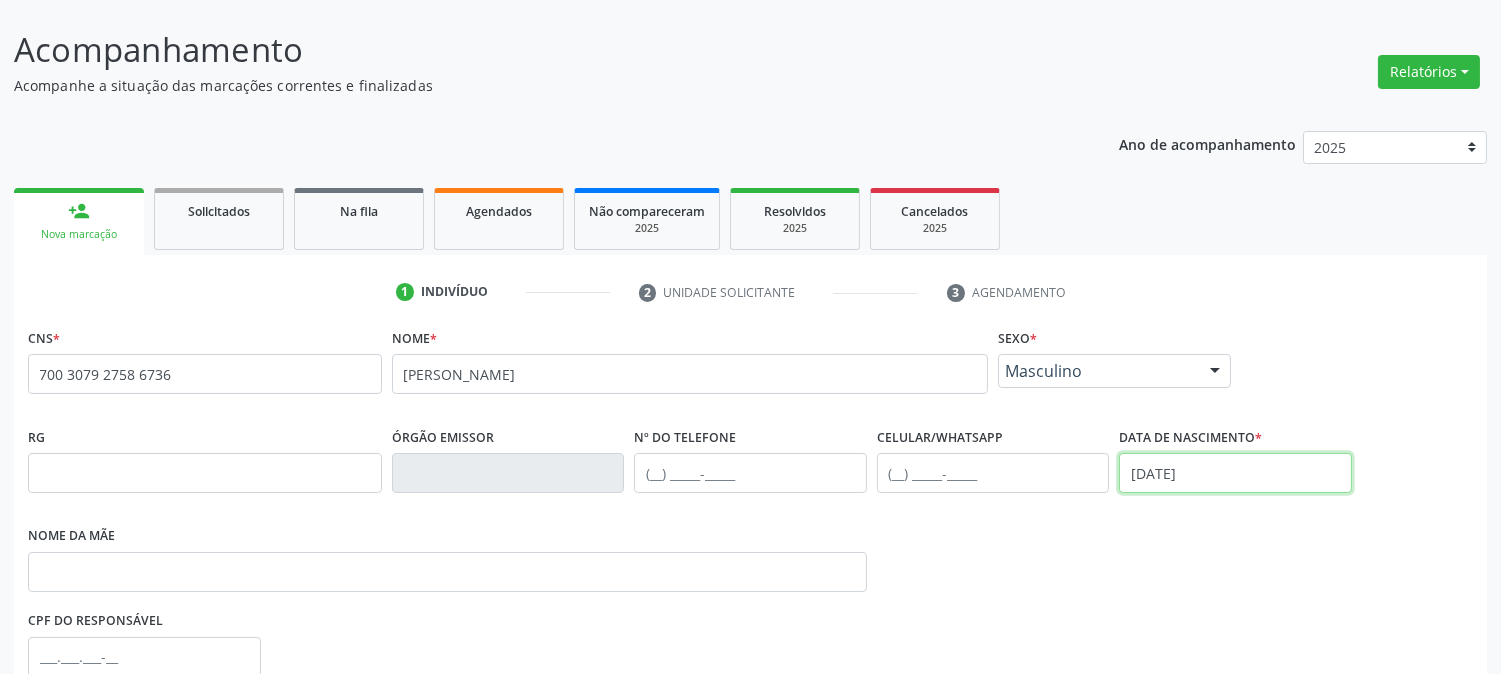 type on "[DATE]" 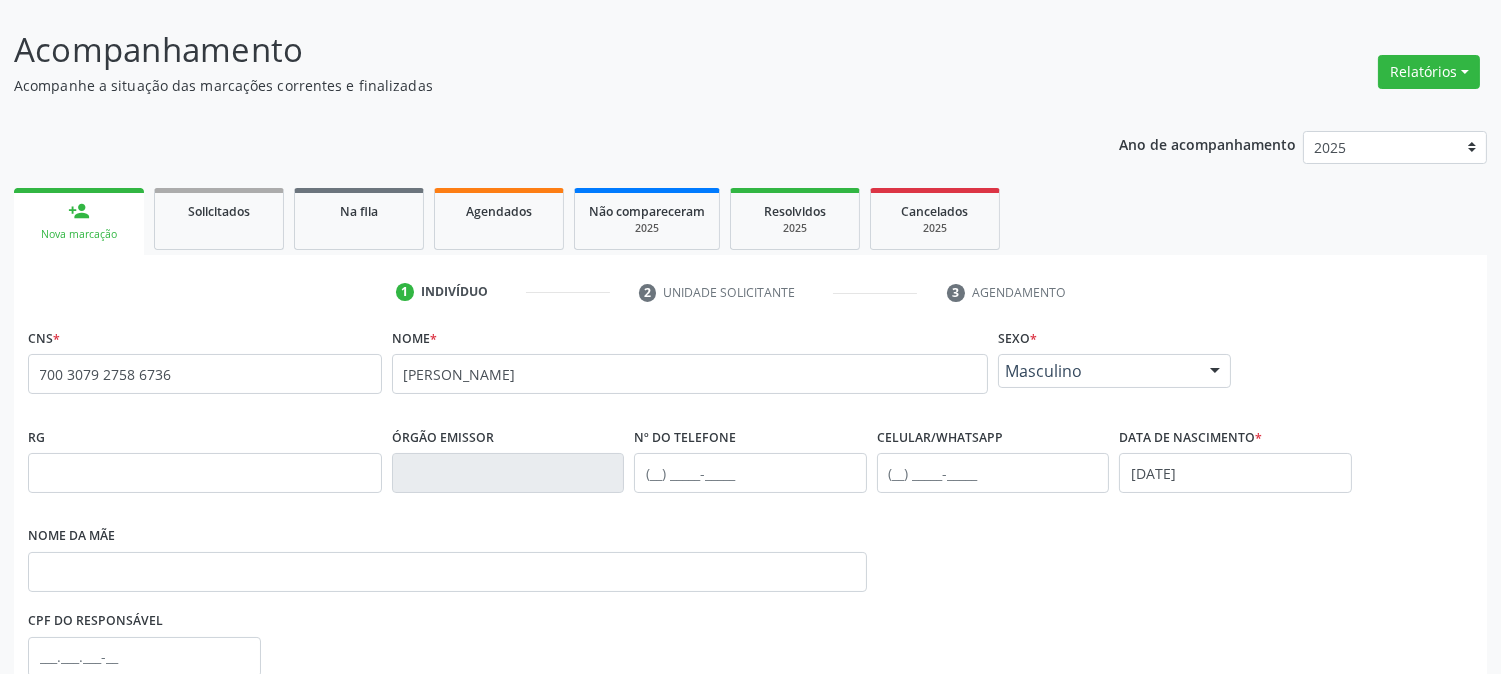 click on "RG
Órgão emissor
Nº do Telefone
Celular/WhatsApp
Data de nascimento
*
25[DATE]
Nome da mãe" at bounding box center (750, 514) 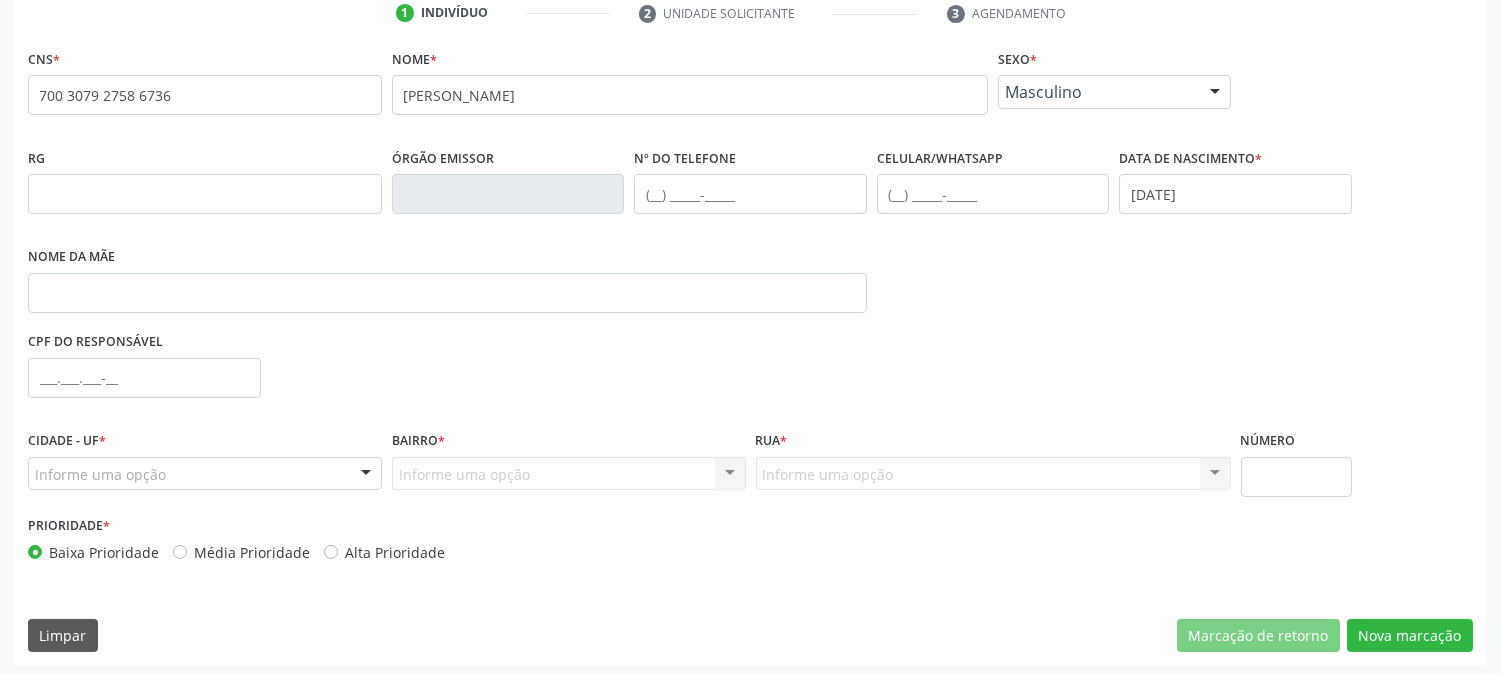 scroll, scrollTop: 395, scrollLeft: 0, axis: vertical 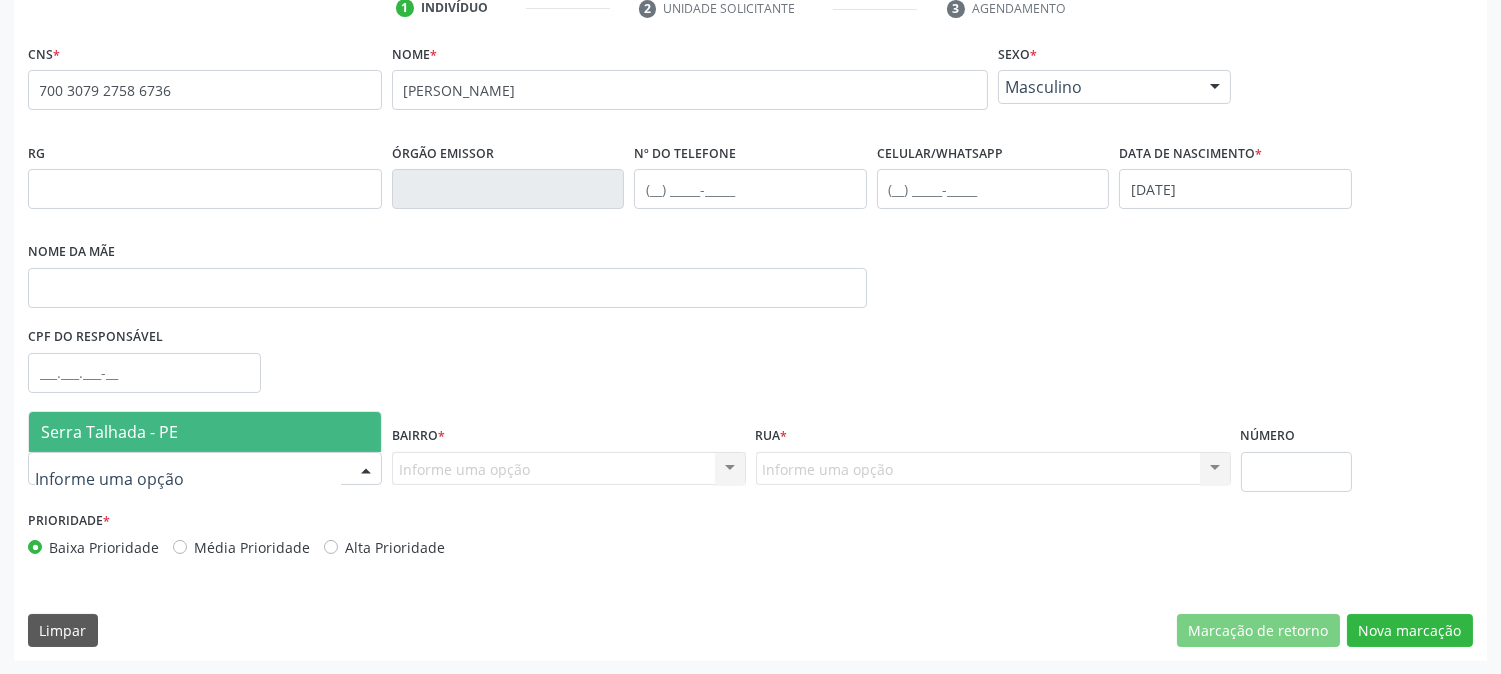 click on "Serra Talhada - PE" at bounding box center (109, 432) 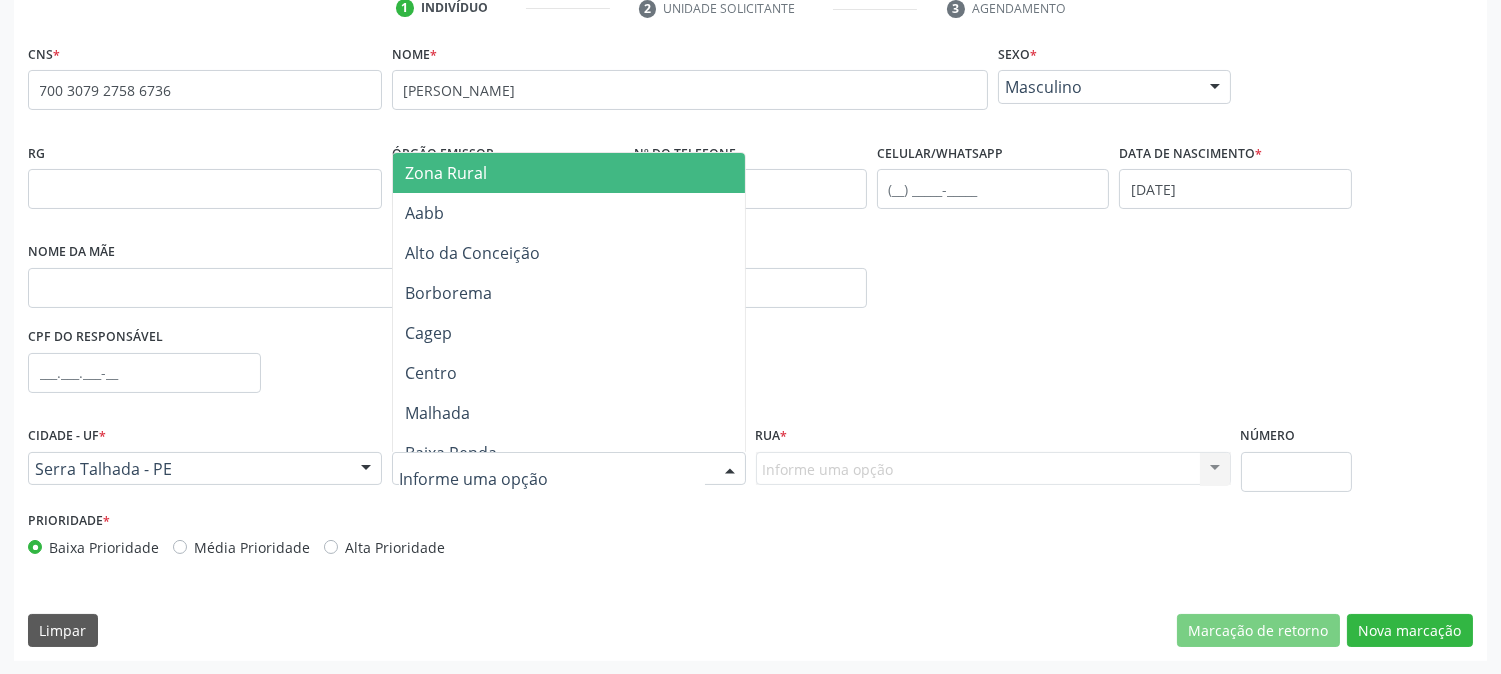 type on "s" 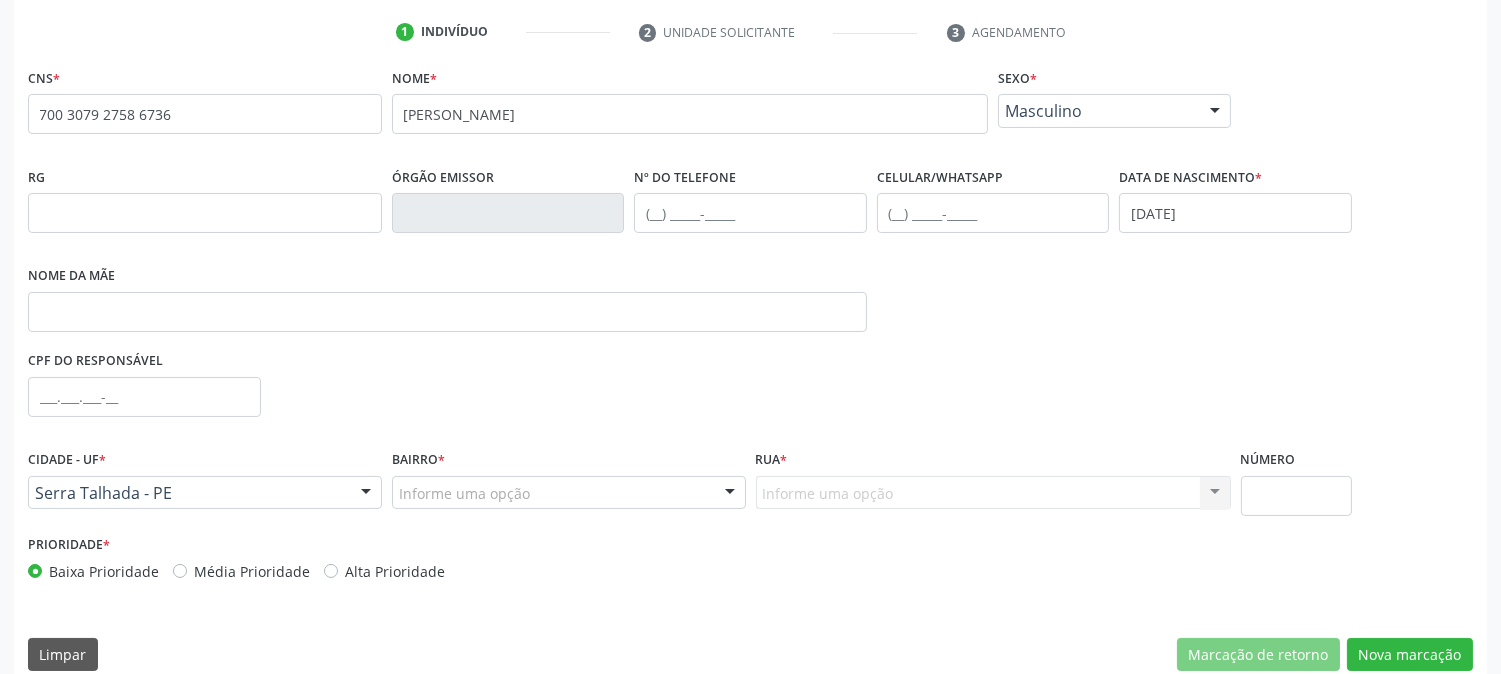 scroll, scrollTop: 395, scrollLeft: 0, axis: vertical 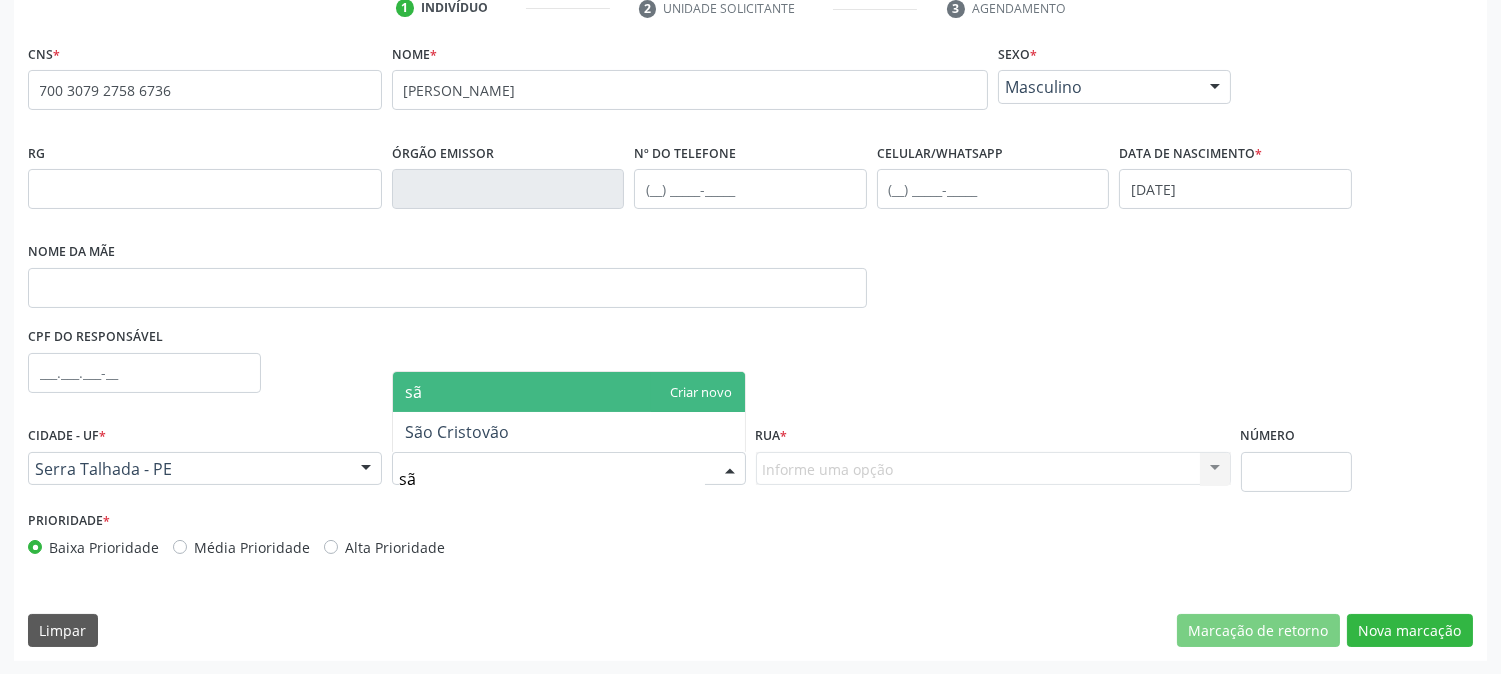 type on "são" 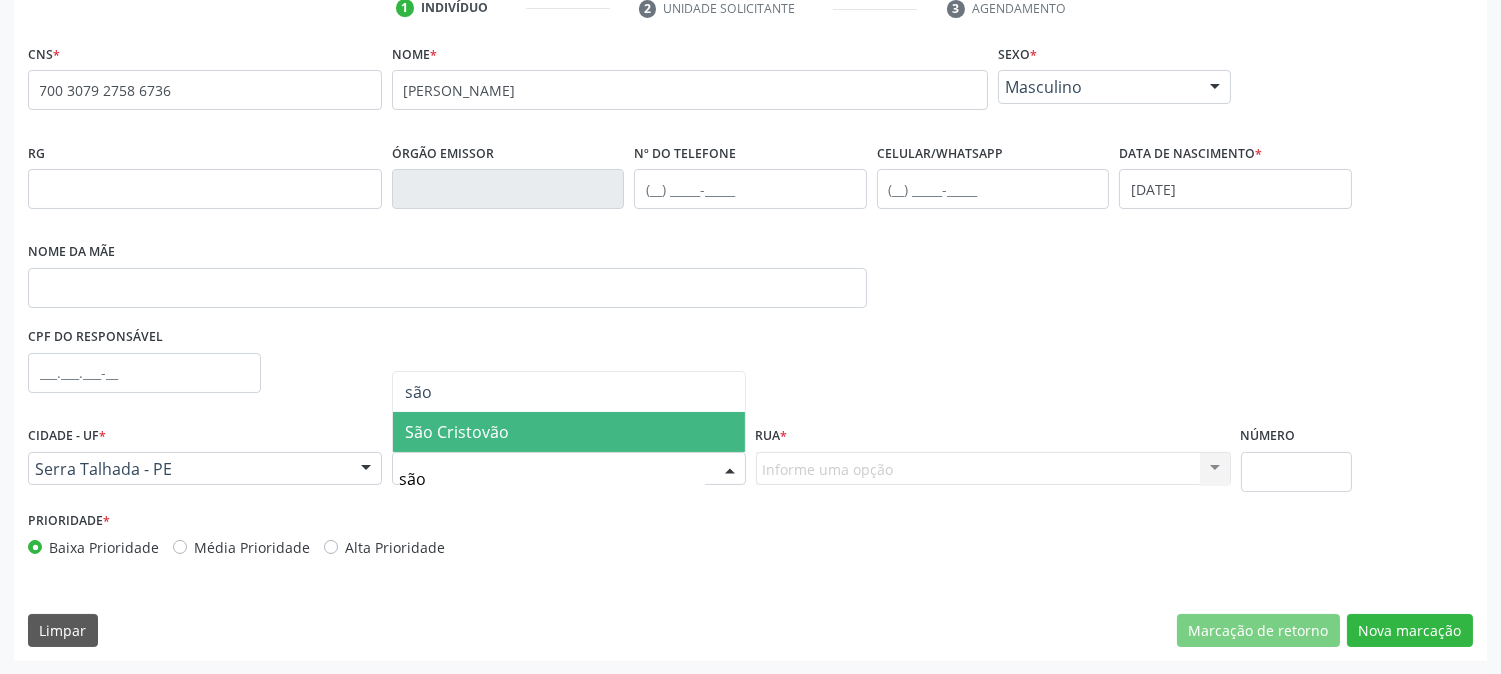 click on "São Cristovão" at bounding box center [569, 432] 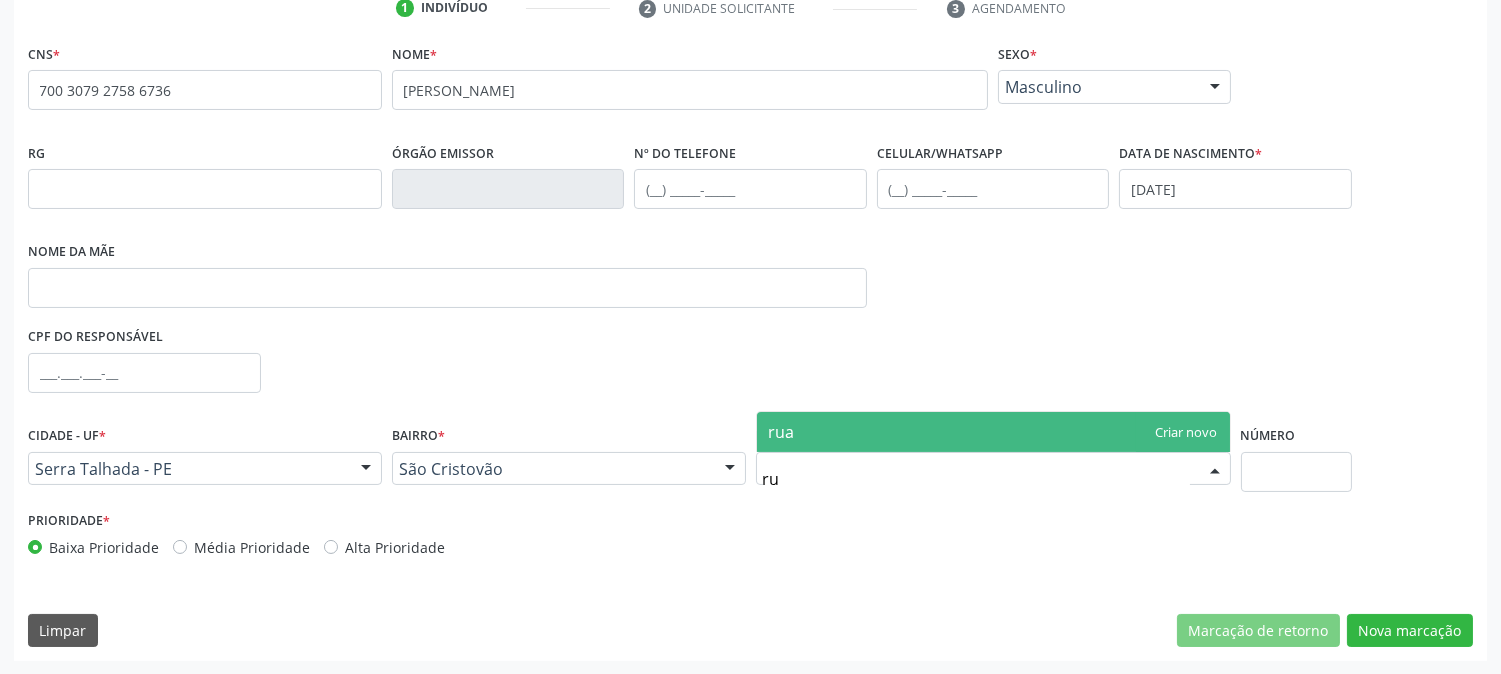 type on "r" 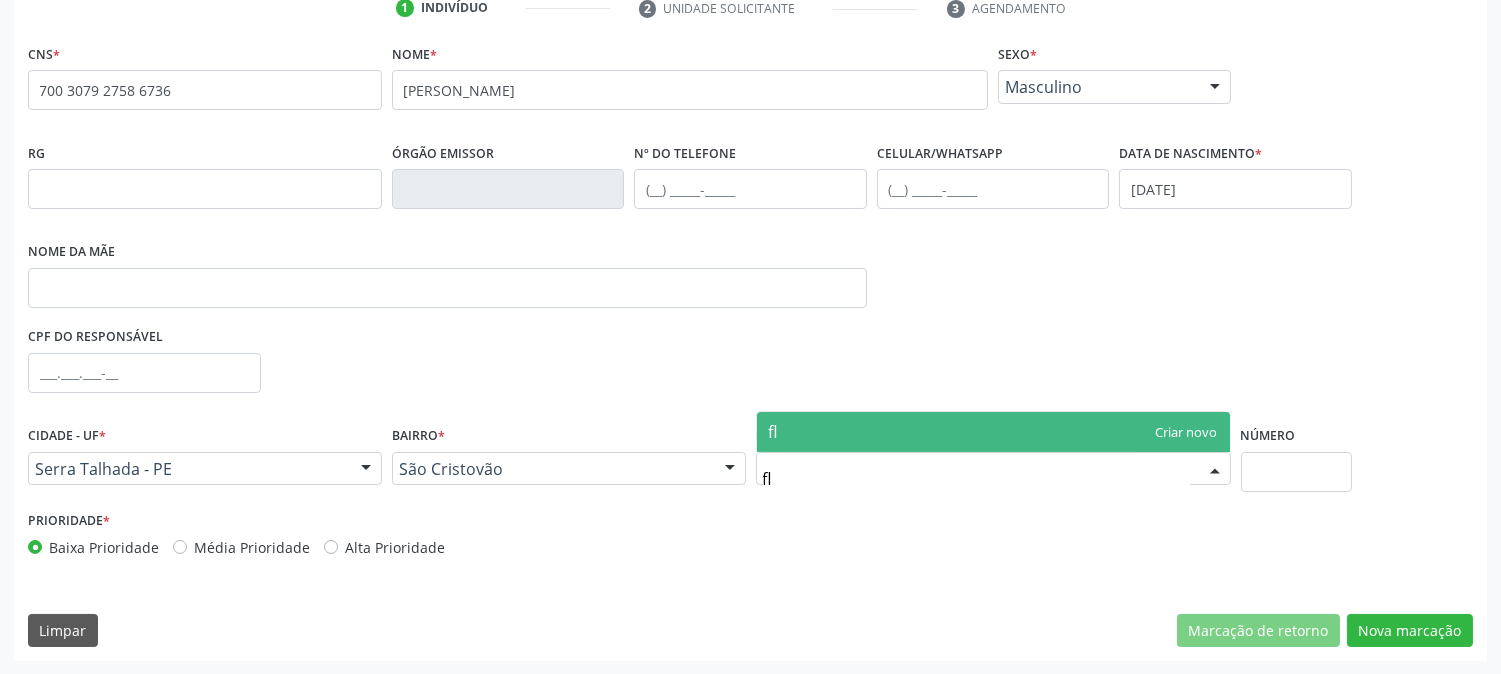 type on "f" 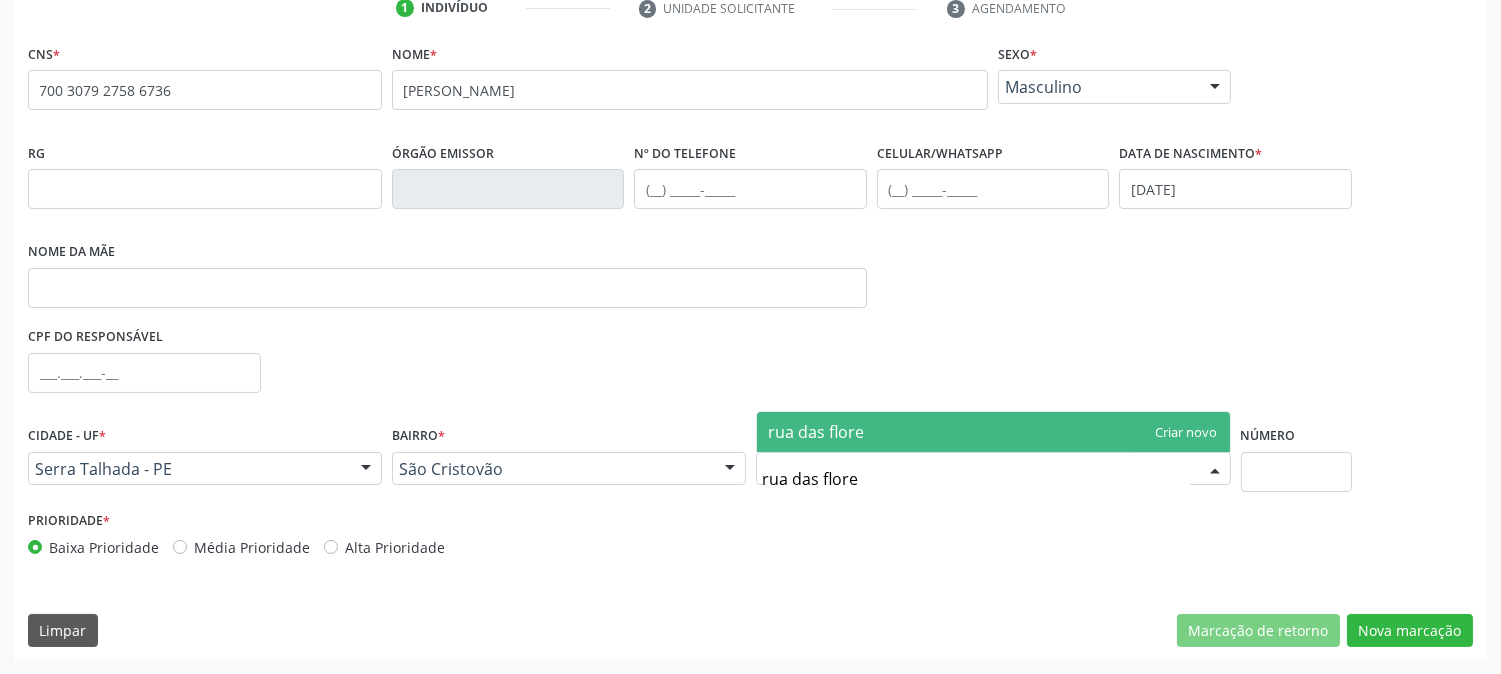 type on "rua das flores" 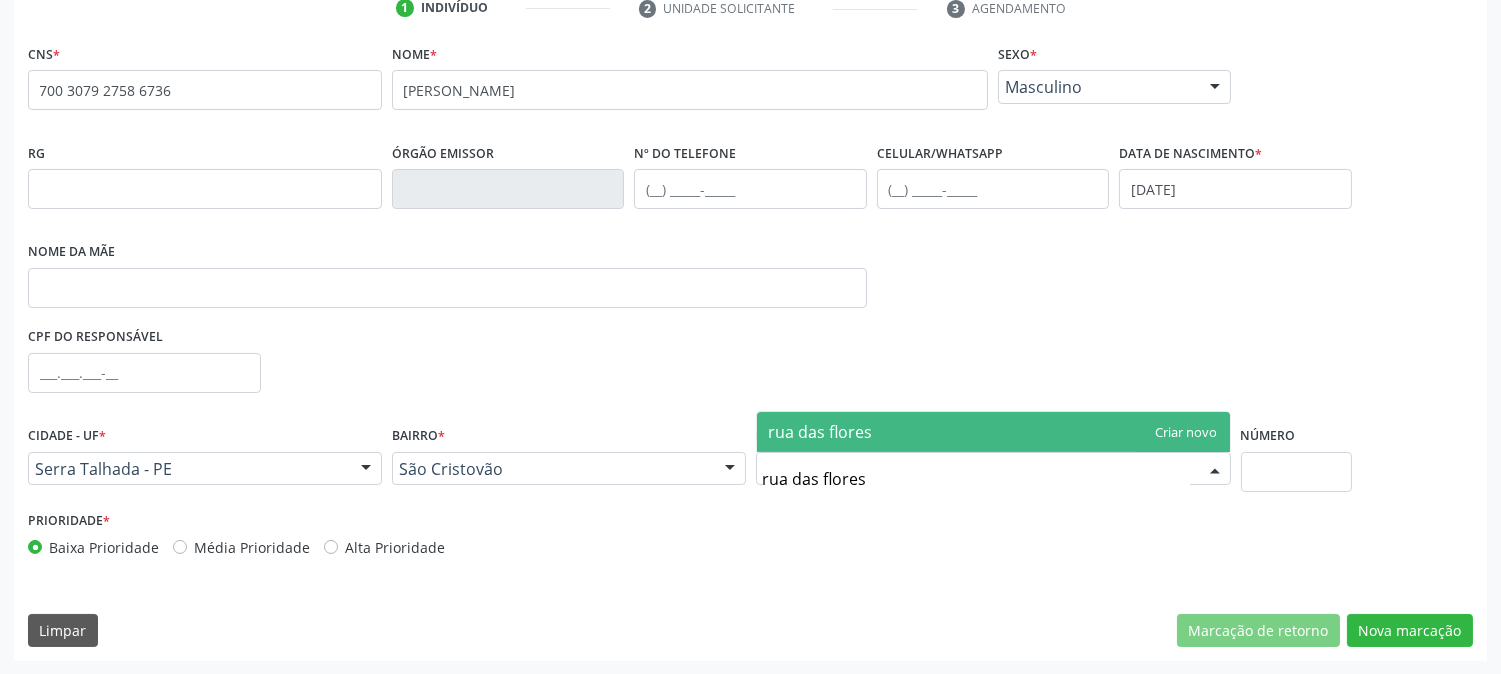 click on "rua das flores" at bounding box center [993, 432] 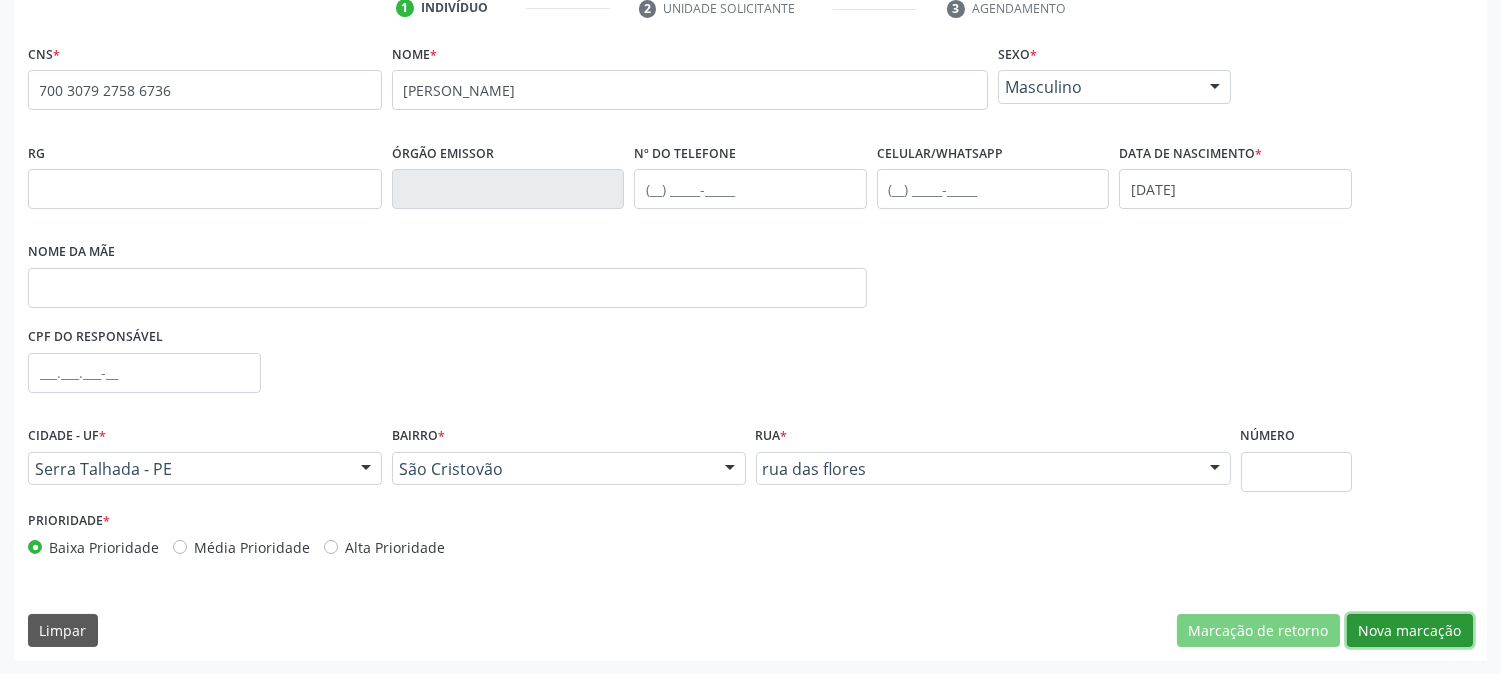 drag, startPoint x: 1368, startPoint y: 620, endPoint x: 1516, endPoint y: 596, distance: 149.93332 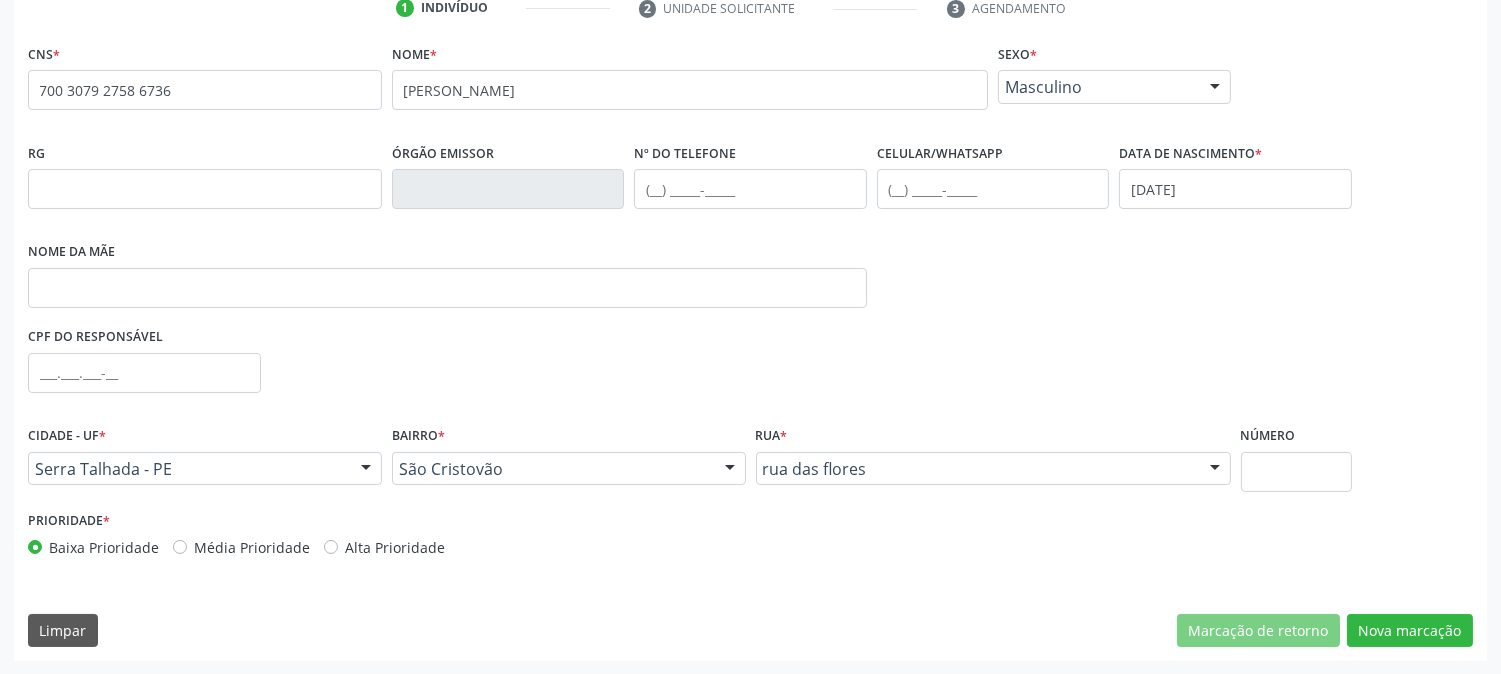 scroll, scrollTop: 231, scrollLeft: 0, axis: vertical 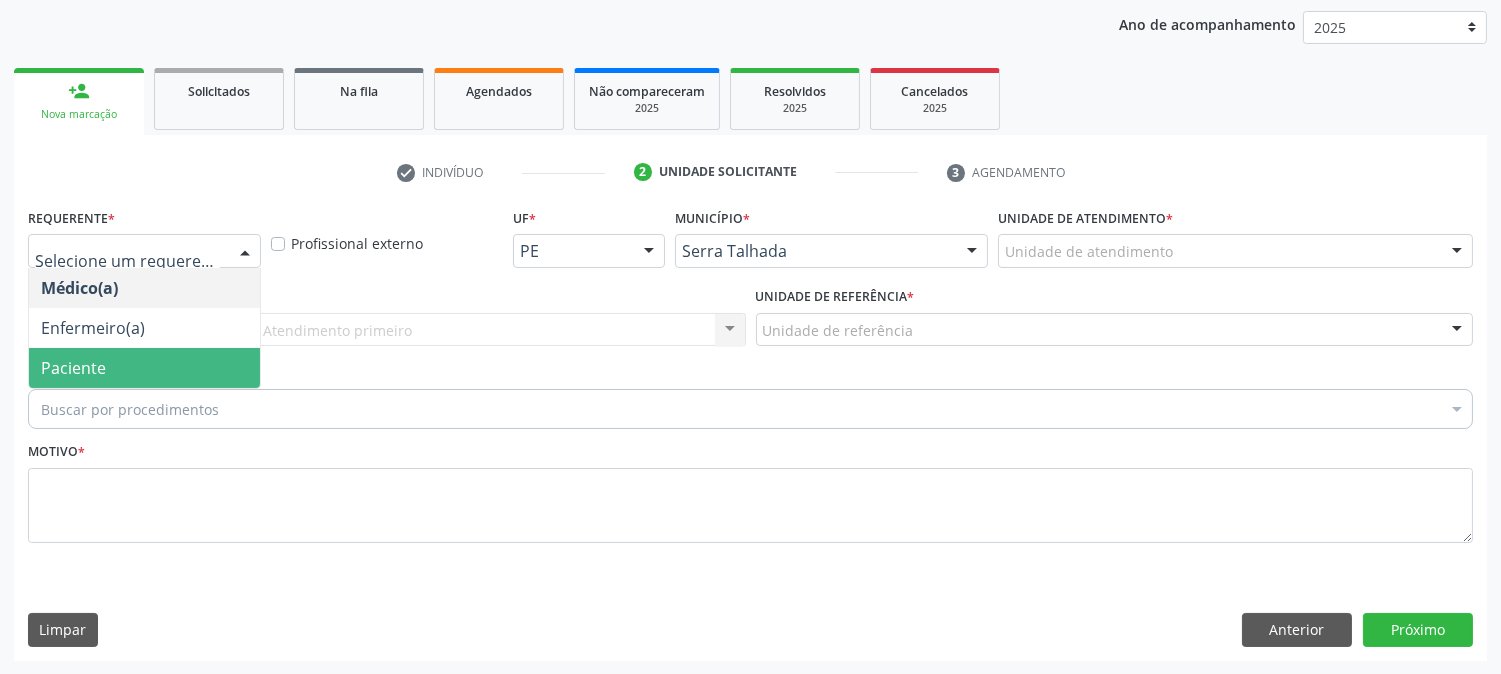 click on "Paciente" at bounding box center (144, 368) 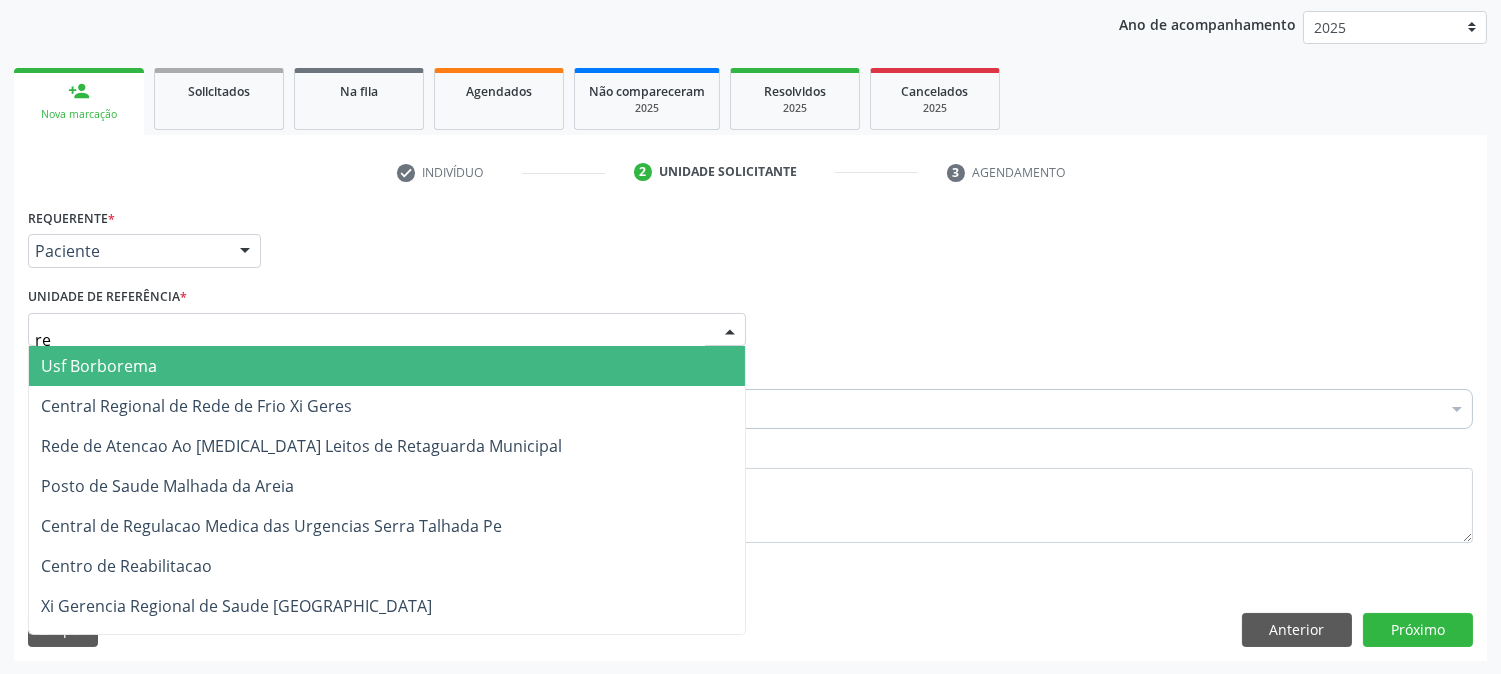 type on "rea" 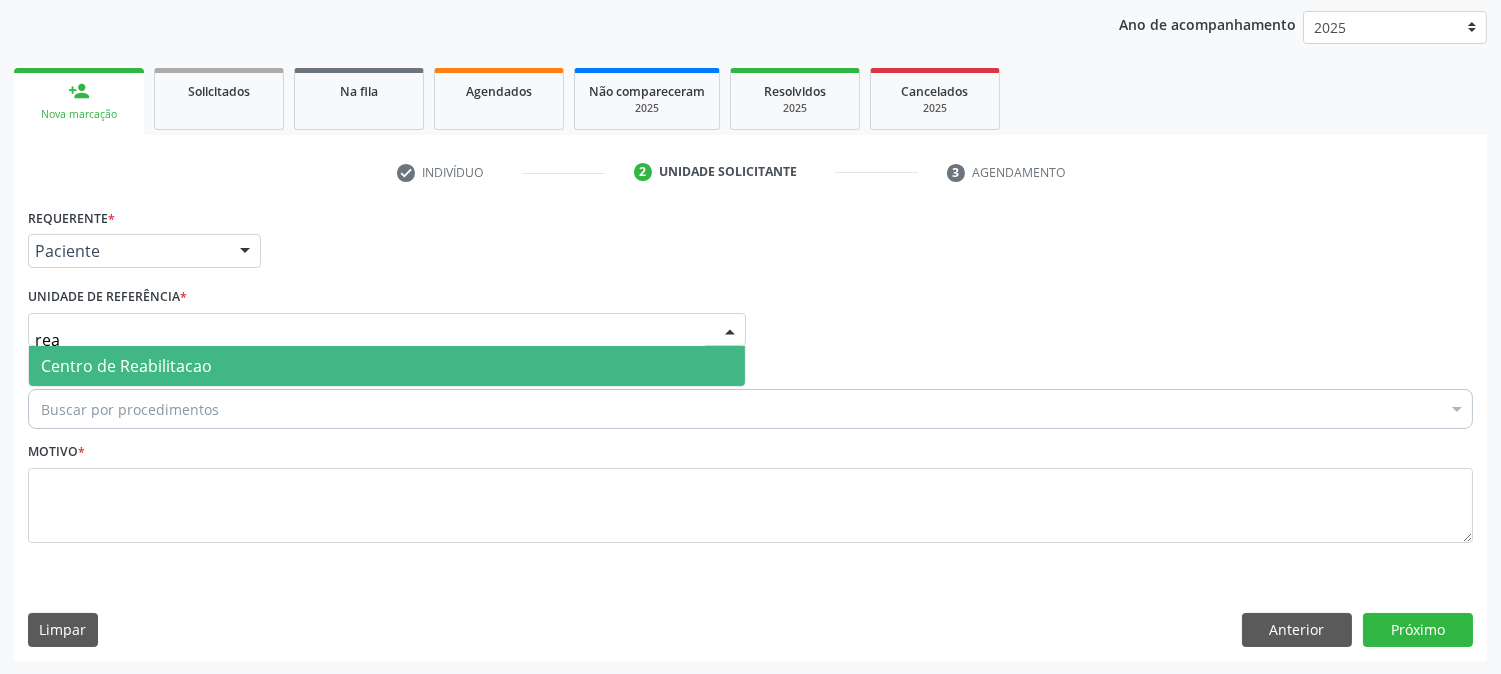 click on "Centro de Reabilitacao" at bounding box center [126, 366] 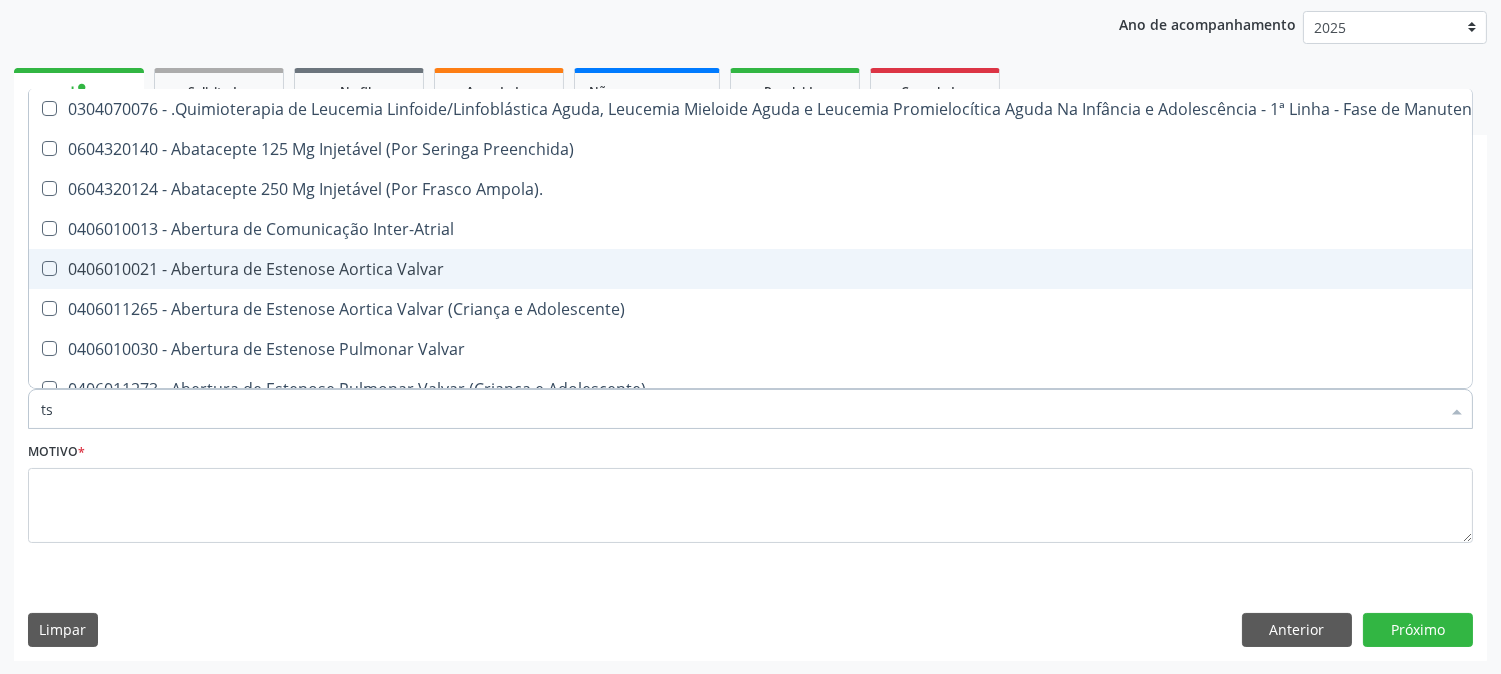 type on "tsh" 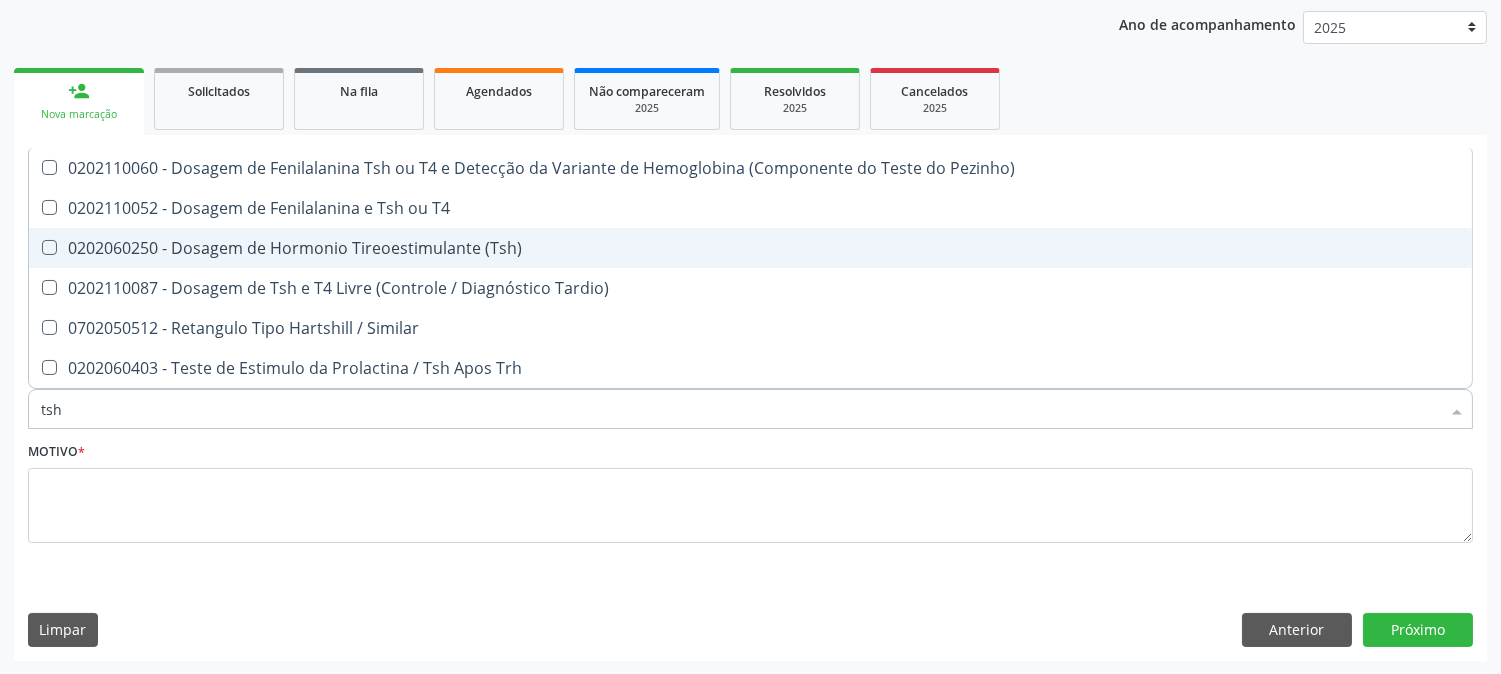 click on "0202060250 - Dosagem de Hormonio Tireoestimulante (Tsh)" at bounding box center [750, 248] 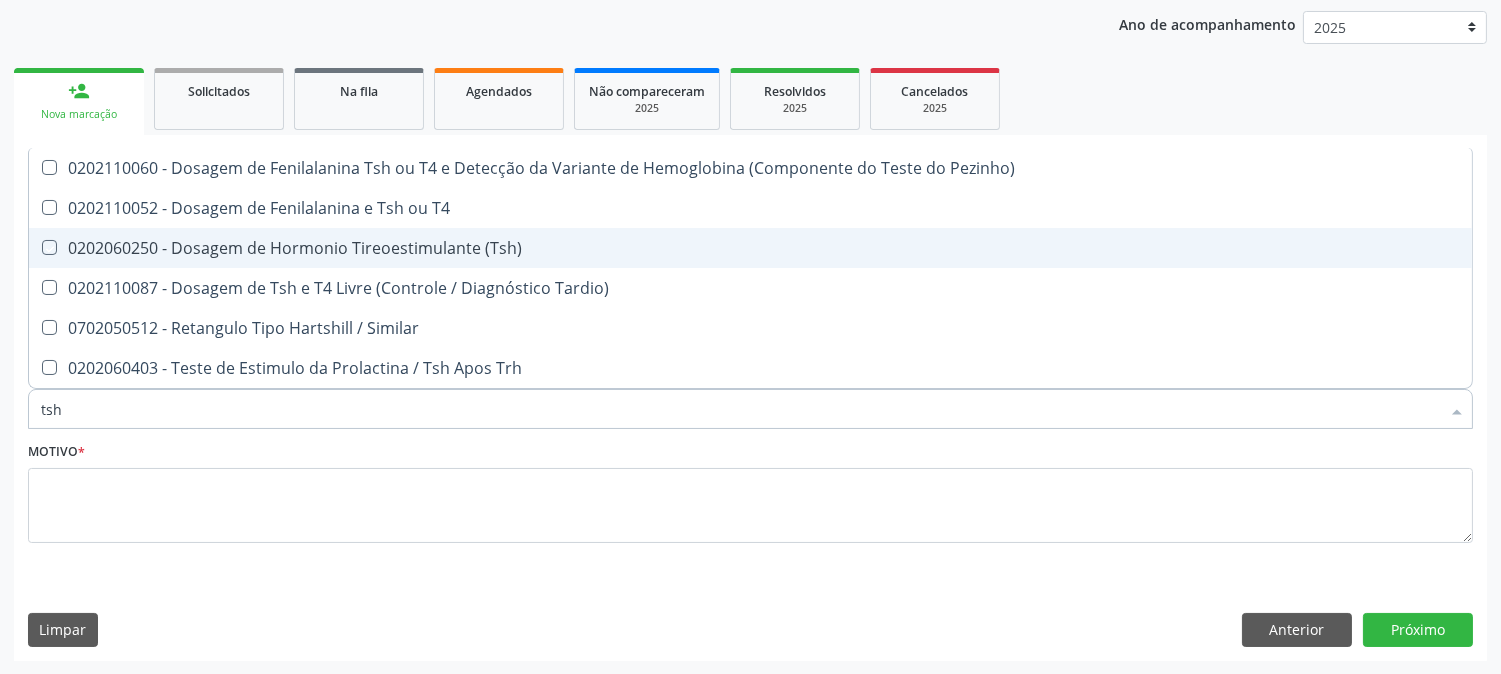 checkbox on "true" 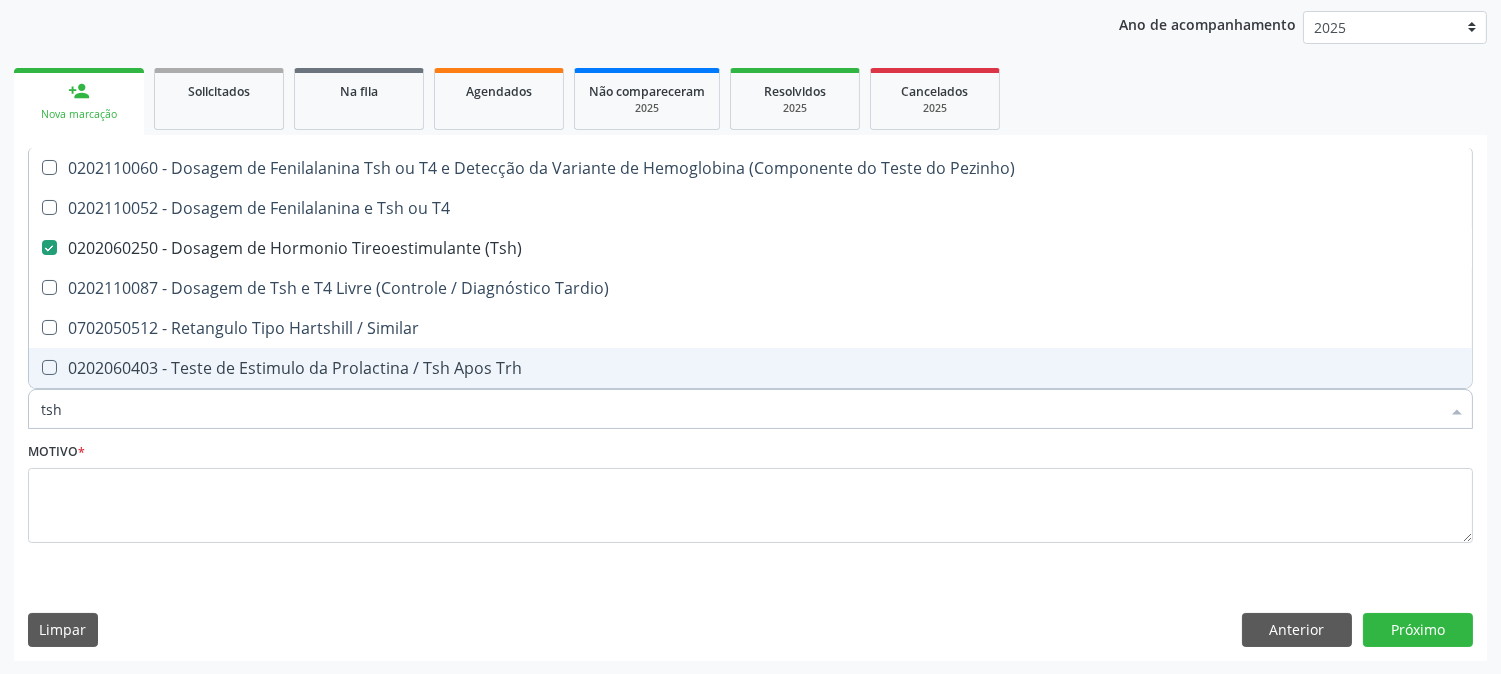 click on "tsh" at bounding box center [740, 409] 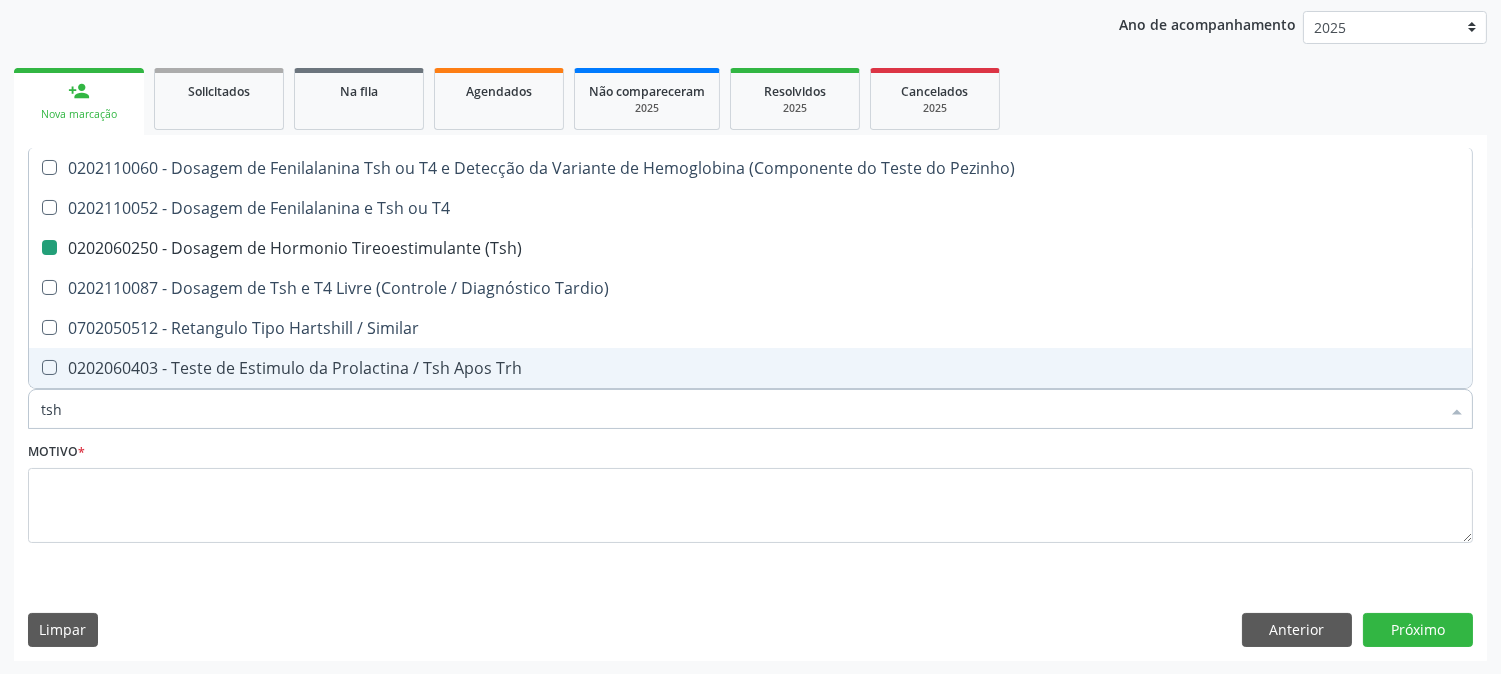 type on "t" 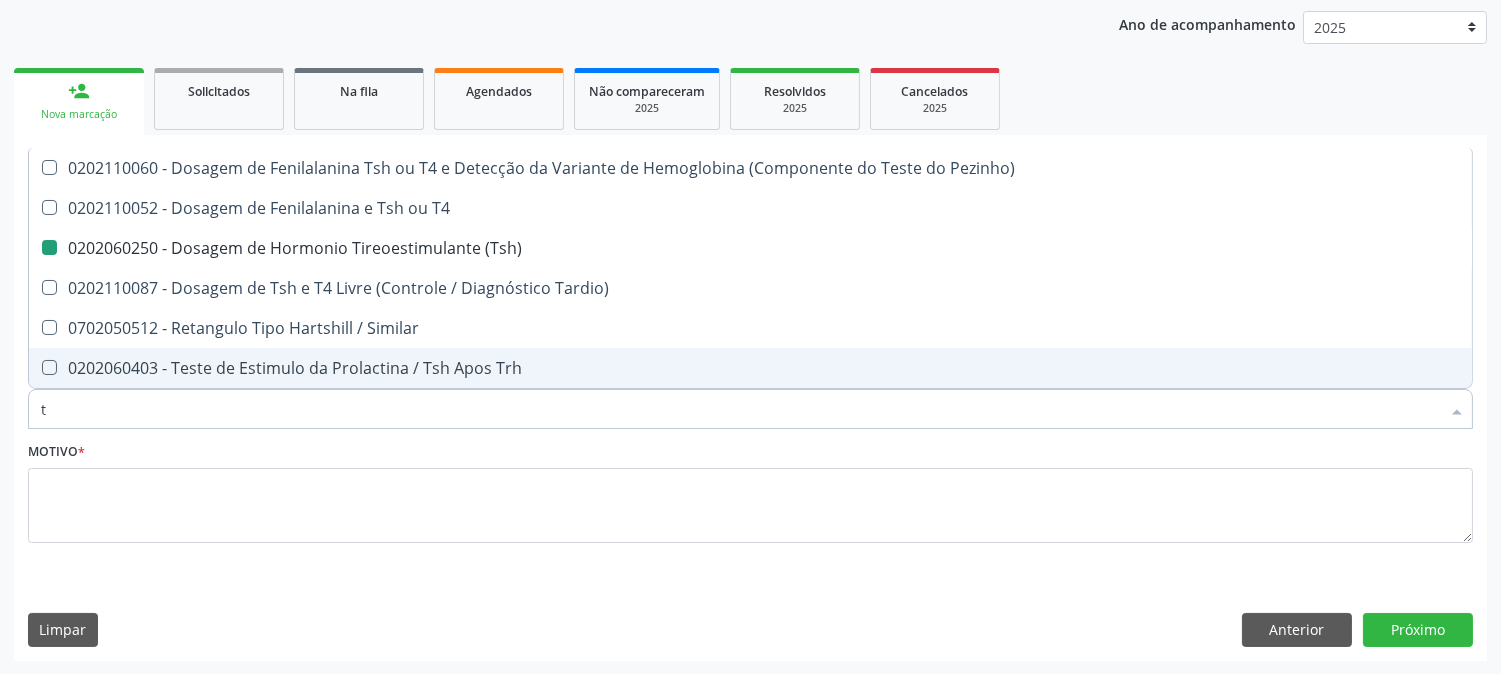 checkbox on "false" 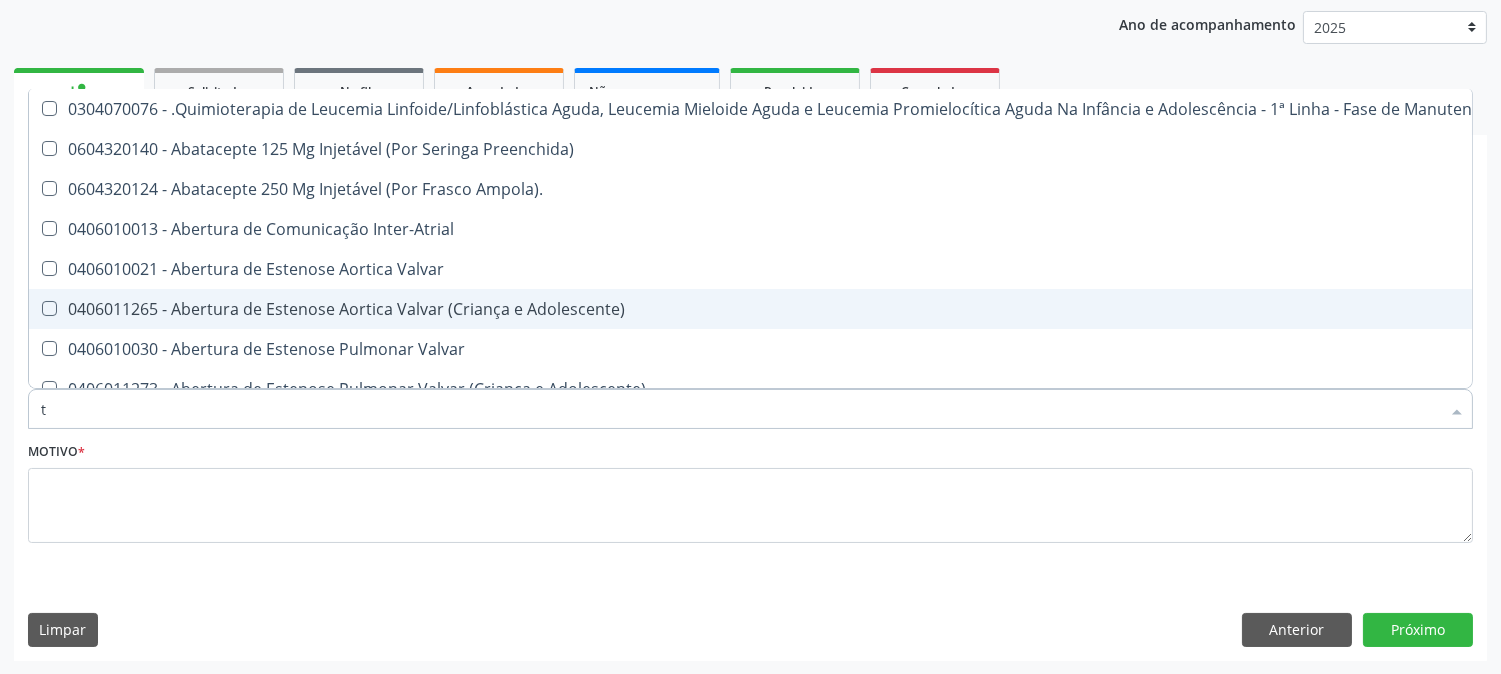 type on "t4" 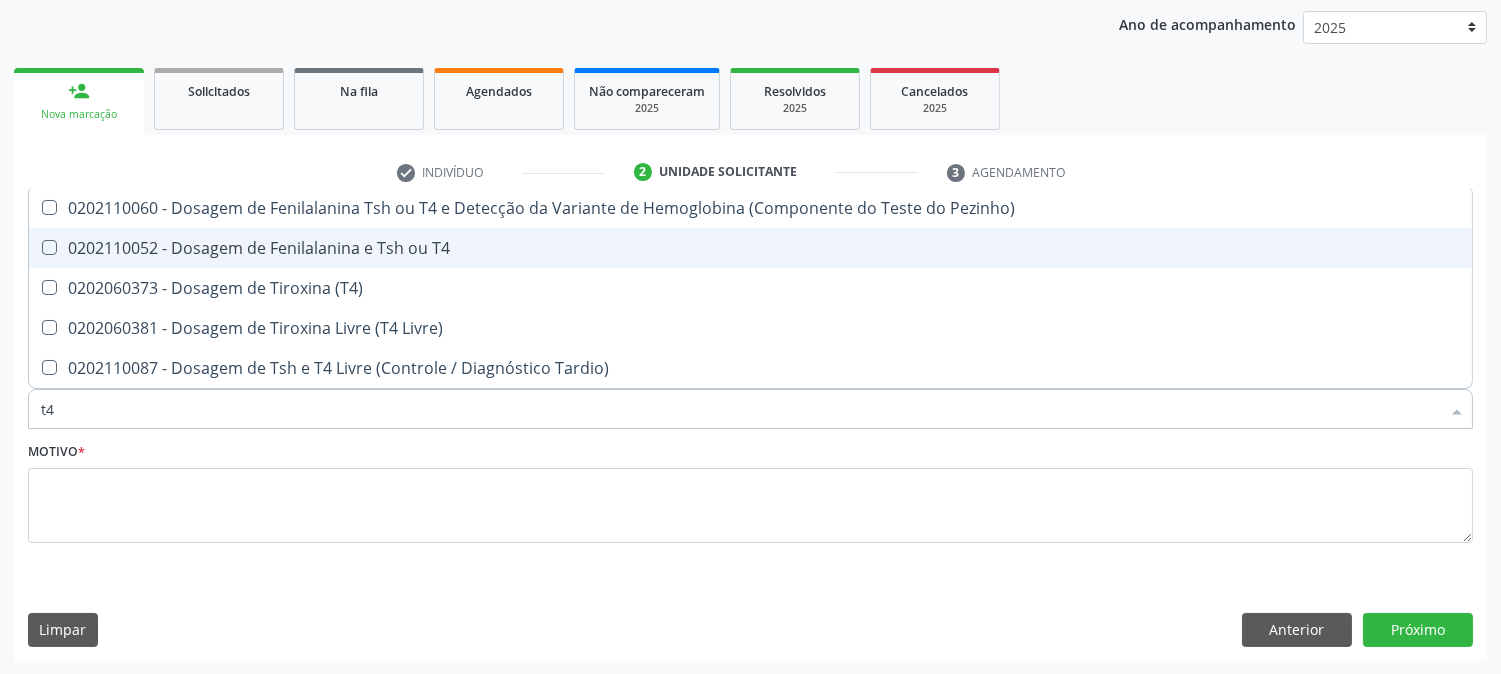 click on "0202110052 - Dosagem de Fenilalanina e Tsh ou T4" at bounding box center [750, 248] 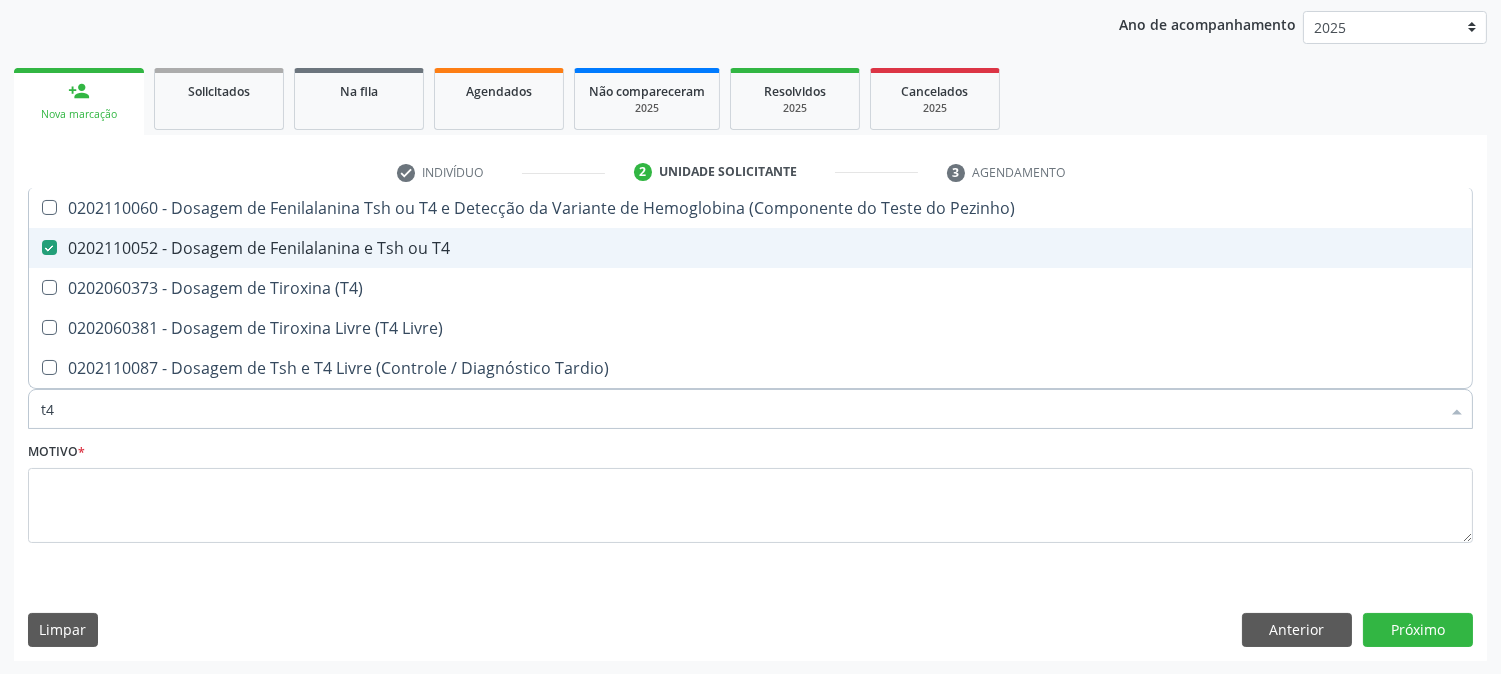 click on "0202110052 - Dosagem de Fenilalanina e Tsh ou T4" at bounding box center (750, 248) 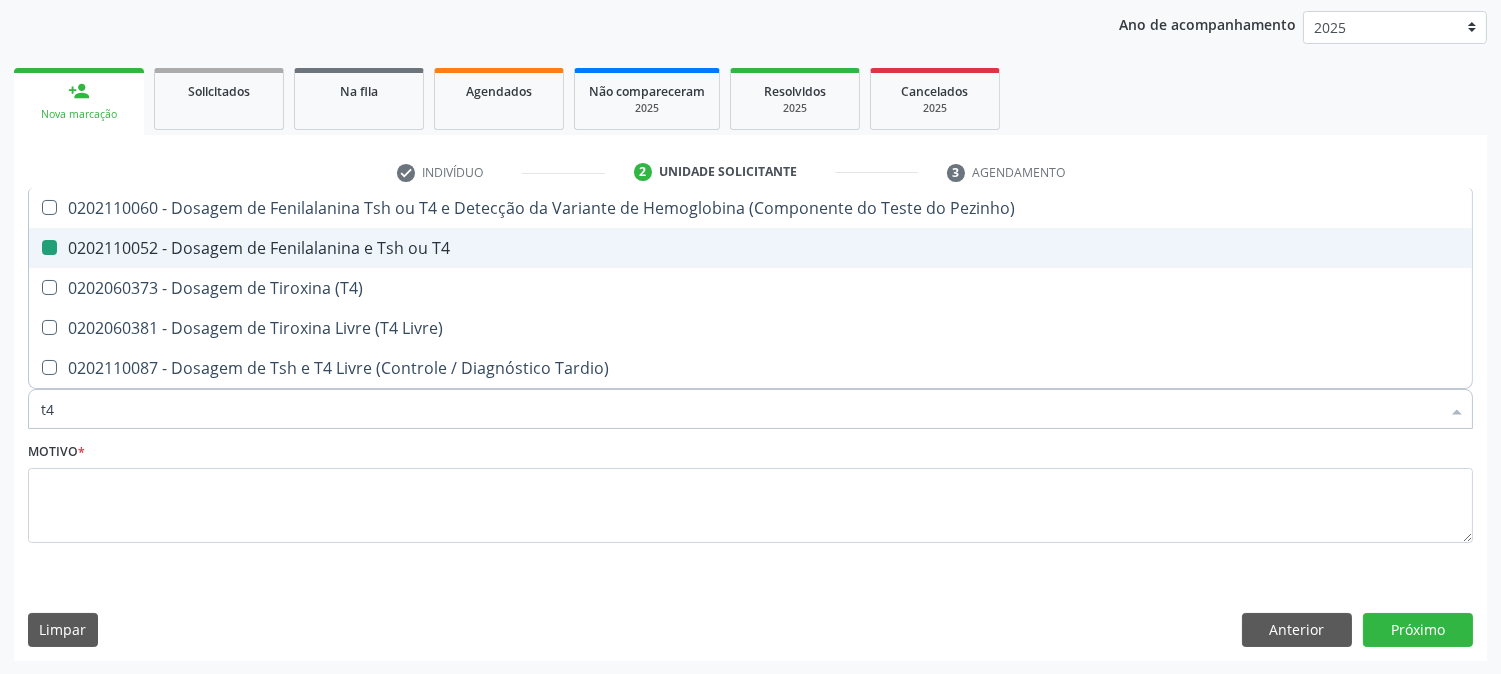 checkbox on "false" 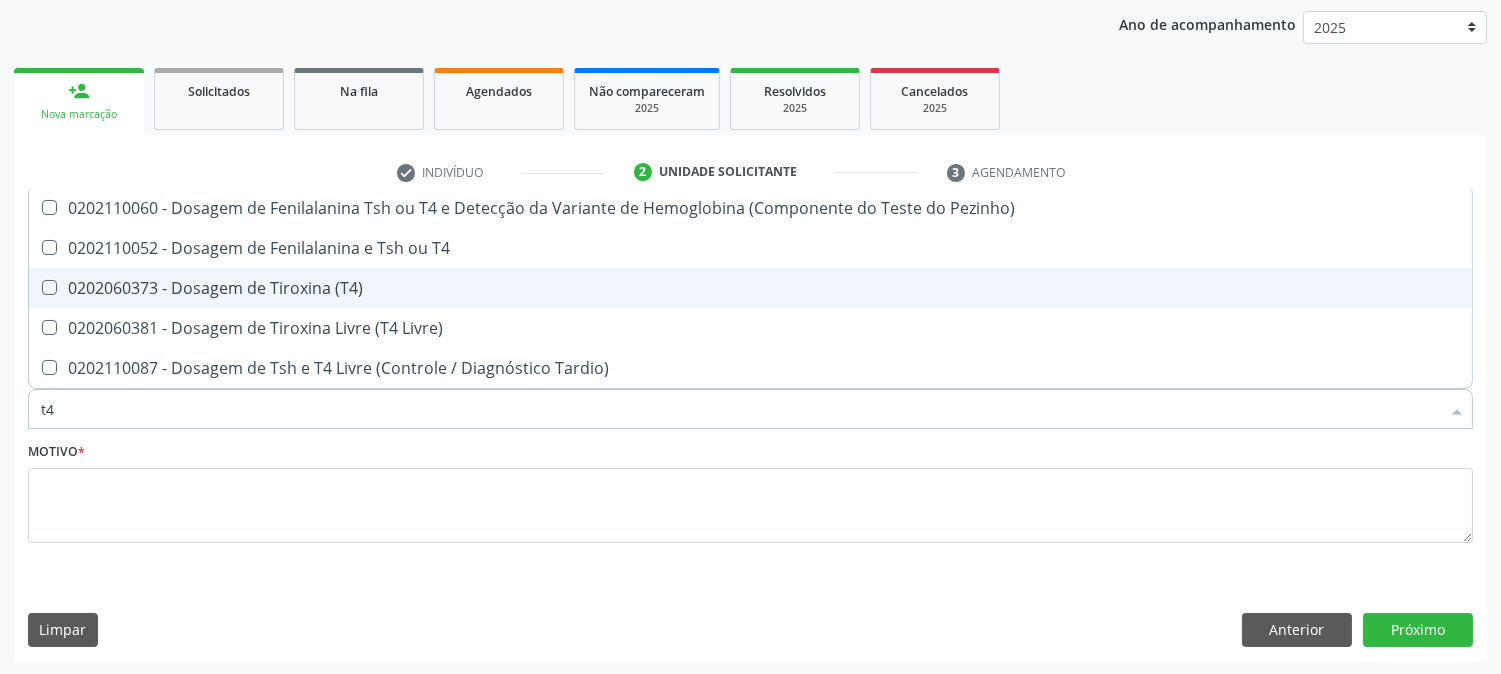 click on "0202060373 - Dosagem de Tiroxina (T4)" at bounding box center [750, 288] 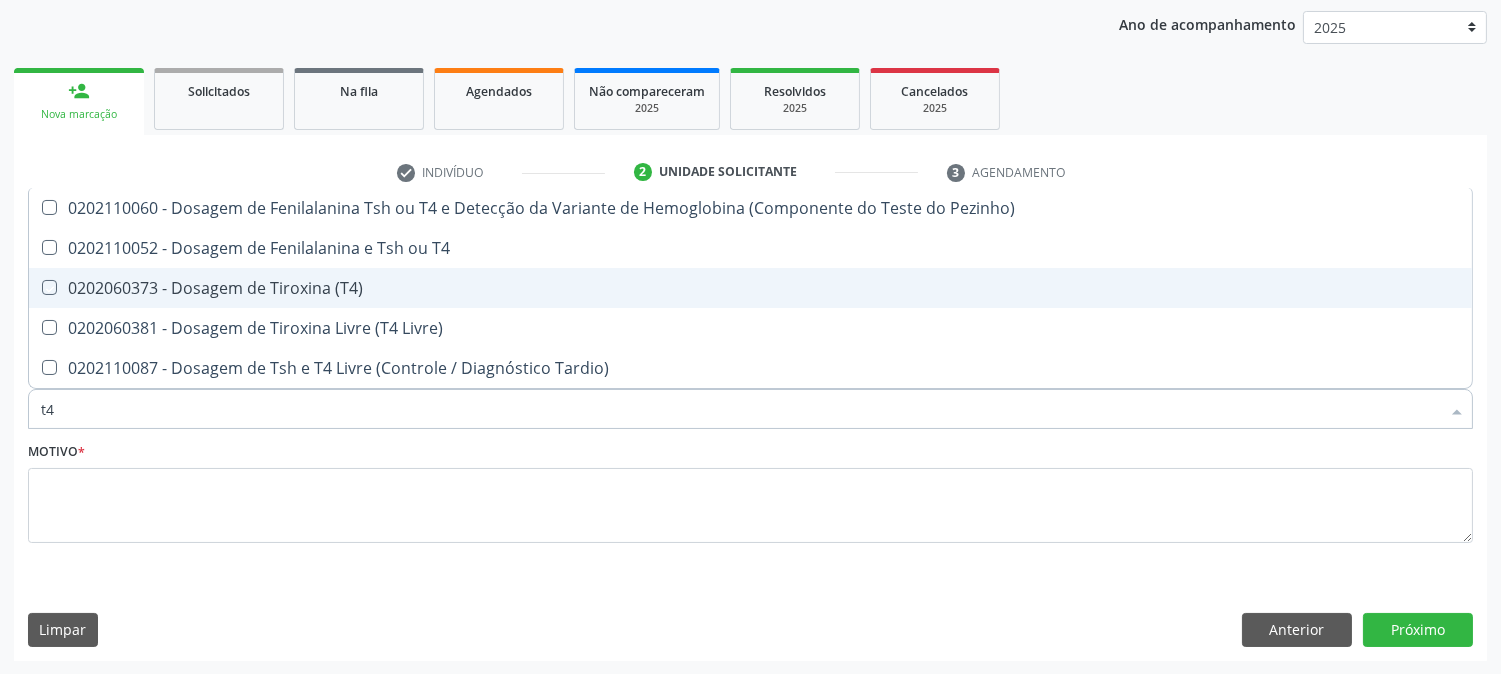 checkbox on "true" 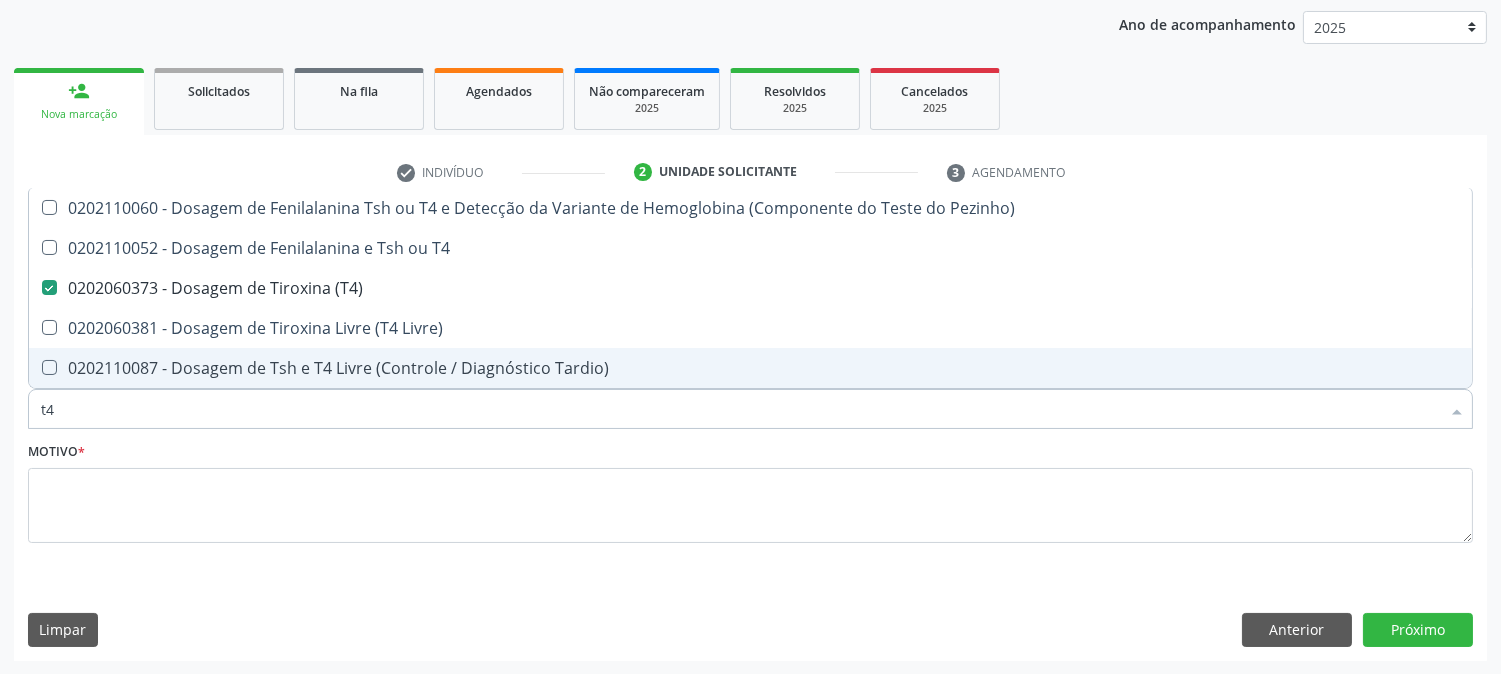 click on "Item de agendamento
*
t4
Desfazer seleção
0202110060 - Dosagem de Fenilalanina Tsh ou T4 e Detecção da Variante de Hemoglobina (Componente do Teste do Pezinho)
0202110052 - Dosagem de Fenilalanina e Tsh ou T4
0202060373 - Dosagem de Tiroxina (T4)
0202060381 - Dosagem de Tiroxina Livre (T4 Livre)
0202110087 - Dosagem de Tsh e T4 Livre (Controle / Diagnóstico Tardio)
Nenhum resultado encontrado para: " t4  "
Não há nenhuma opção para ser exibida." at bounding box center (750, 398) 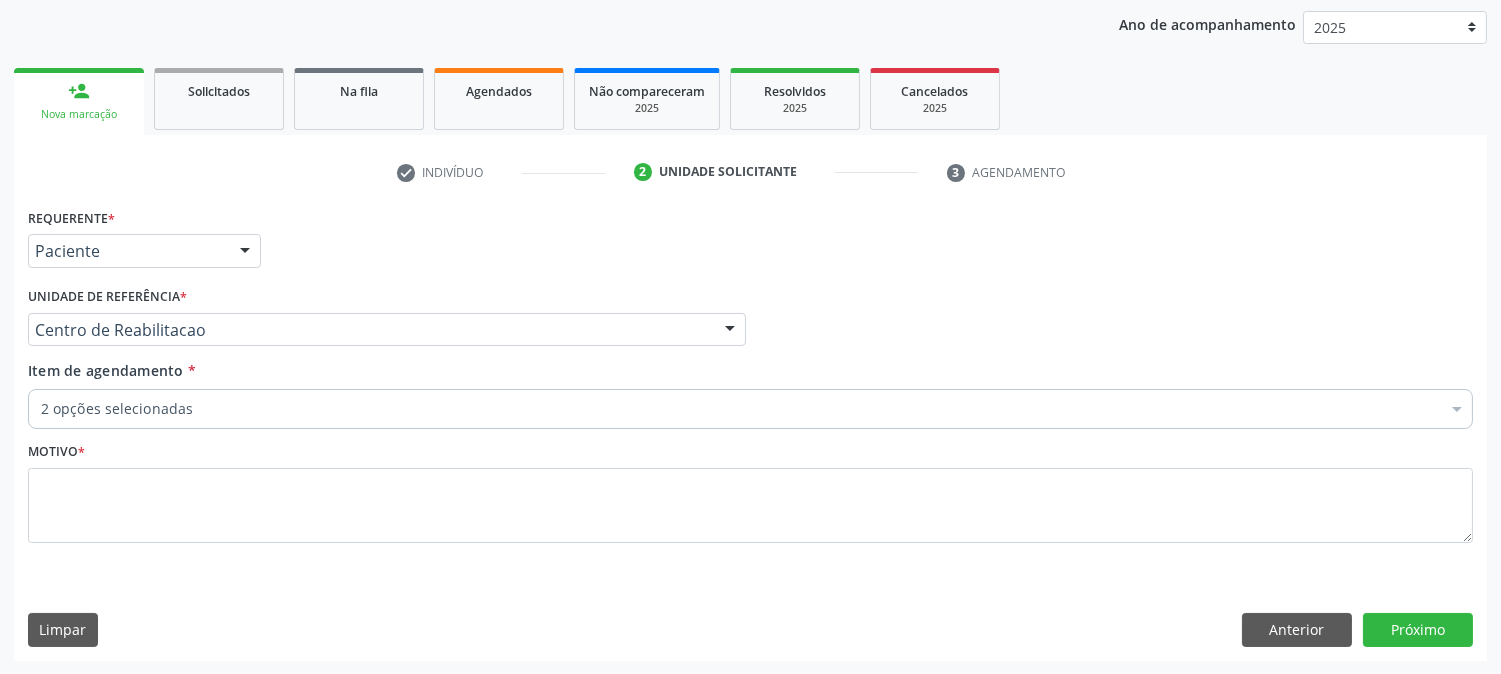 click on "Item de agendamento
*
2 opções selecionadas
Desfazer seleção
Selecionados
0202060250 - Dosagem de Hormonio Tireoestimulante (Tsh)
0202060373 - Dosagem de Tiroxina (T4)
Não selecionados
0304070076 - .Quimioterapia de Leucemia Linfoide/Linfoblástica Aguda, Leucemia Mieloide Aguda e Leucemia Promielocítica Aguda Na Infância e Adolescência - 1ª Linha - Fase de Manutenção
0604320140 - Abatacepte 125 Mg Injetável (Por Seringa Preenchida)
0604320124 - Abatacepte 250 Mg Injetável (Por Frasco Ampola).
0603050018 - Abciximabe
0406010013 - Abertura de Comunicação Inter-Atrial
0406010021 - Abertura de Estenose Aortica Valvar
0406011265 - Abertura de Estenose Aortica Valvar (Criança e Adolescente)
0406010030 - Abertura de Estenose Pulmonar Valvar" at bounding box center (750, 398) 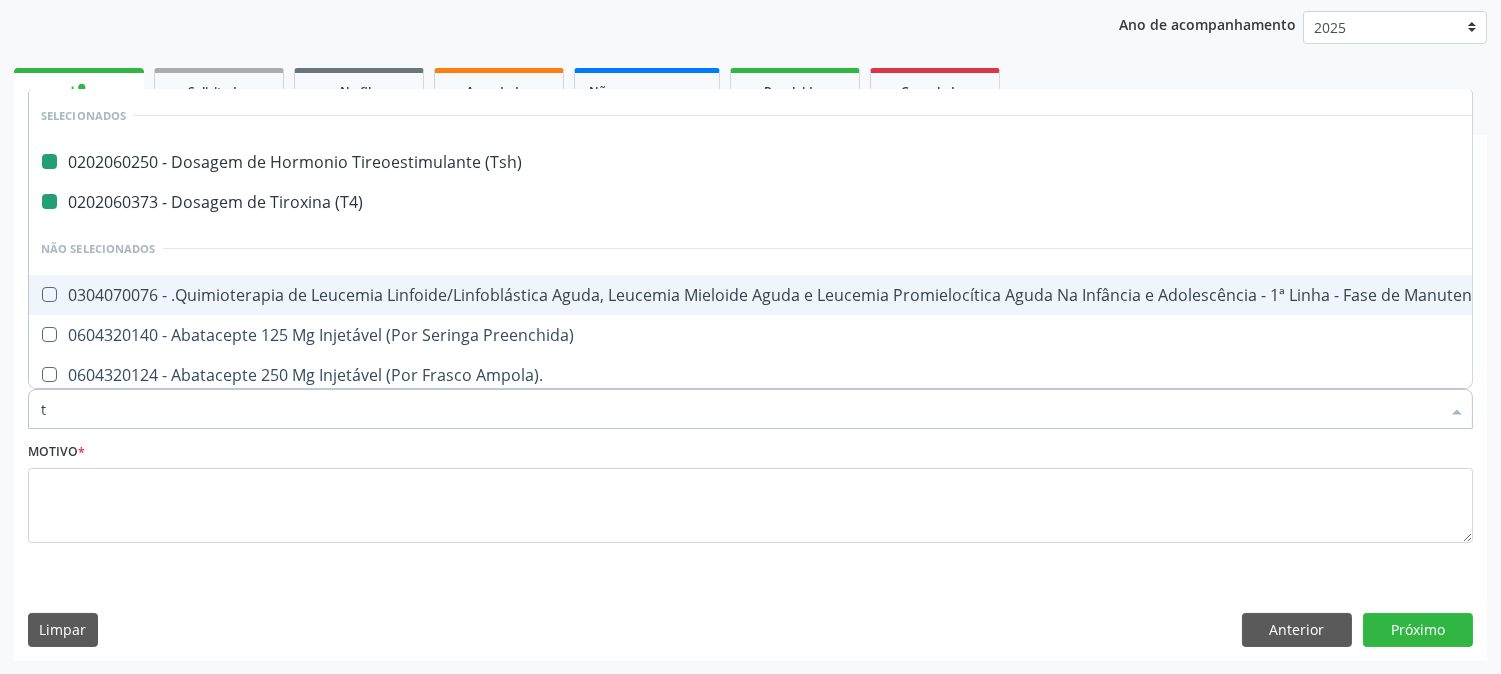 type on "[MEDICAL_DATA]" 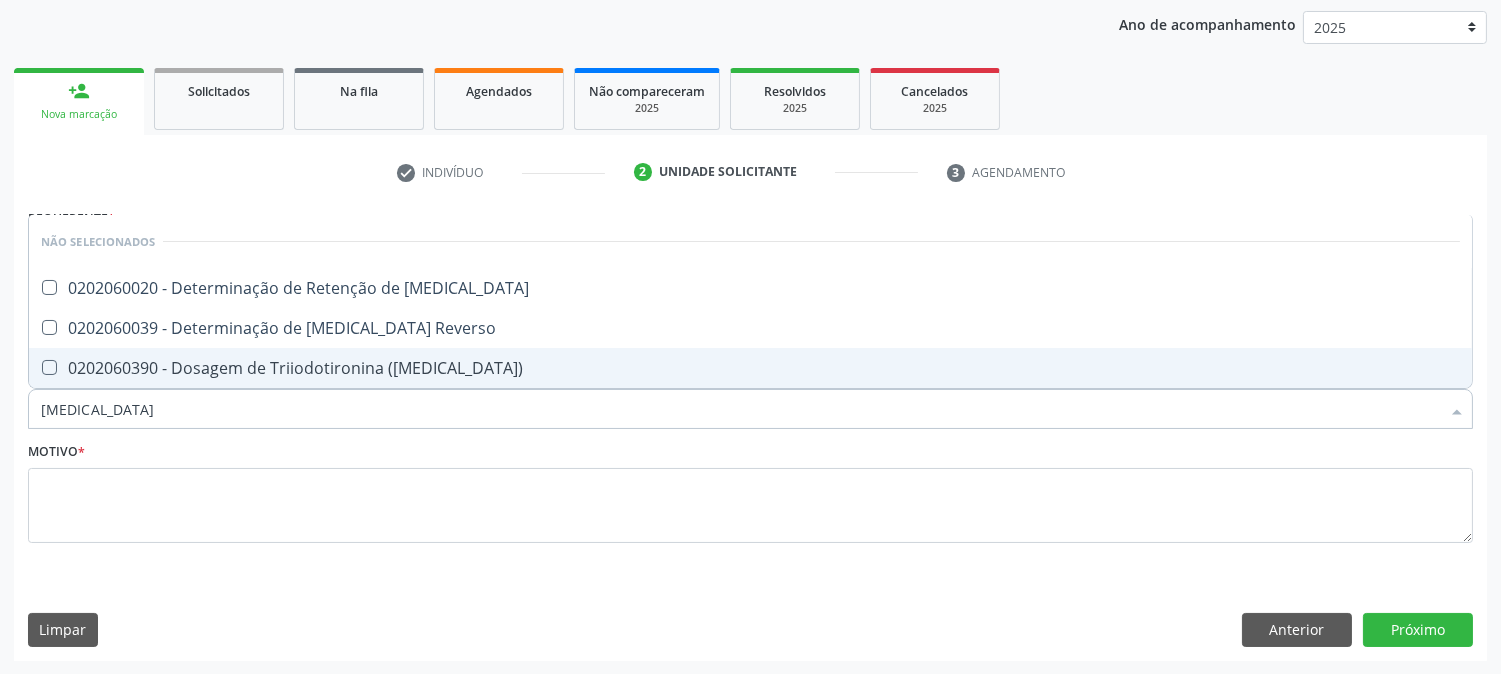 click on "0202060390 - Dosagem de Triiodotironina ([MEDICAL_DATA])" at bounding box center (750, 368) 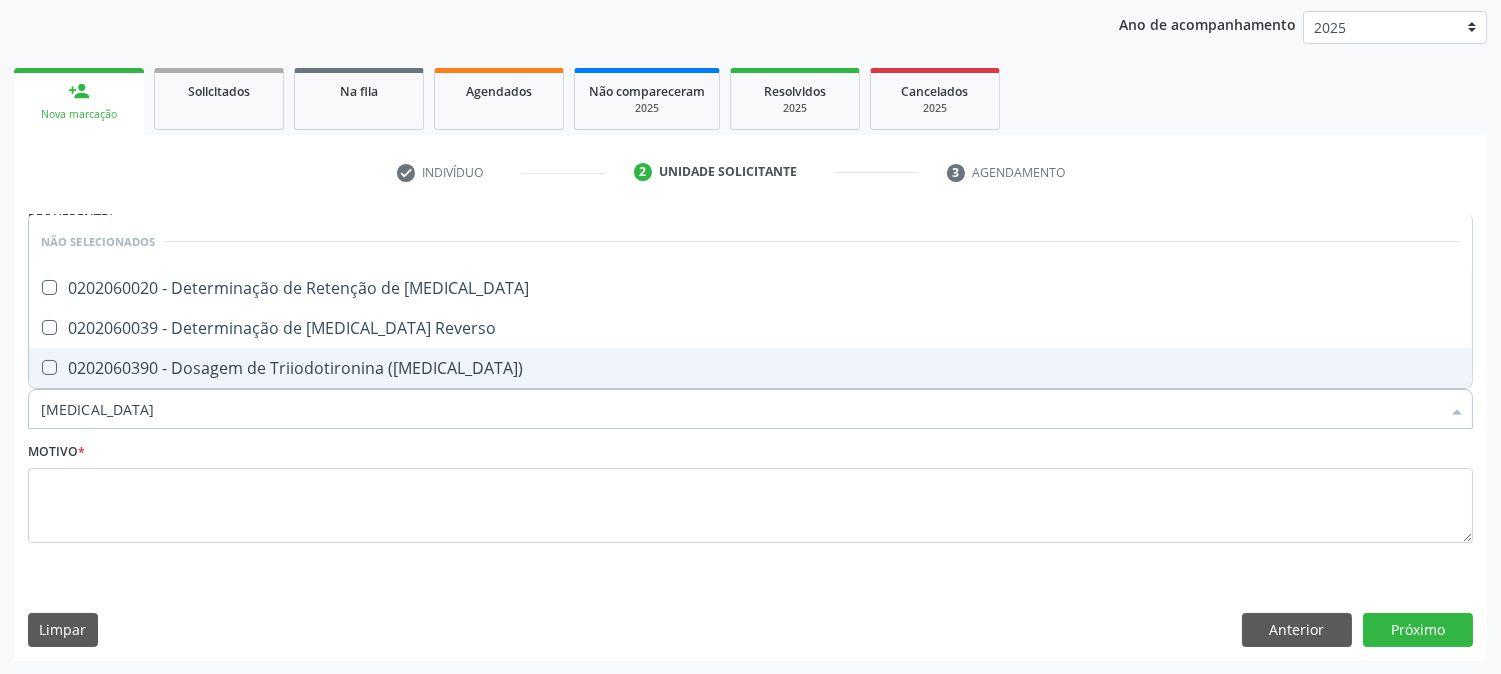 checkbox on "true" 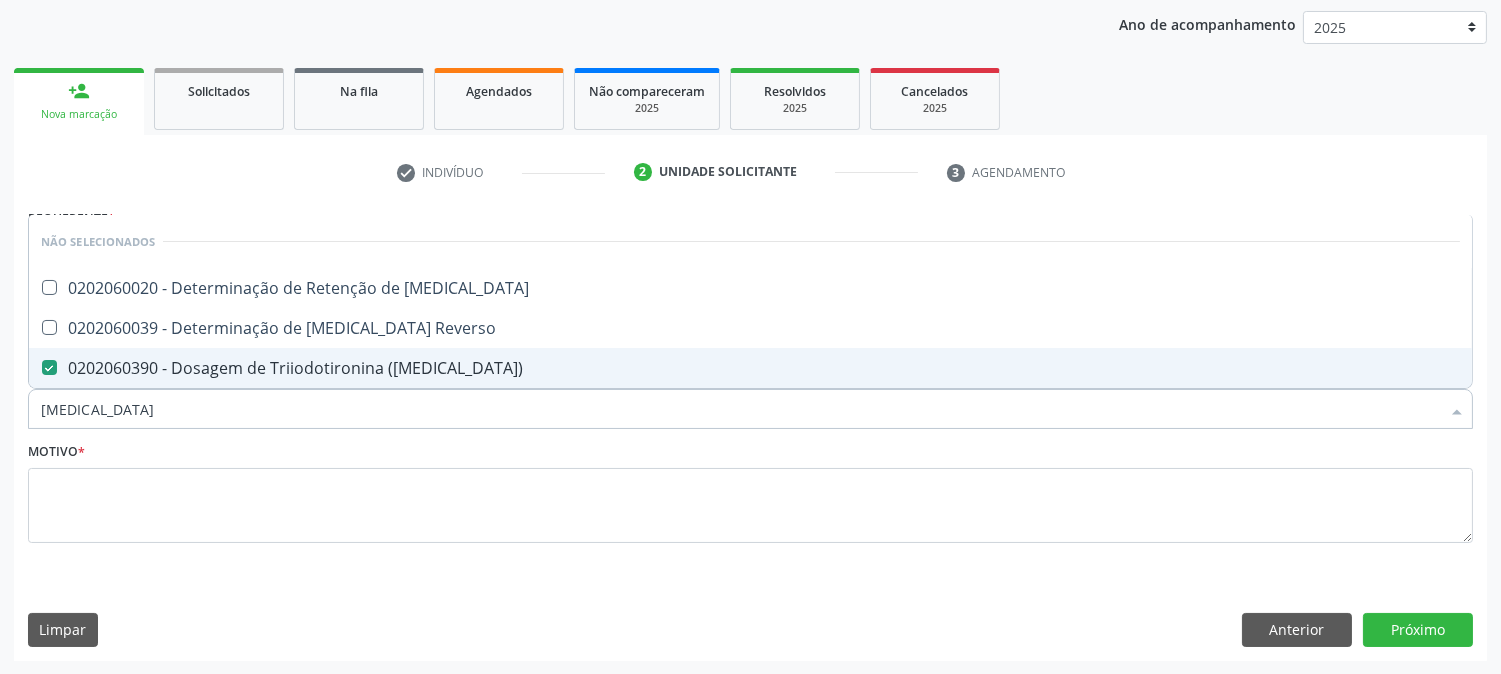 click on "[MEDICAL_DATA]" at bounding box center (740, 409) 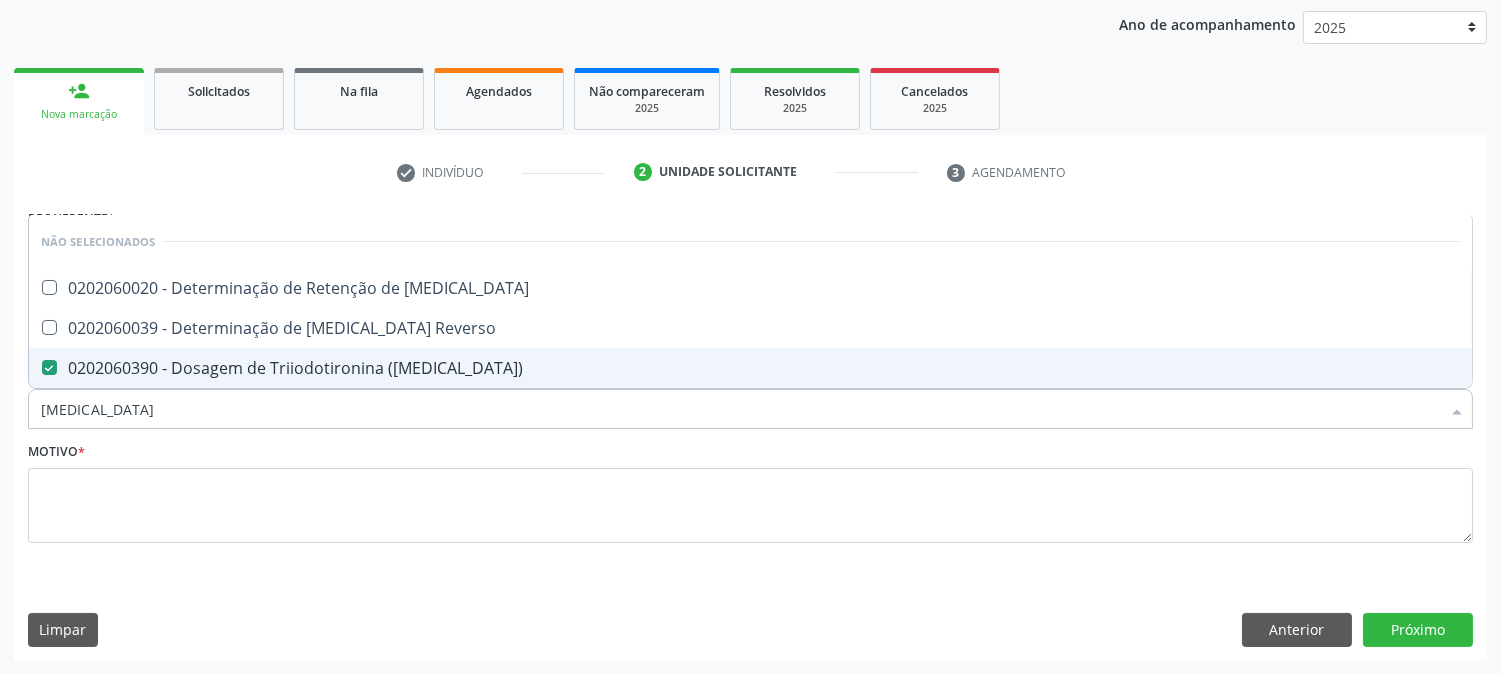 type on "g" 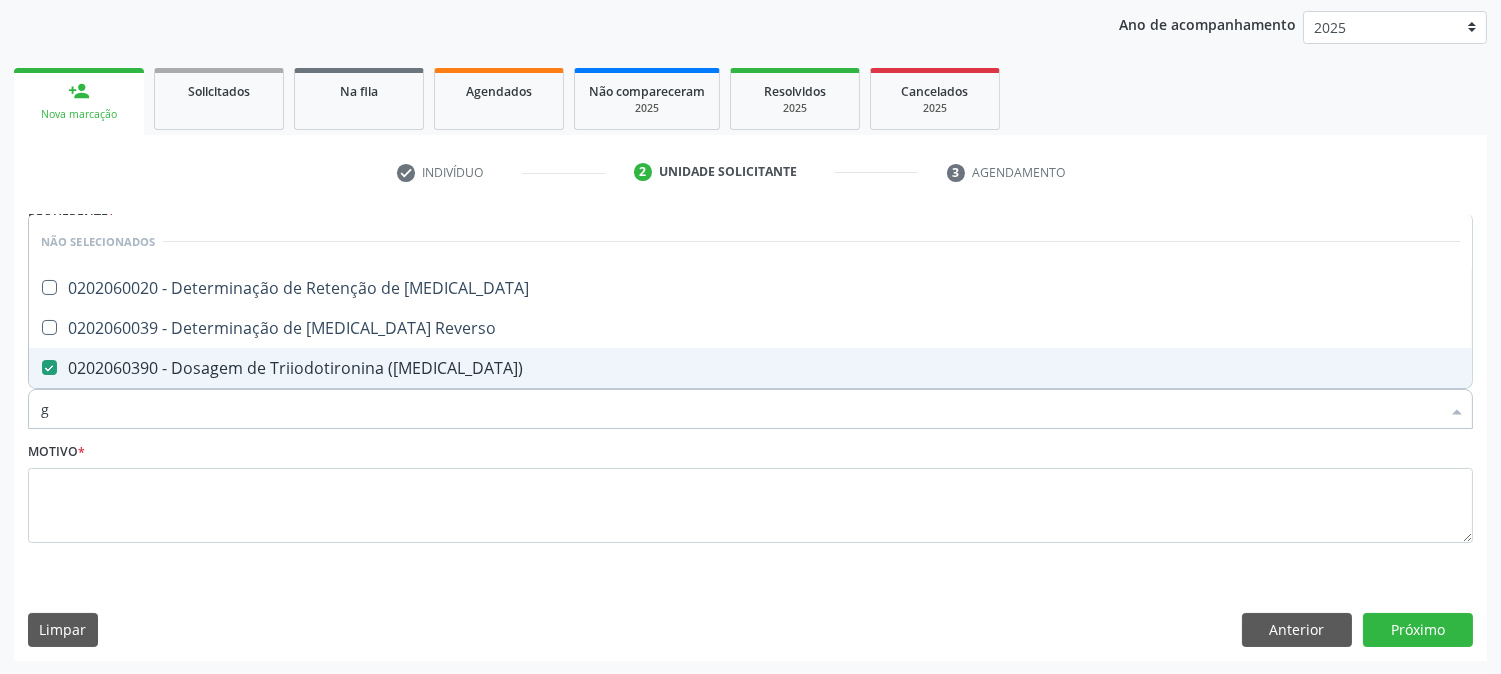 checkbox on "true" 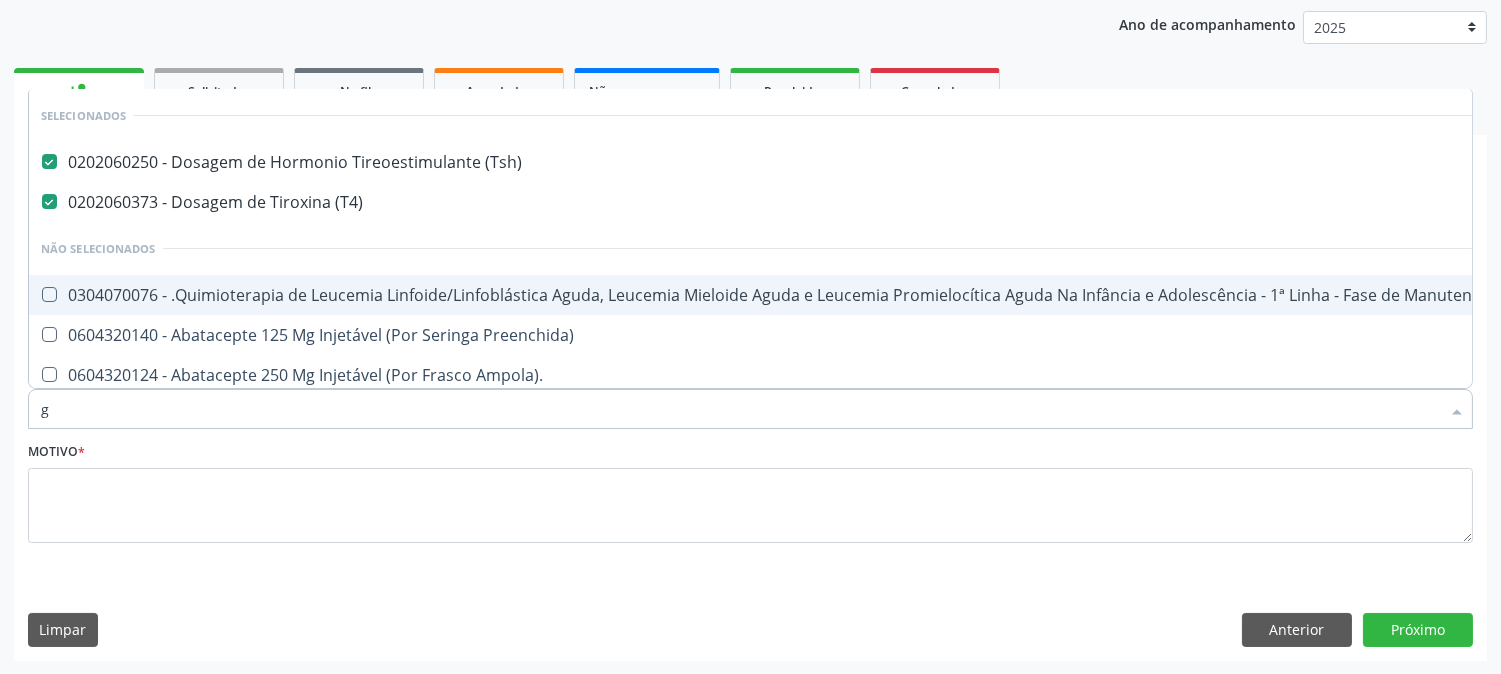 type on "gl" 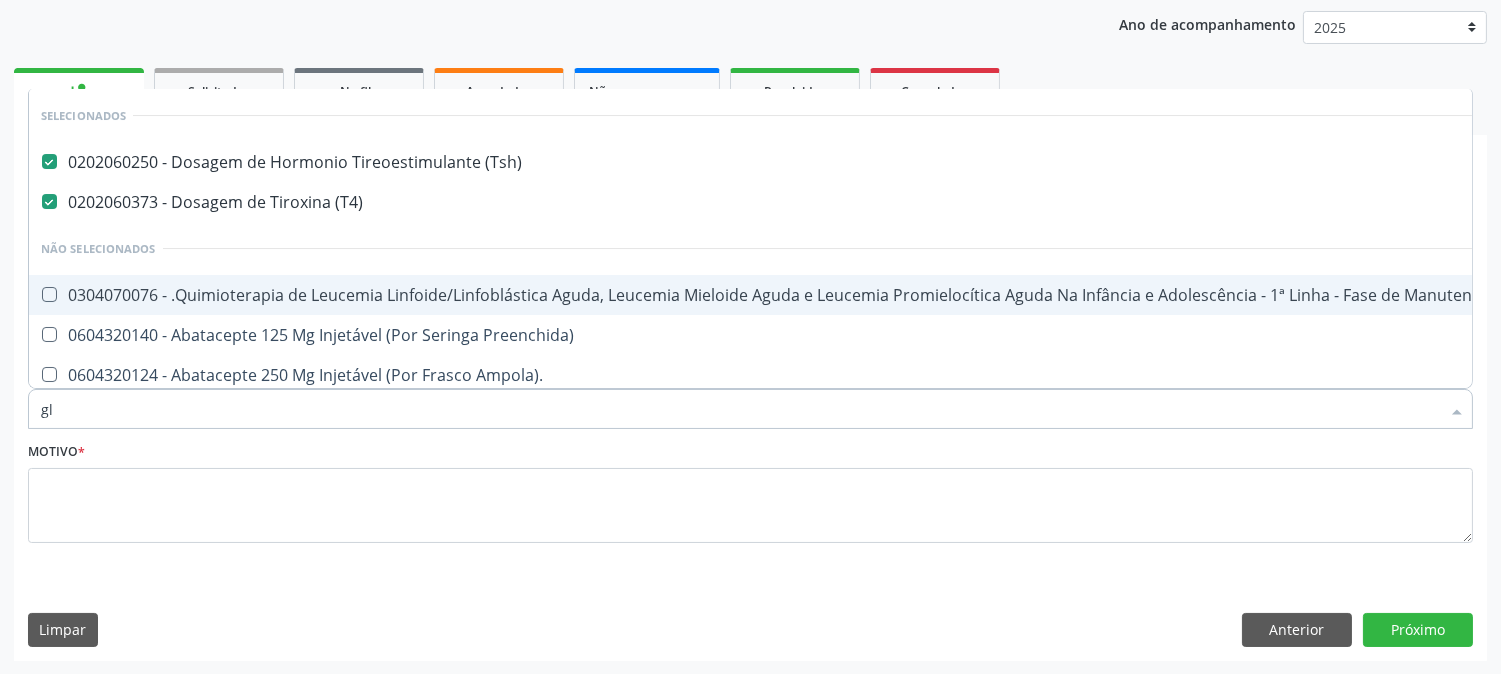 checkbox on "false" 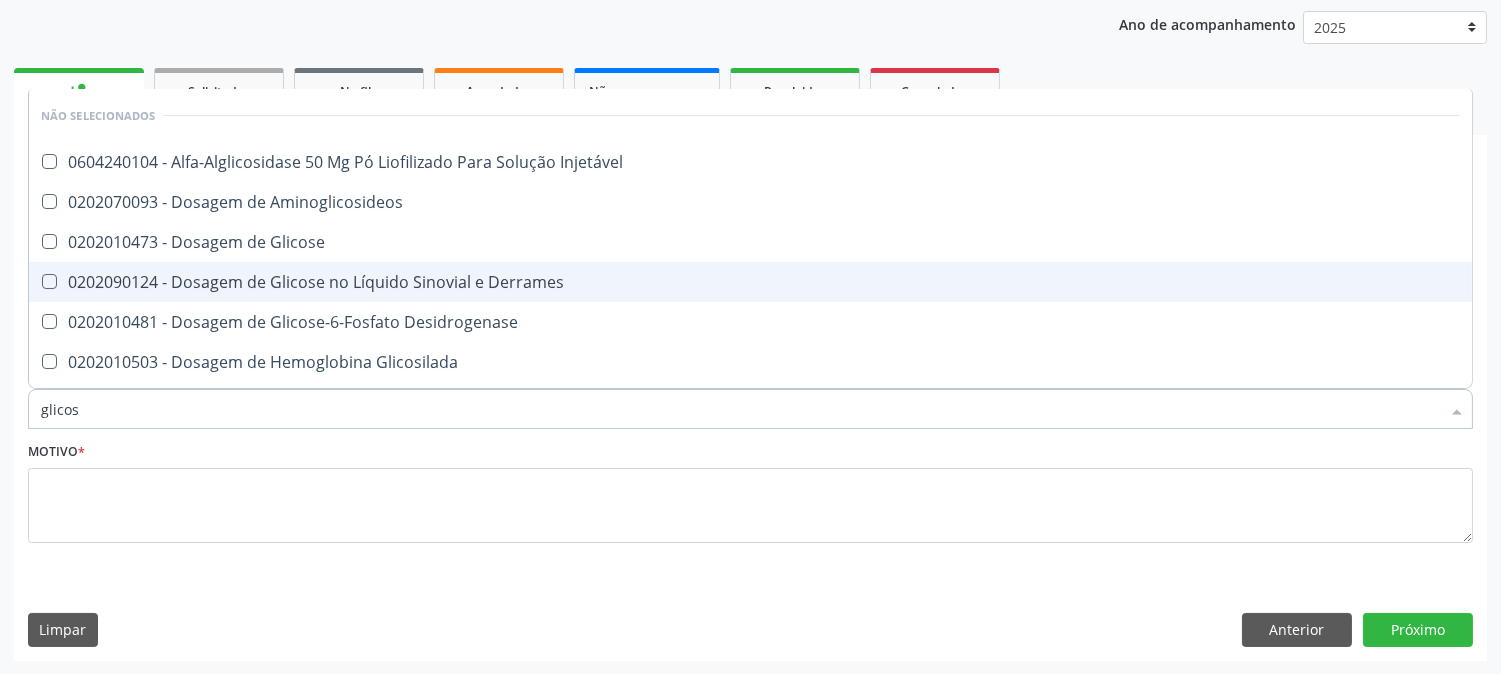 type on "glicosi" 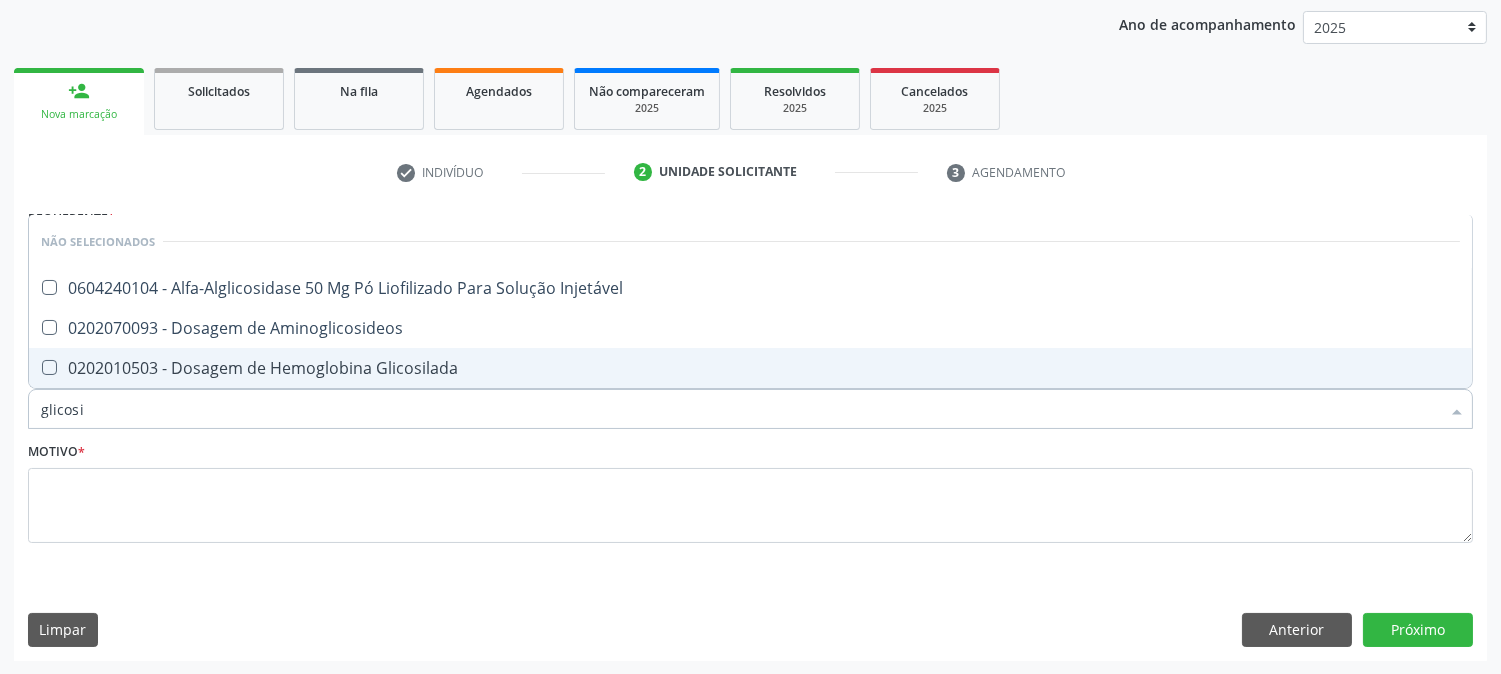 click on "0202010503 - Dosagem de Hemoglobina Glicosilada" at bounding box center (750, 368) 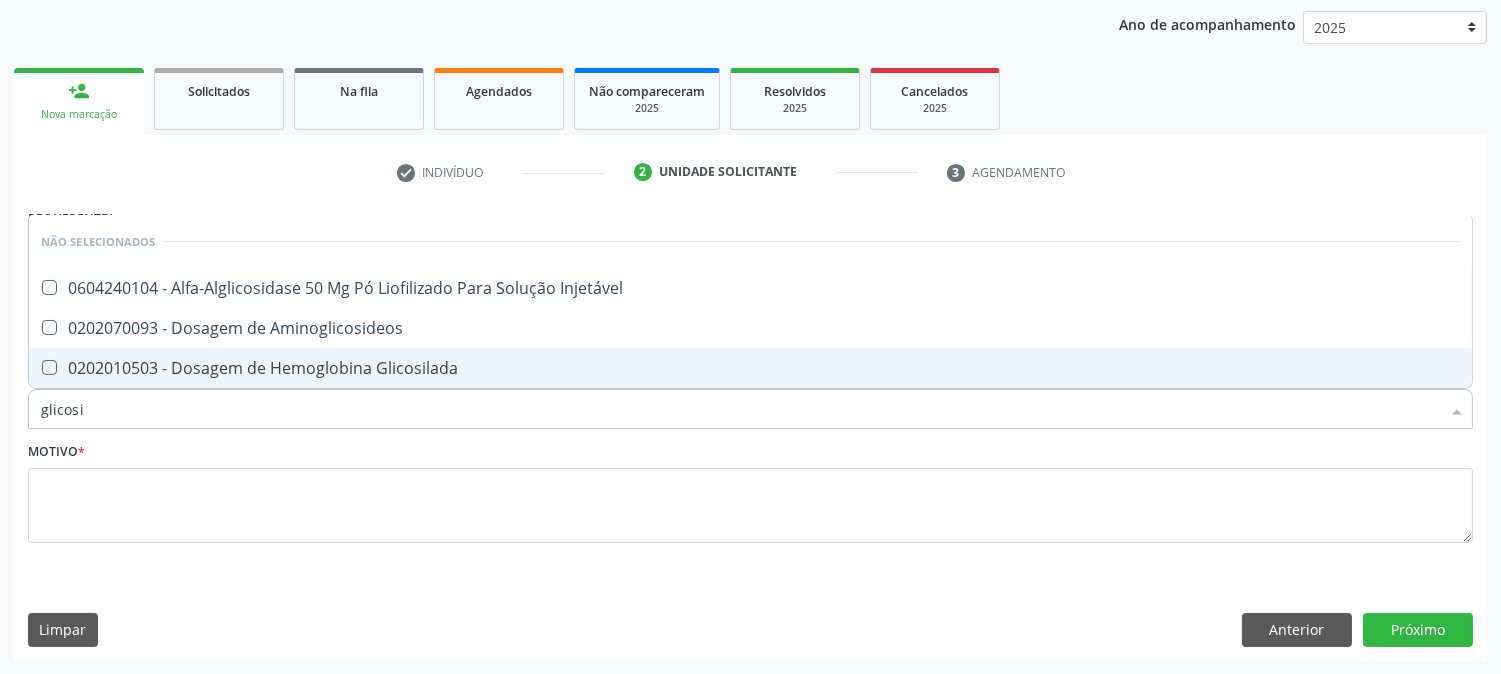 checkbox on "true" 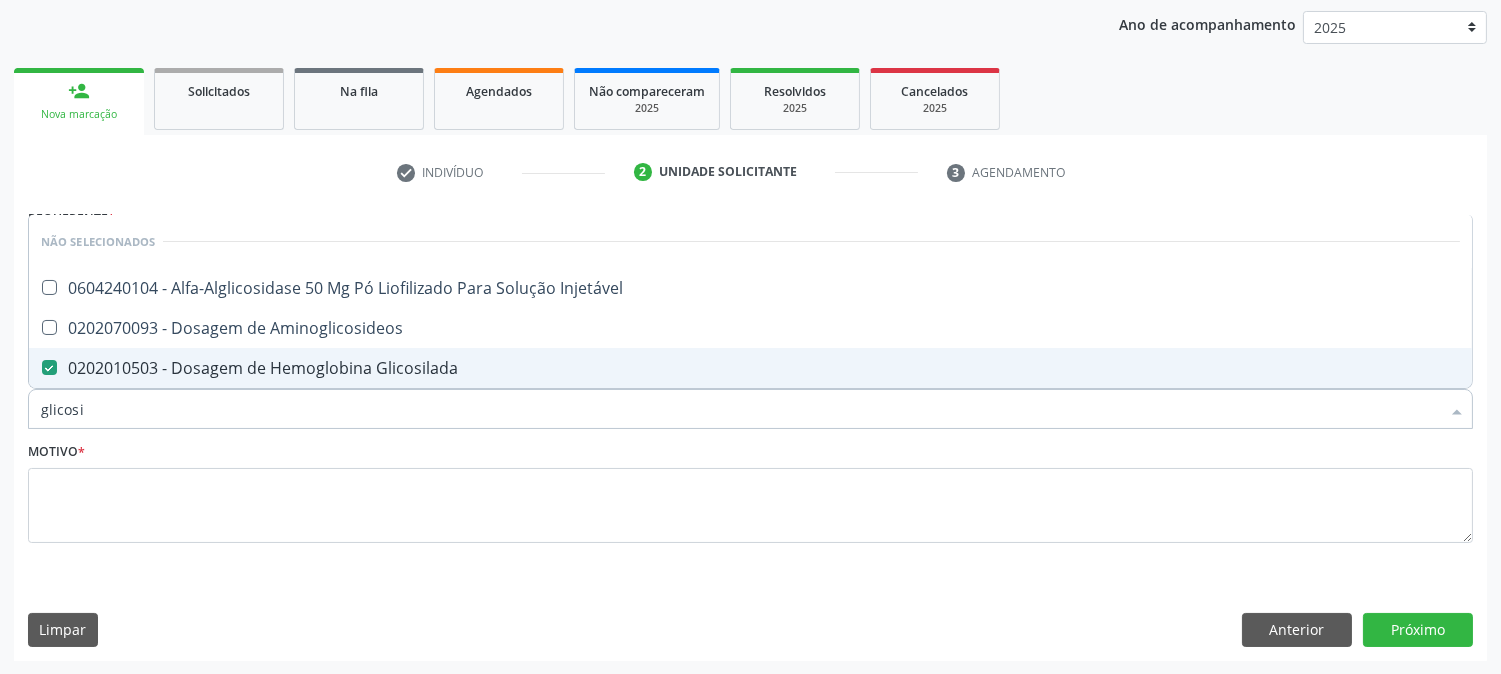click on "*" at bounding box center [81, 451] 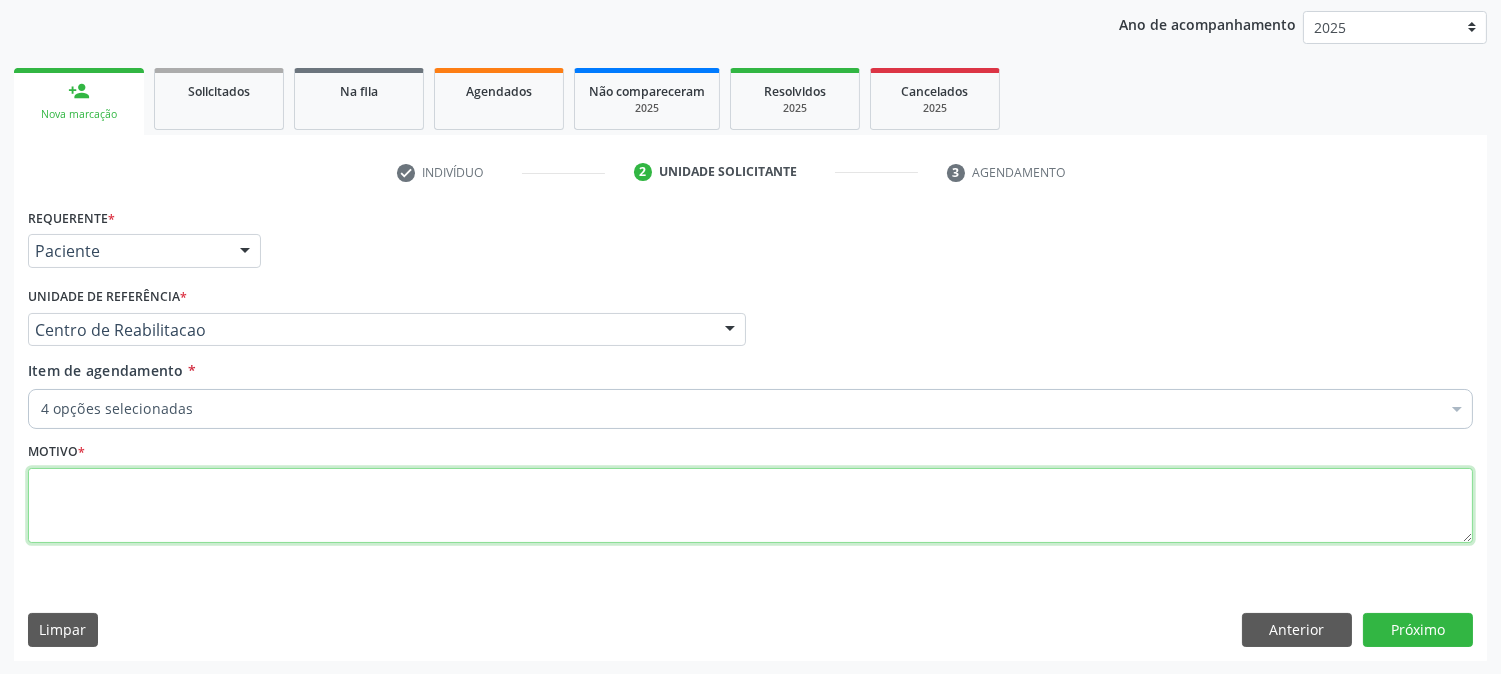 click at bounding box center [750, 506] 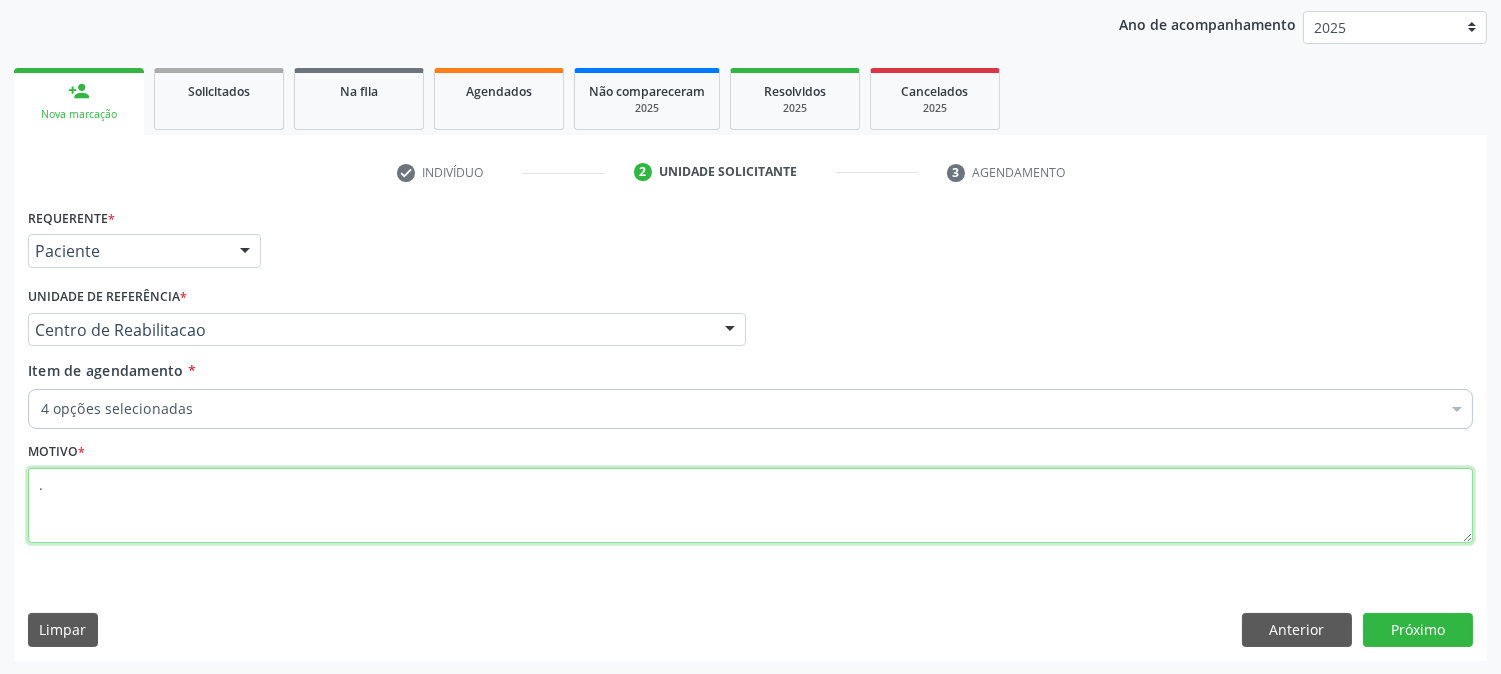 type on "." 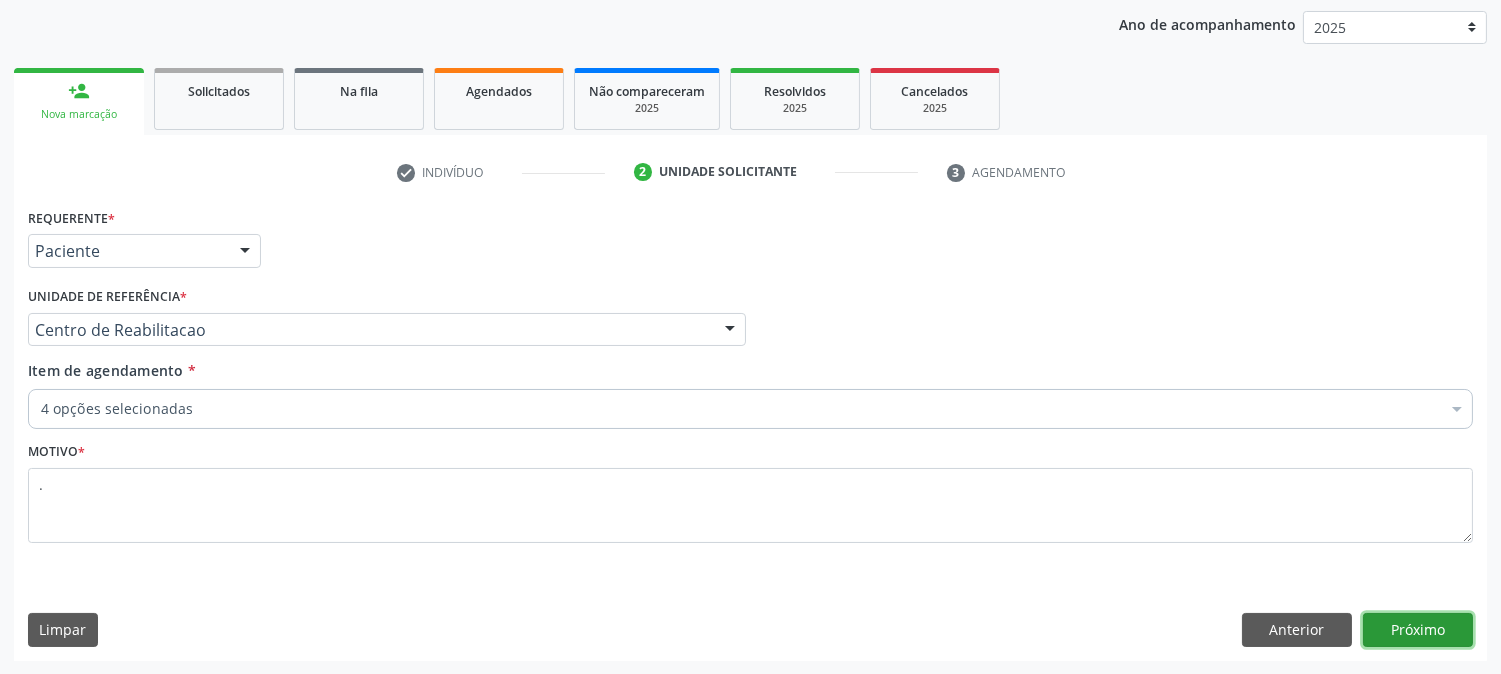 click on "Próximo" at bounding box center [1418, 630] 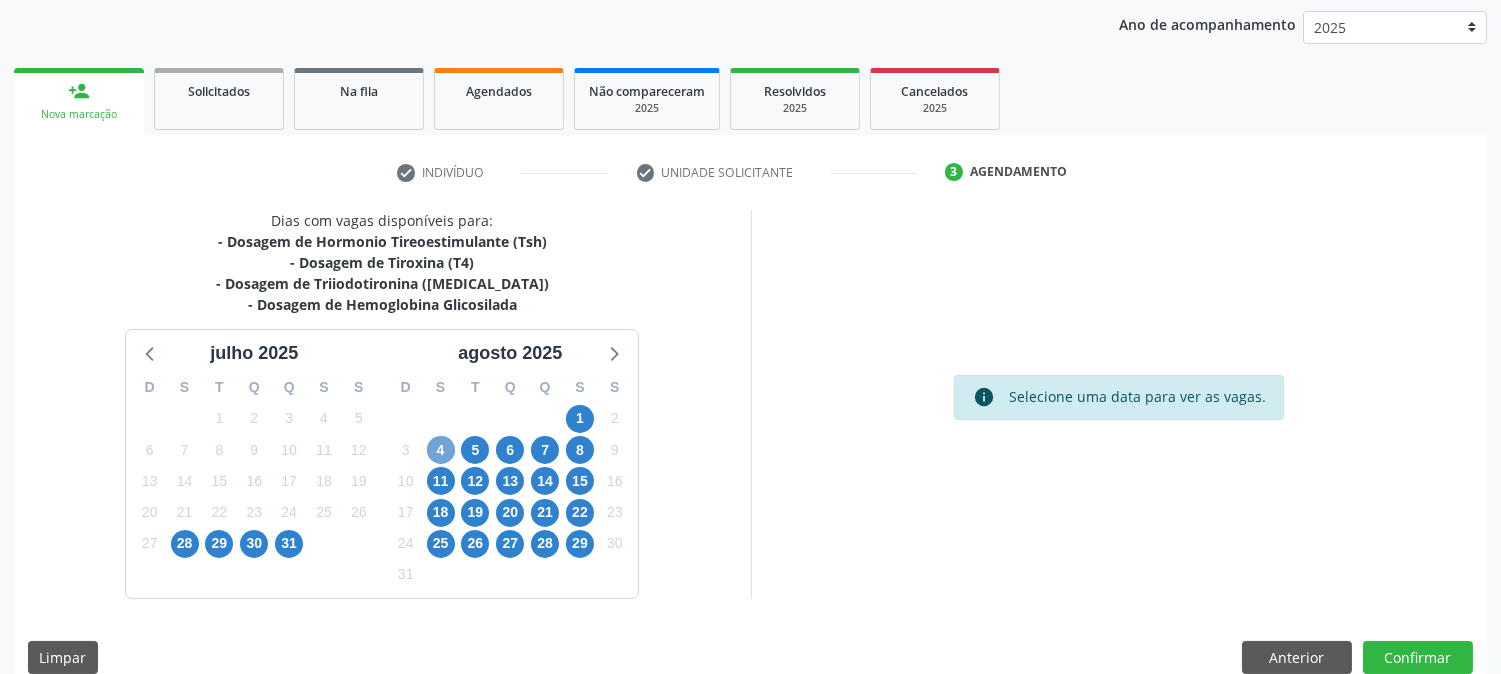 click on "4" at bounding box center (441, 450) 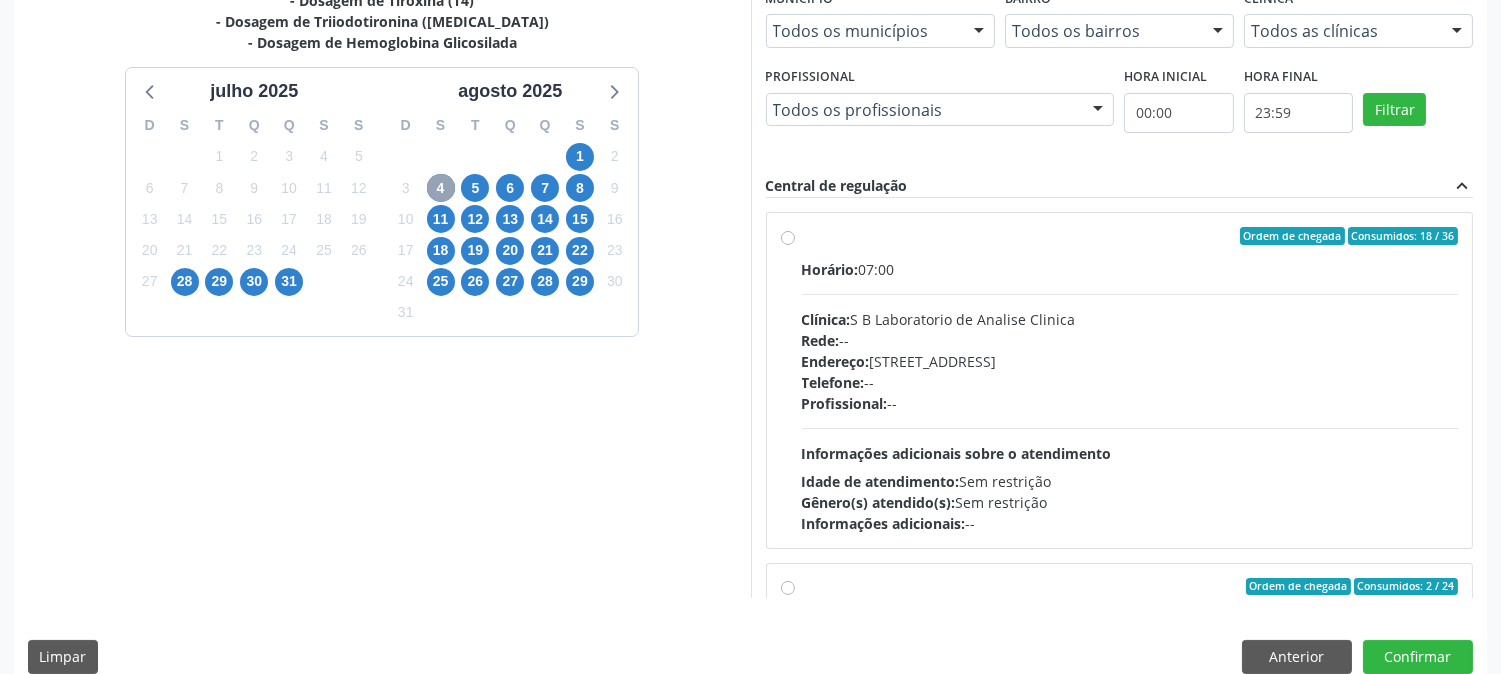 scroll, scrollTop: 520, scrollLeft: 0, axis: vertical 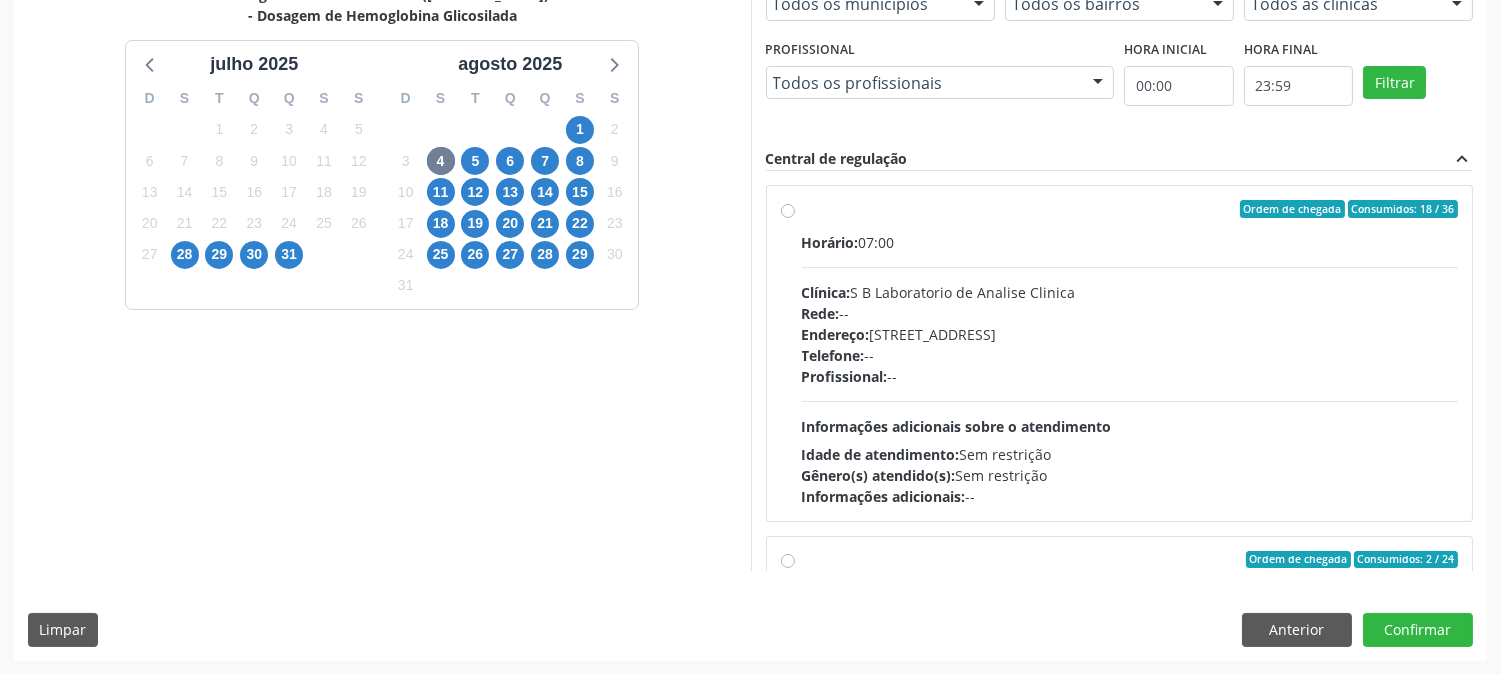 click on "Endereço:   [STREET_ADDRESS]" at bounding box center [1130, 334] 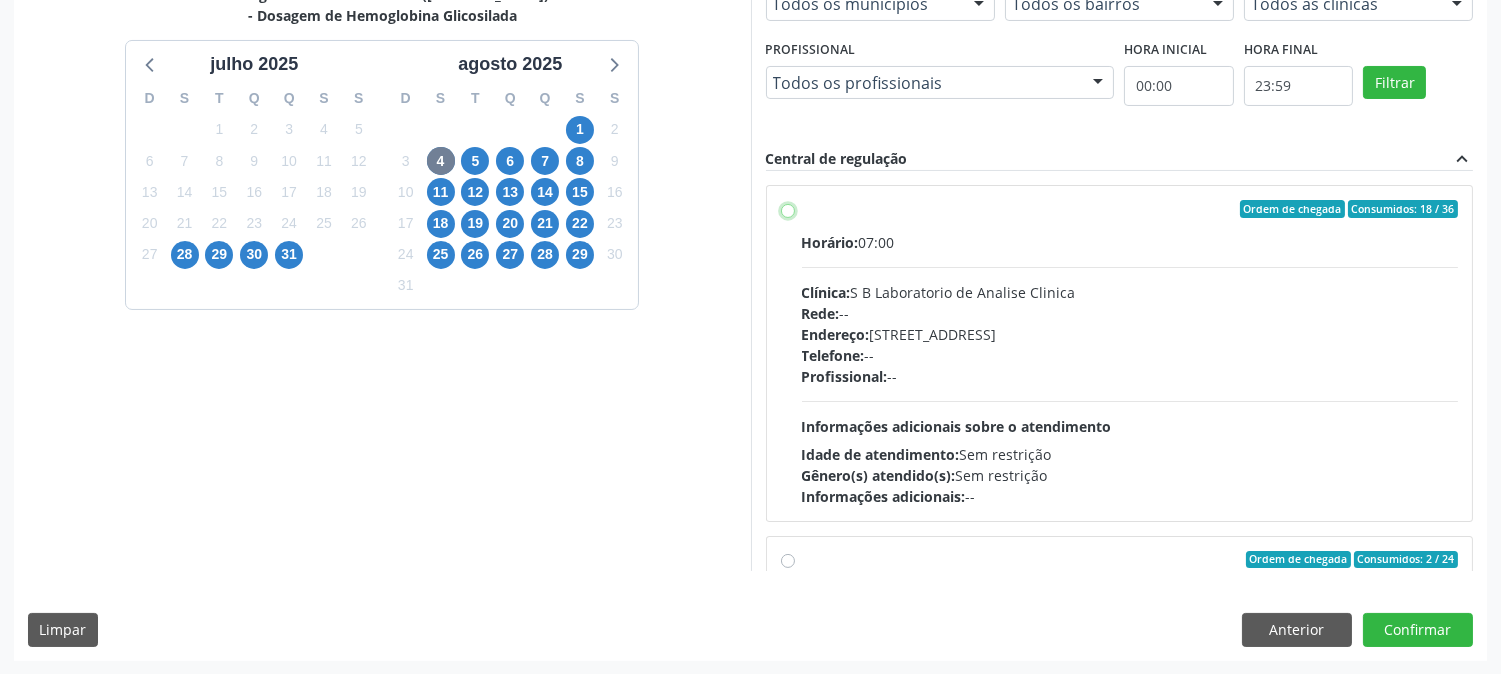 click on "Ordem de chegada
Consumidos: 18 / 36
Horário:   07:00
Clínica:  S B Laboratorio de Analise Clinica
Rede:
--
Endereço:   [STREET_ADDRESS]
Telefone:   --
Profissional:
--
Informações adicionais sobre o atendimento
Idade de atendimento:
Sem restrição
Gênero(s) atendido(s):
Sem restrição
Informações adicionais:
--" at bounding box center [788, 209] 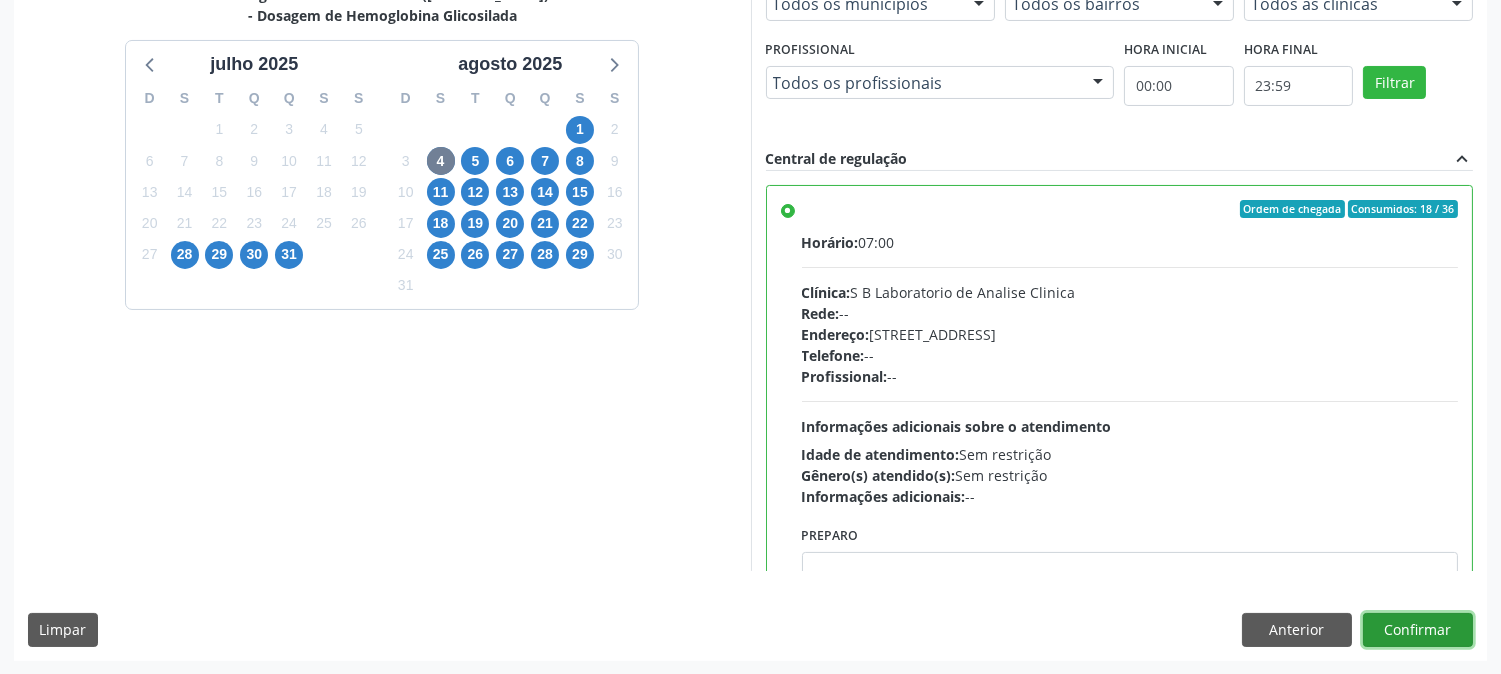 click on "Confirmar" at bounding box center [1418, 630] 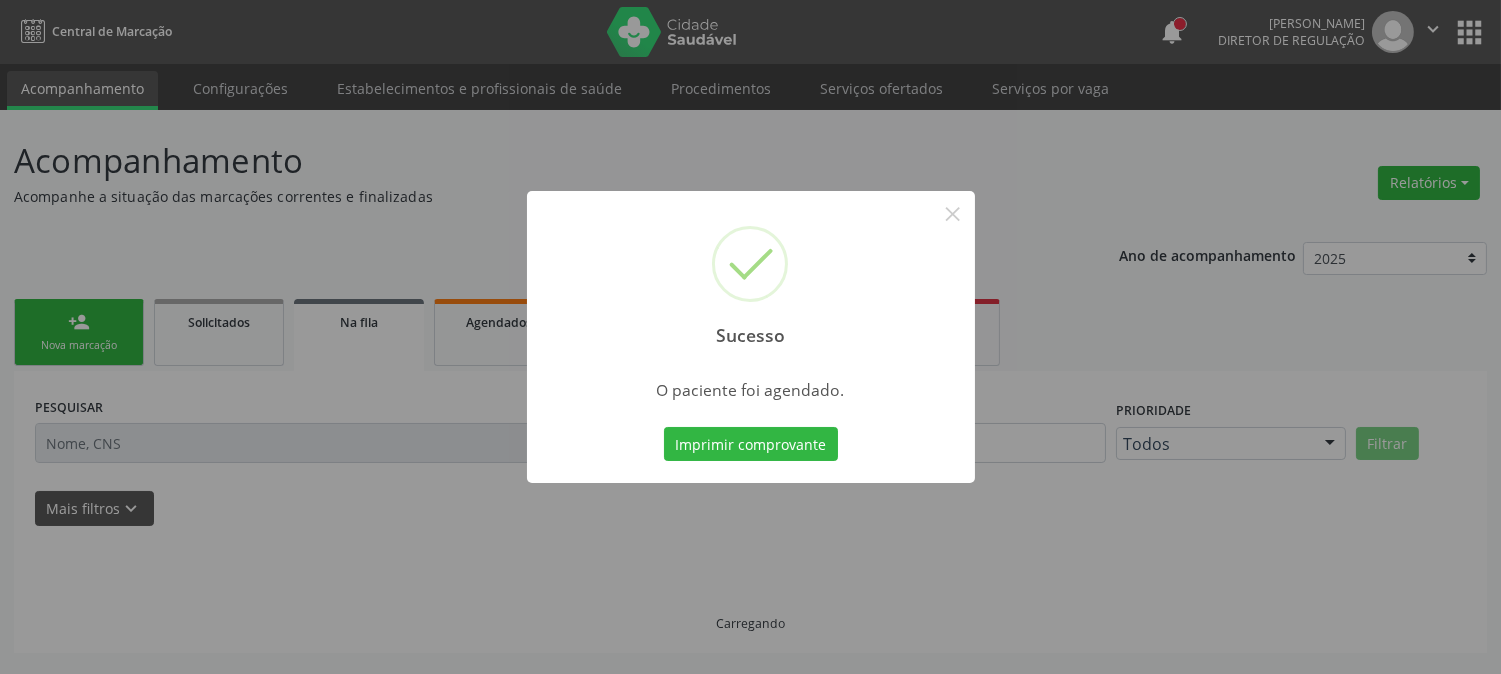 scroll, scrollTop: 0, scrollLeft: 0, axis: both 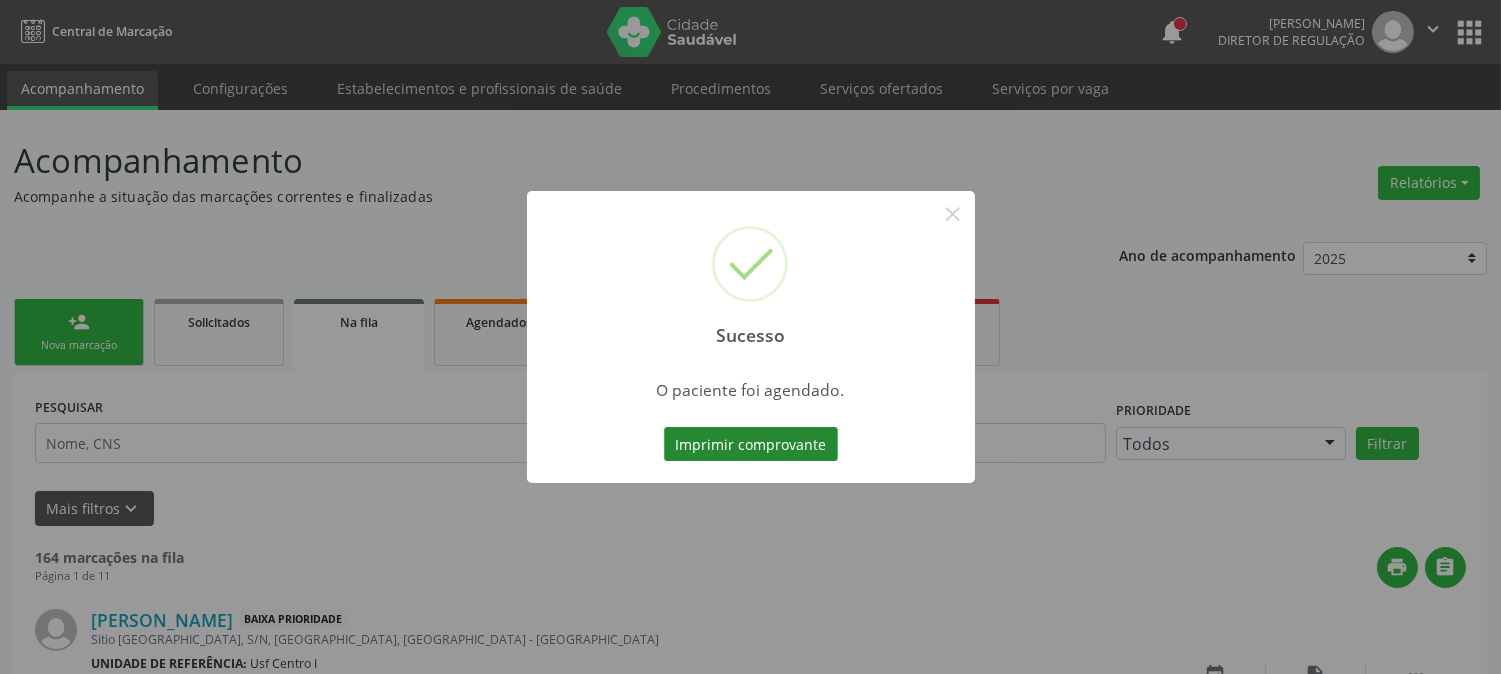 click on "Imprimir comprovante" at bounding box center (751, 444) 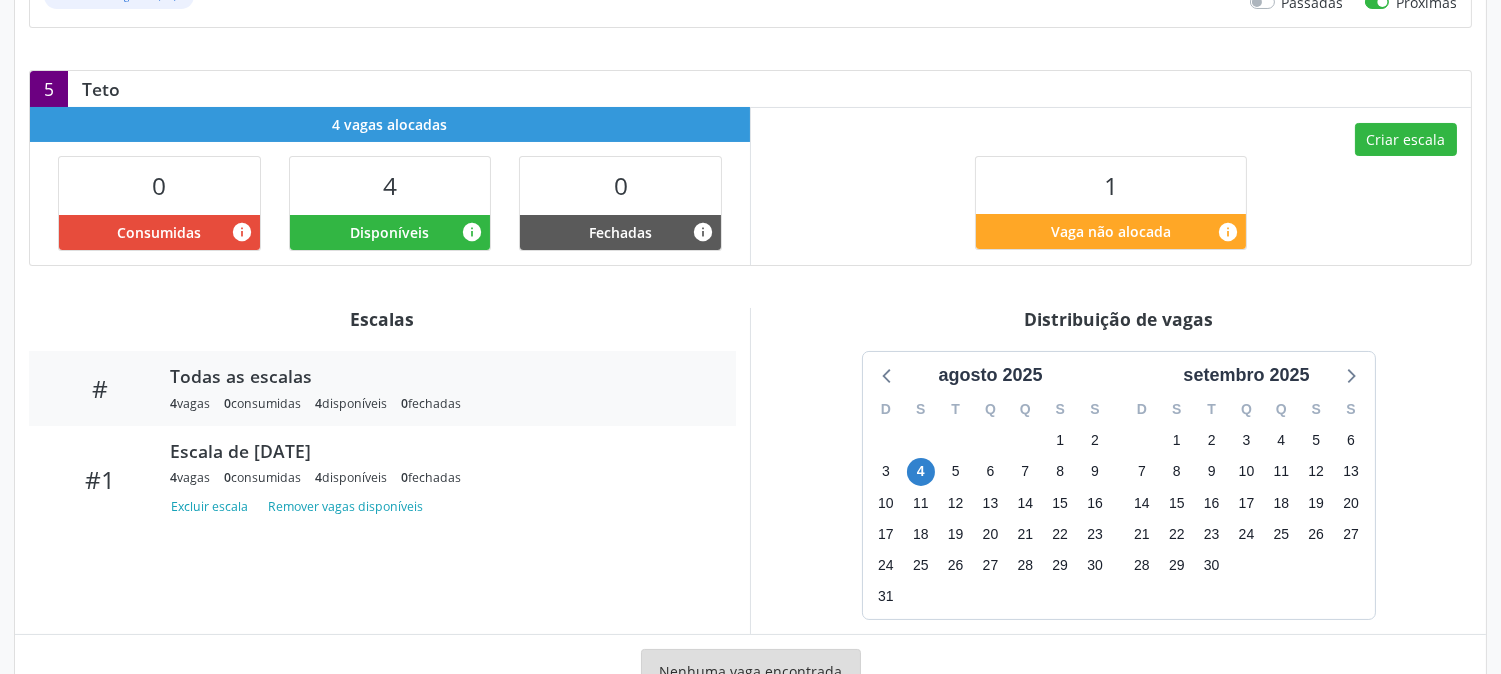scroll, scrollTop: 444, scrollLeft: 0, axis: vertical 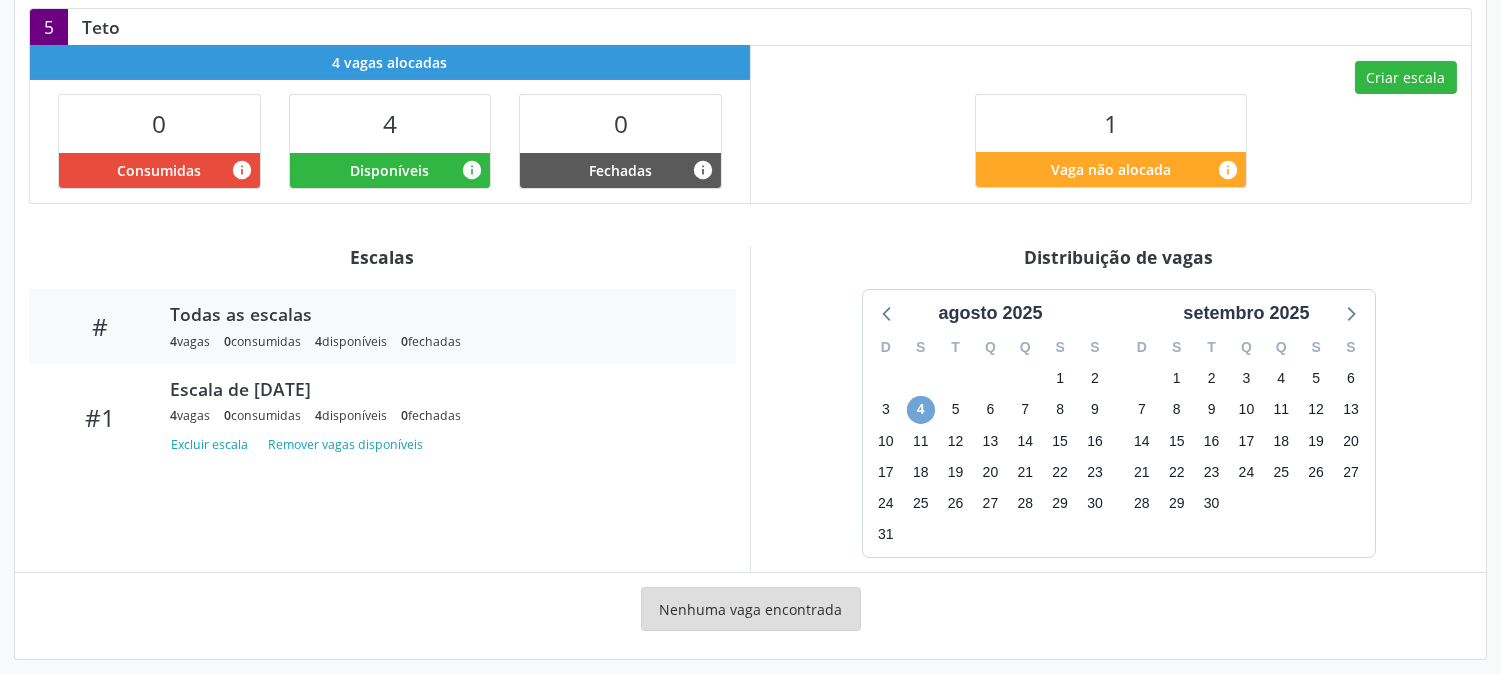 click on "4" at bounding box center (921, 410) 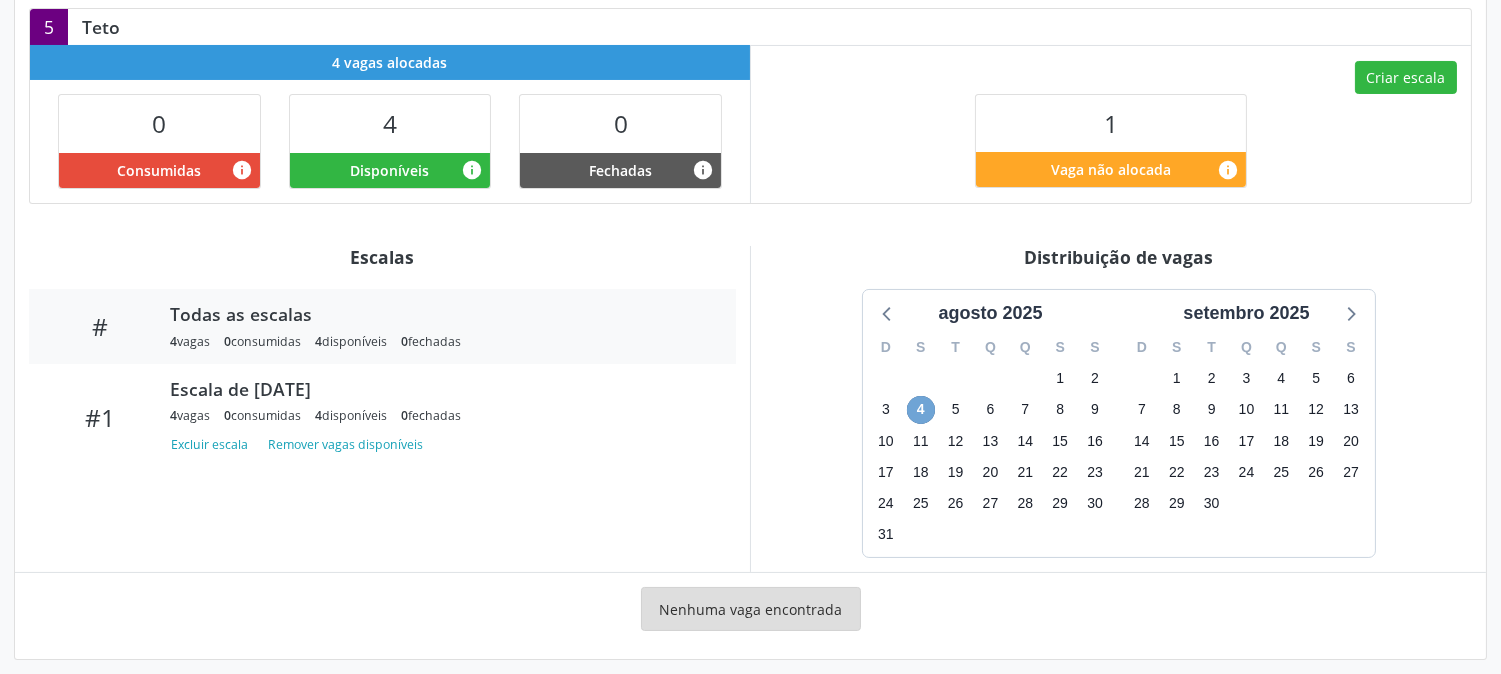 click on "4" at bounding box center [921, 410] 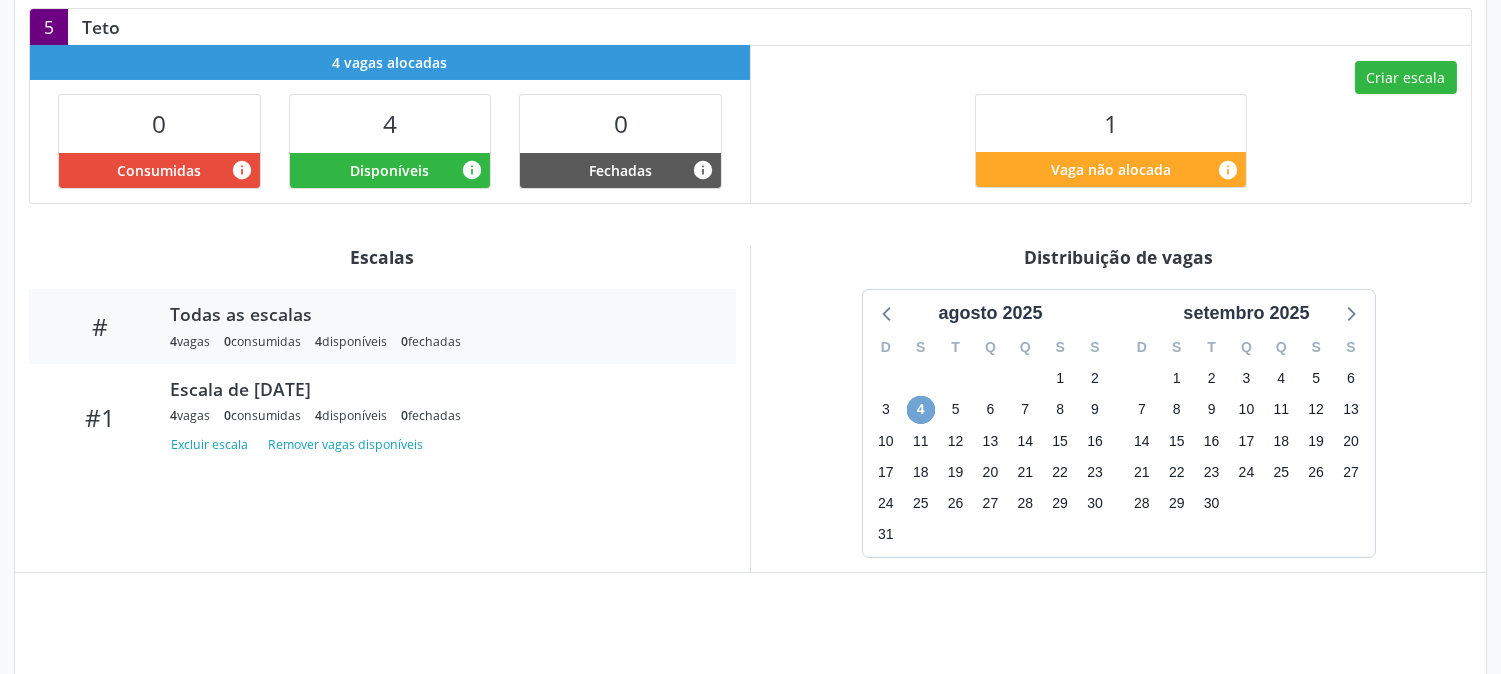 click on "4" at bounding box center [921, 410] 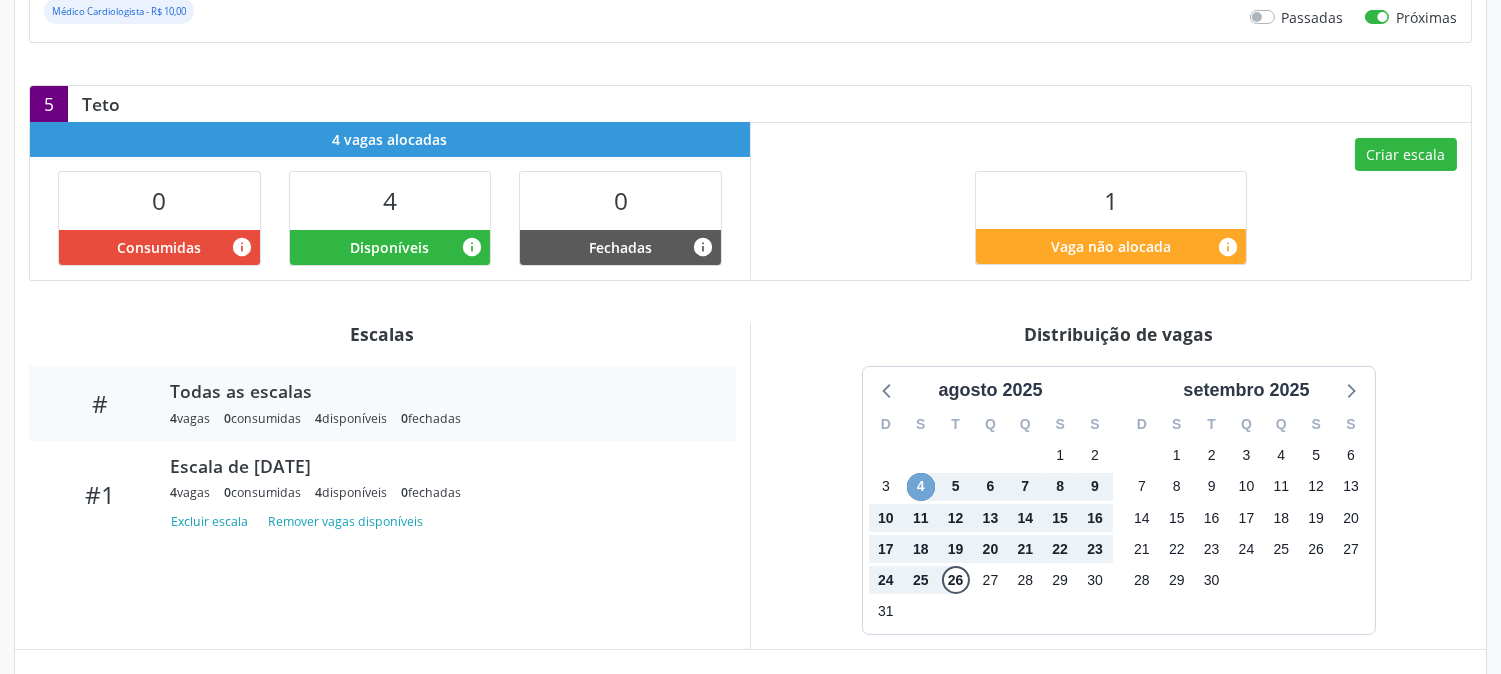 scroll, scrollTop: 373, scrollLeft: 0, axis: vertical 